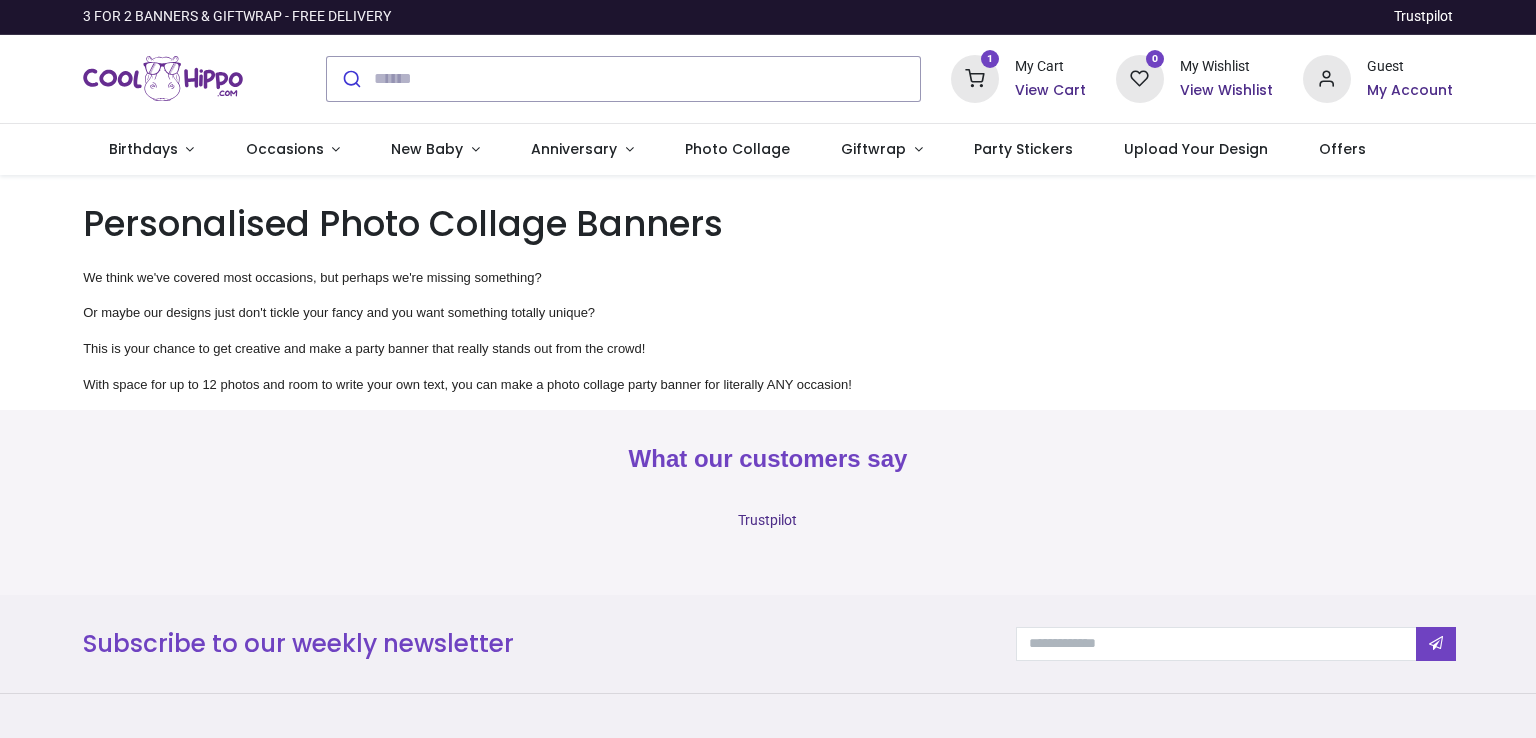 scroll, scrollTop: 0, scrollLeft: 0, axis: both 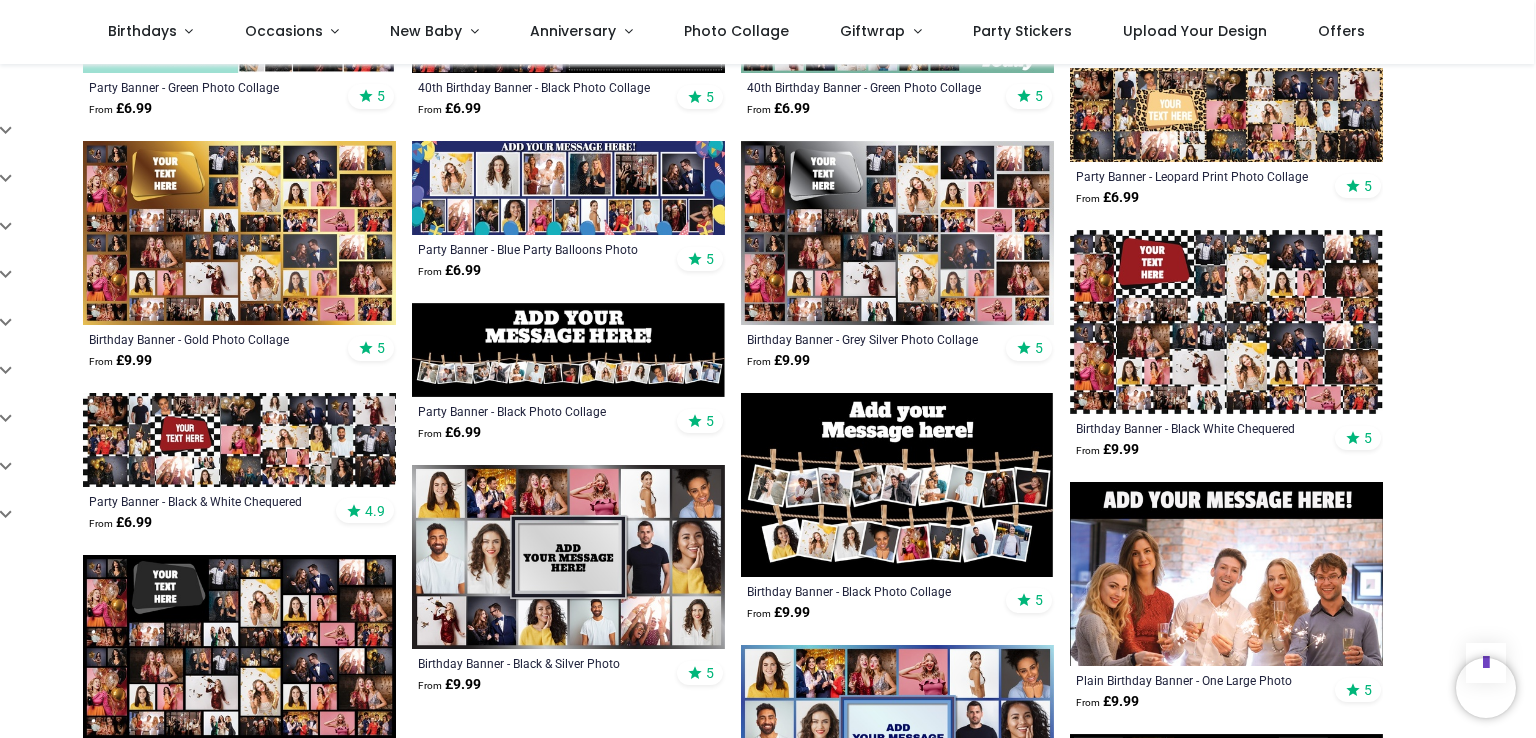 click at bounding box center (568, 557) 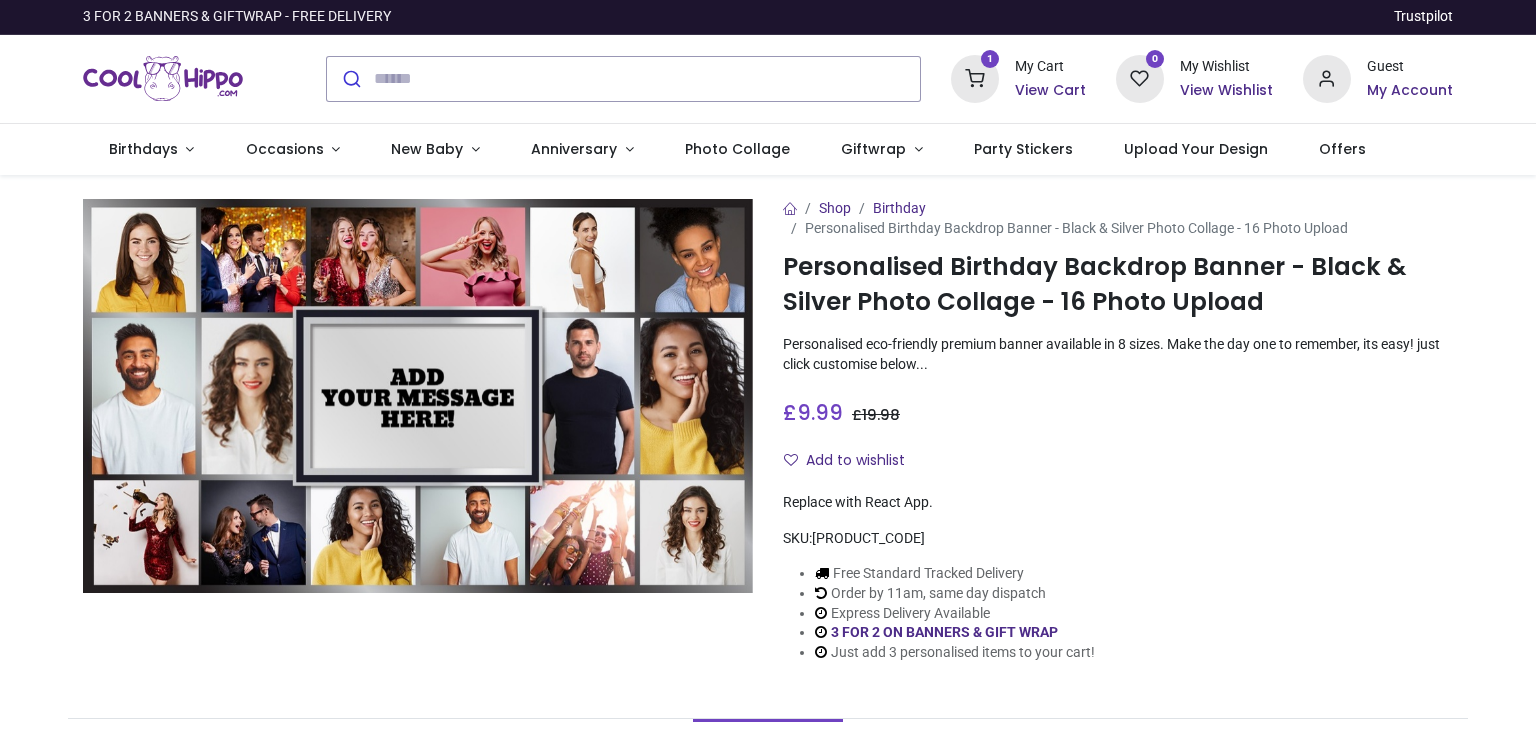 scroll, scrollTop: 0, scrollLeft: 0, axis: both 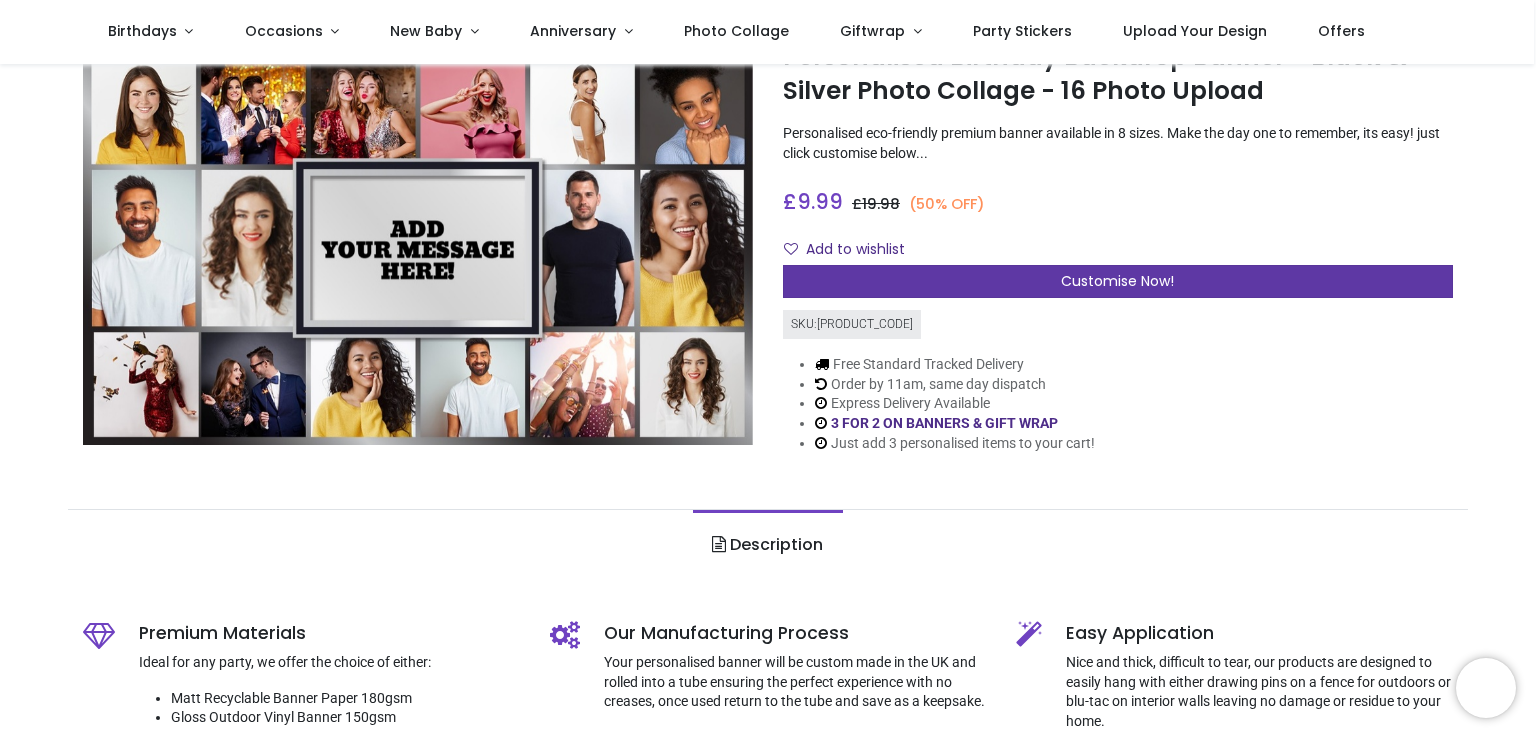 click on "Customise Now!" at bounding box center (1117, 281) 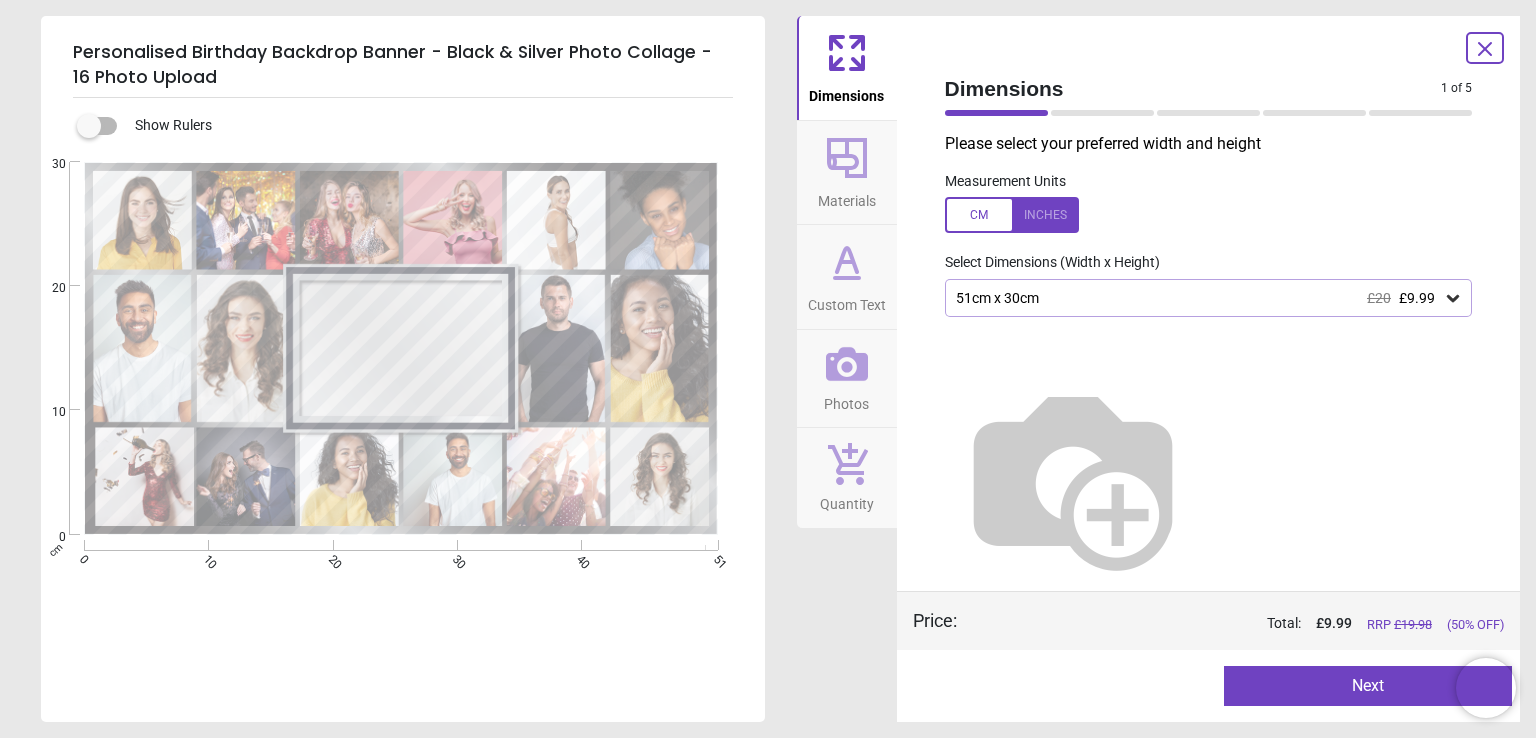 click on "51cm  x  30cm       £20 £9.99" at bounding box center (1209, 298) 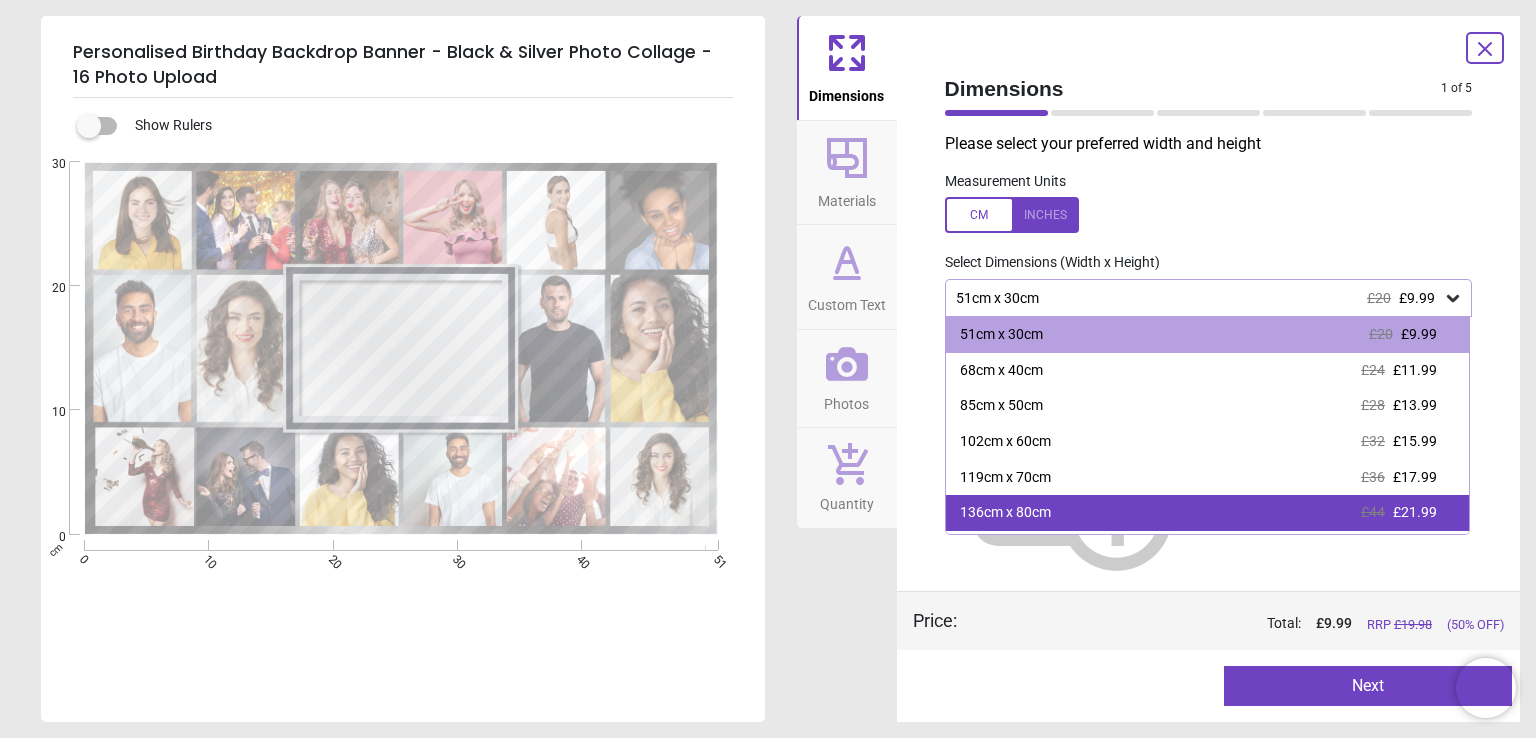 scroll, scrollTop: 68, scrollLeft: 0, axis: vertical 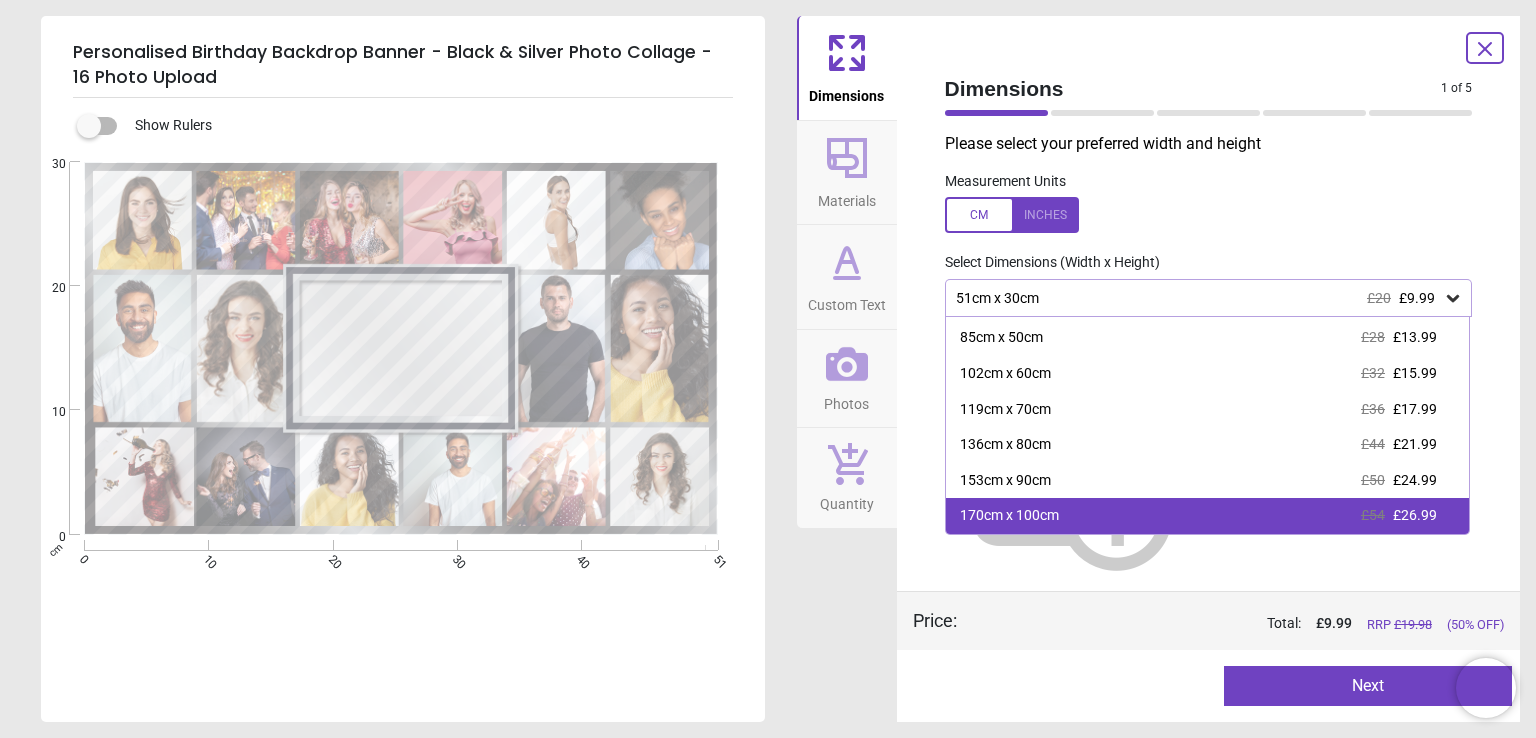 click on "170cm  x  100cm       £54 £26.99" at bounding box center [1208, 516] 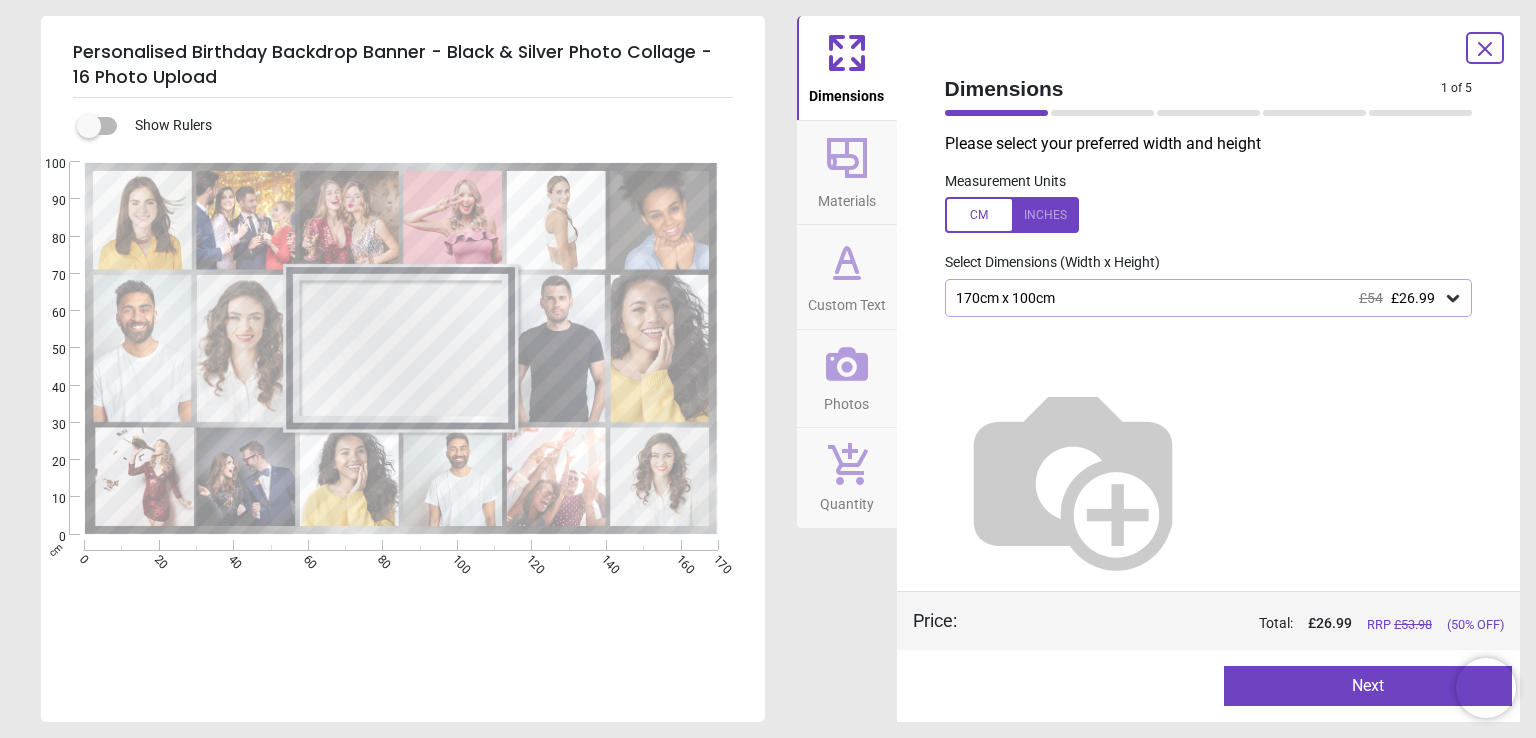 click on "Materials" at bounding box center (847, 197) 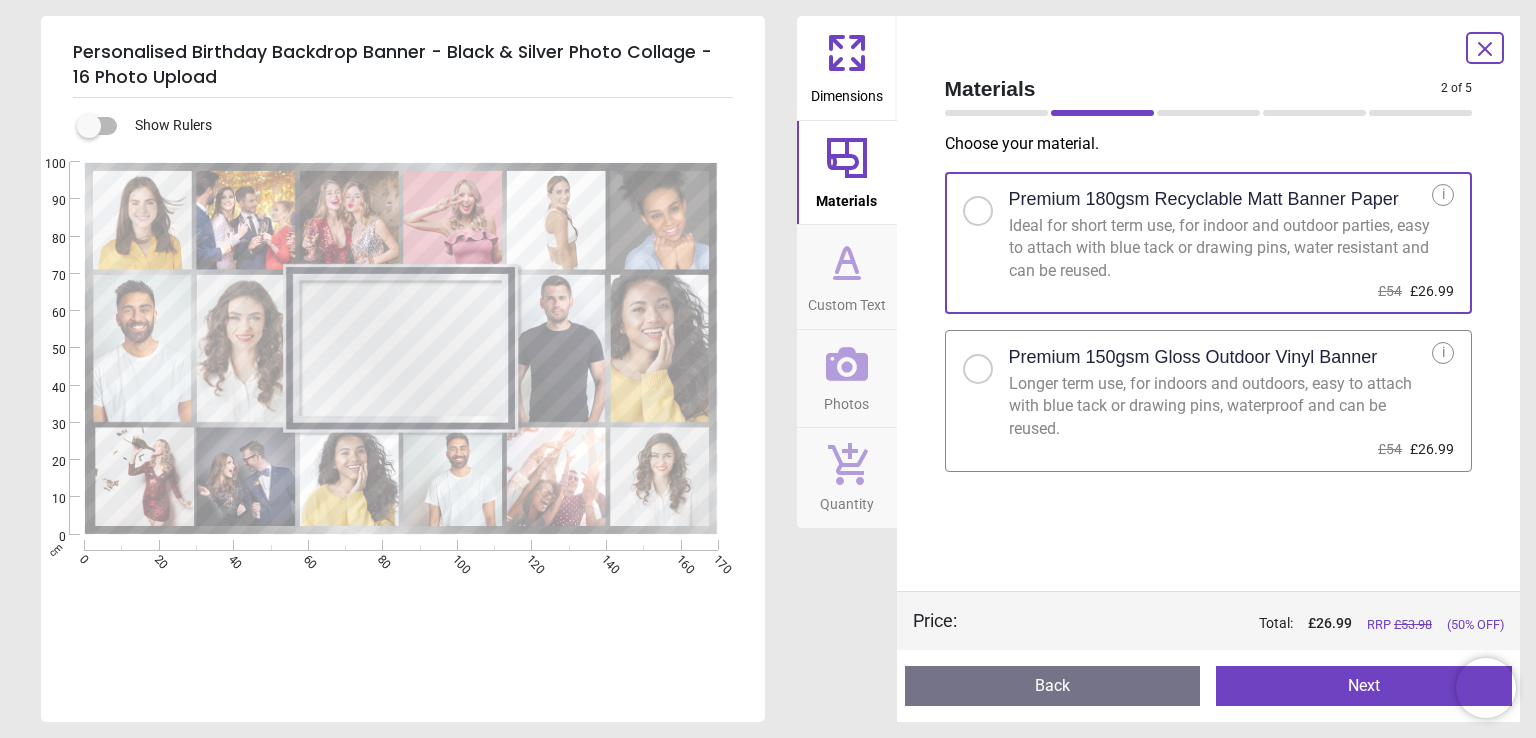 click at bounding box center (978, 369) 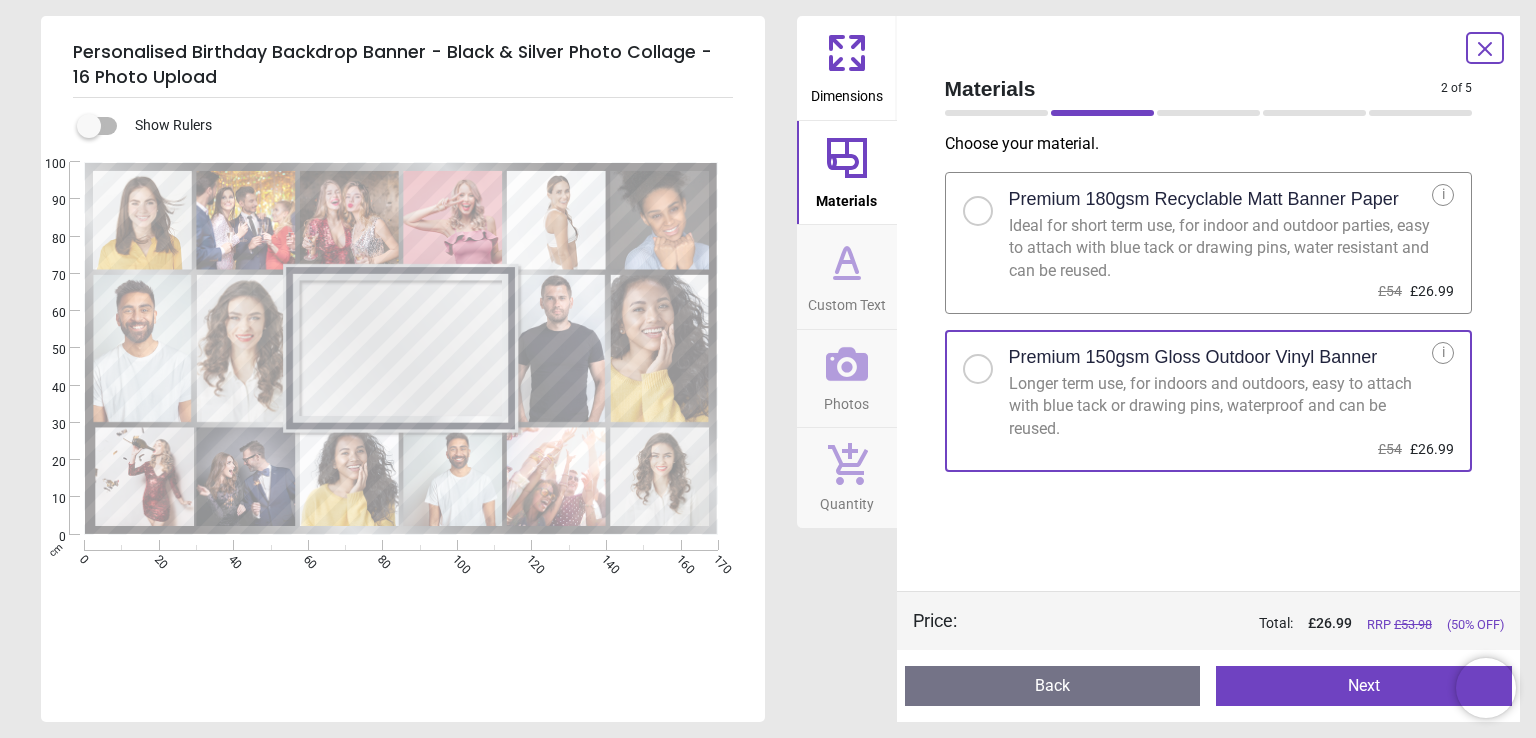 click on "Next" at bounding box center [1364, 686] 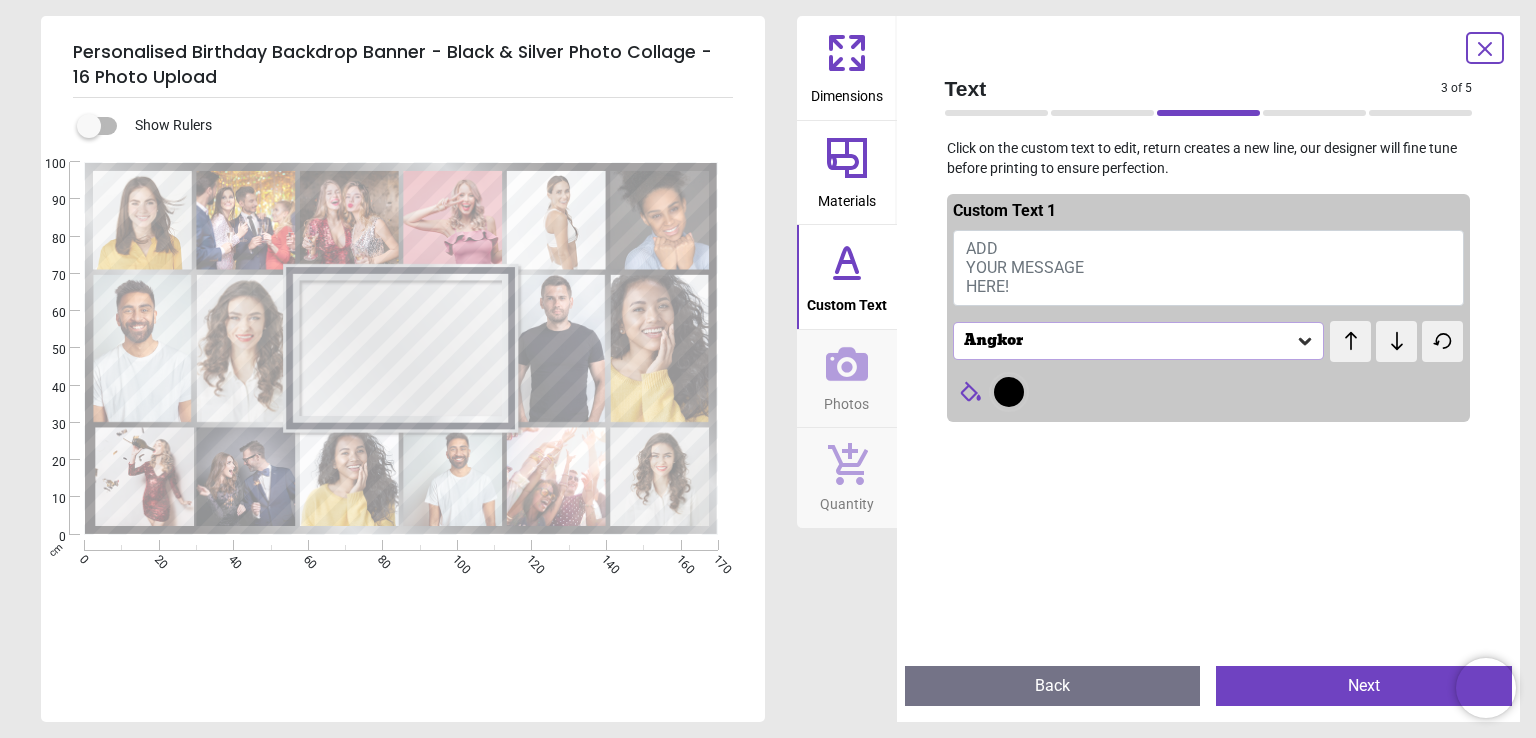 click on "ADD
YOUR MESSAGE
HERE!" at bounding box center (1209, 268) 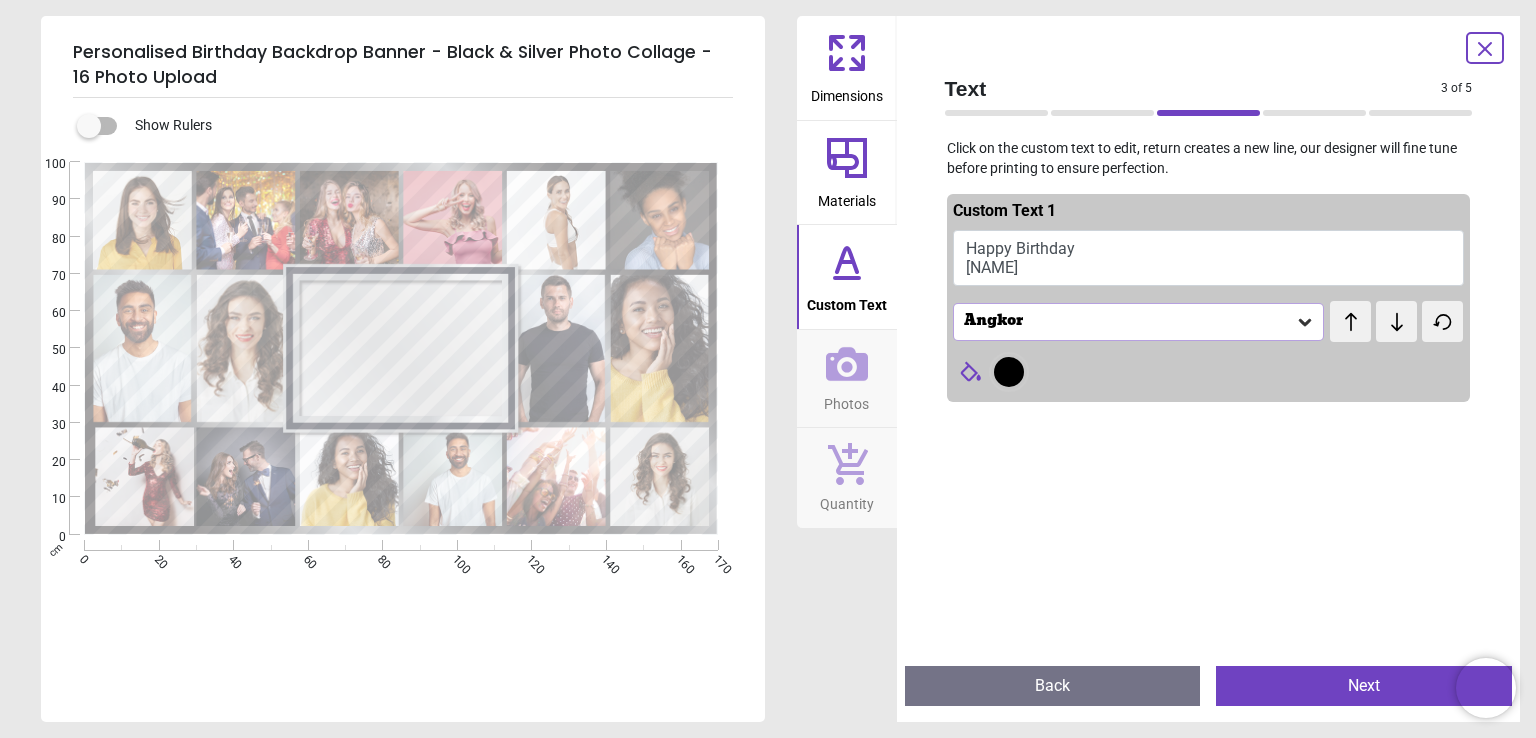 scroll, scrollTop: 0, scrollLeft: 0, axis: both 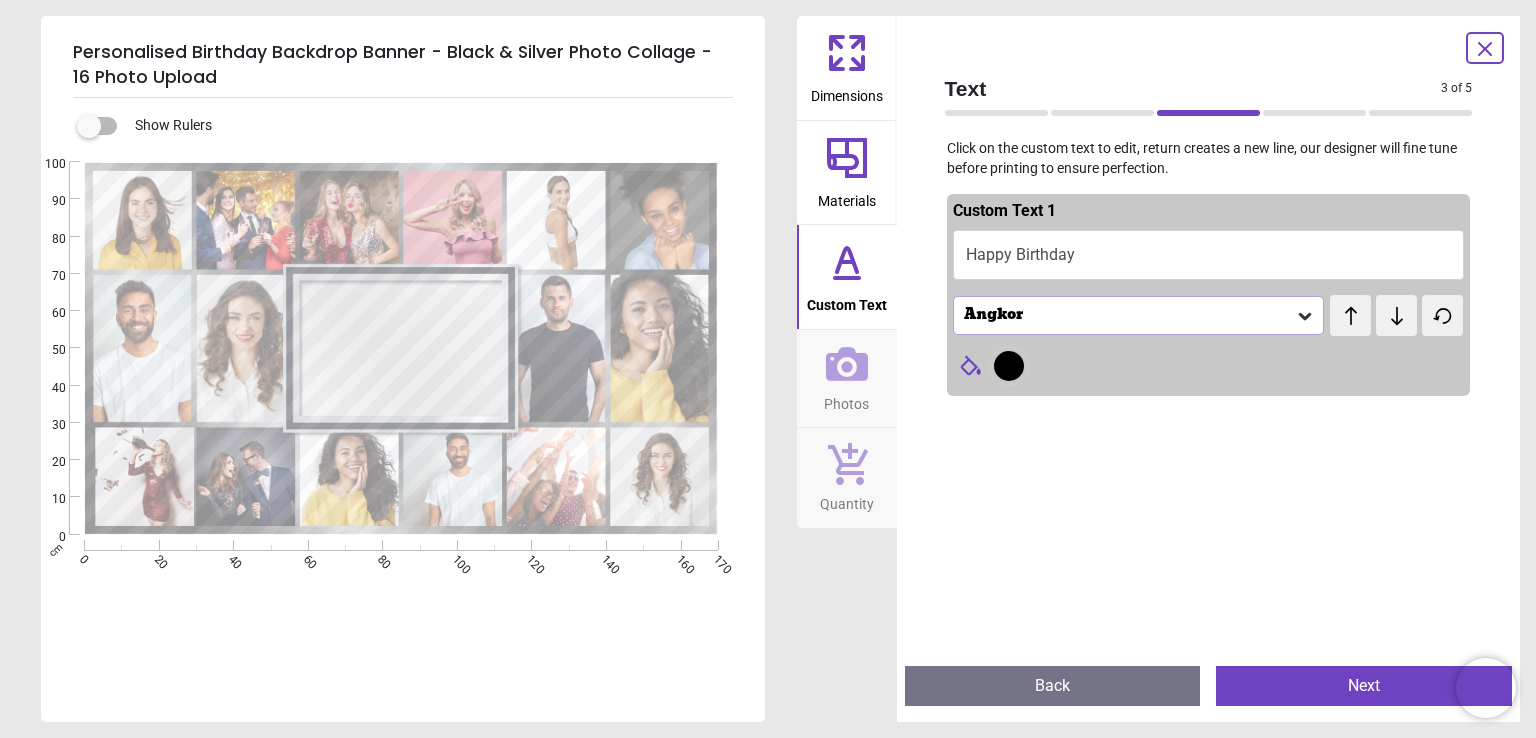 click on "**********" at bounding box center [401, 348] 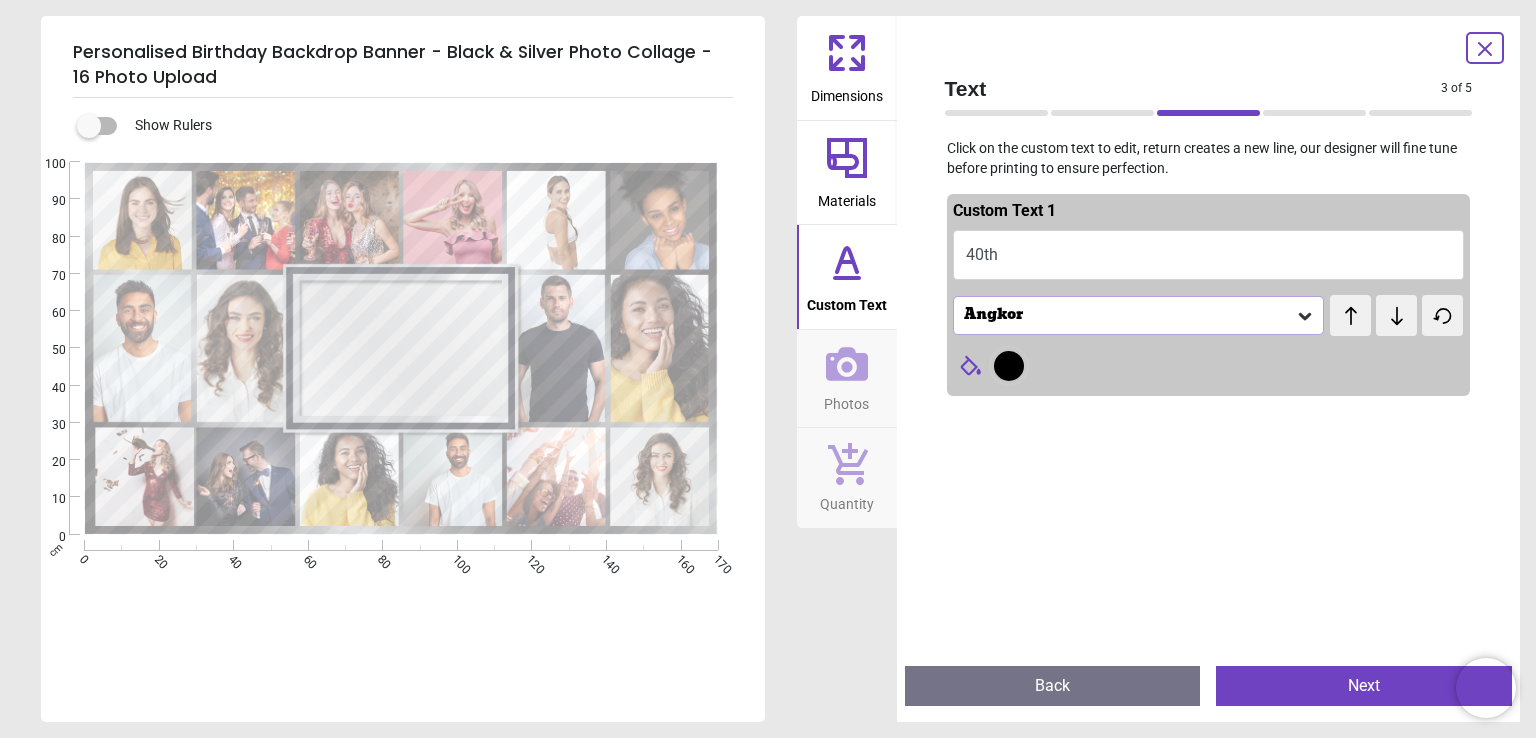 click on "****" at bounding box center (401, 353) 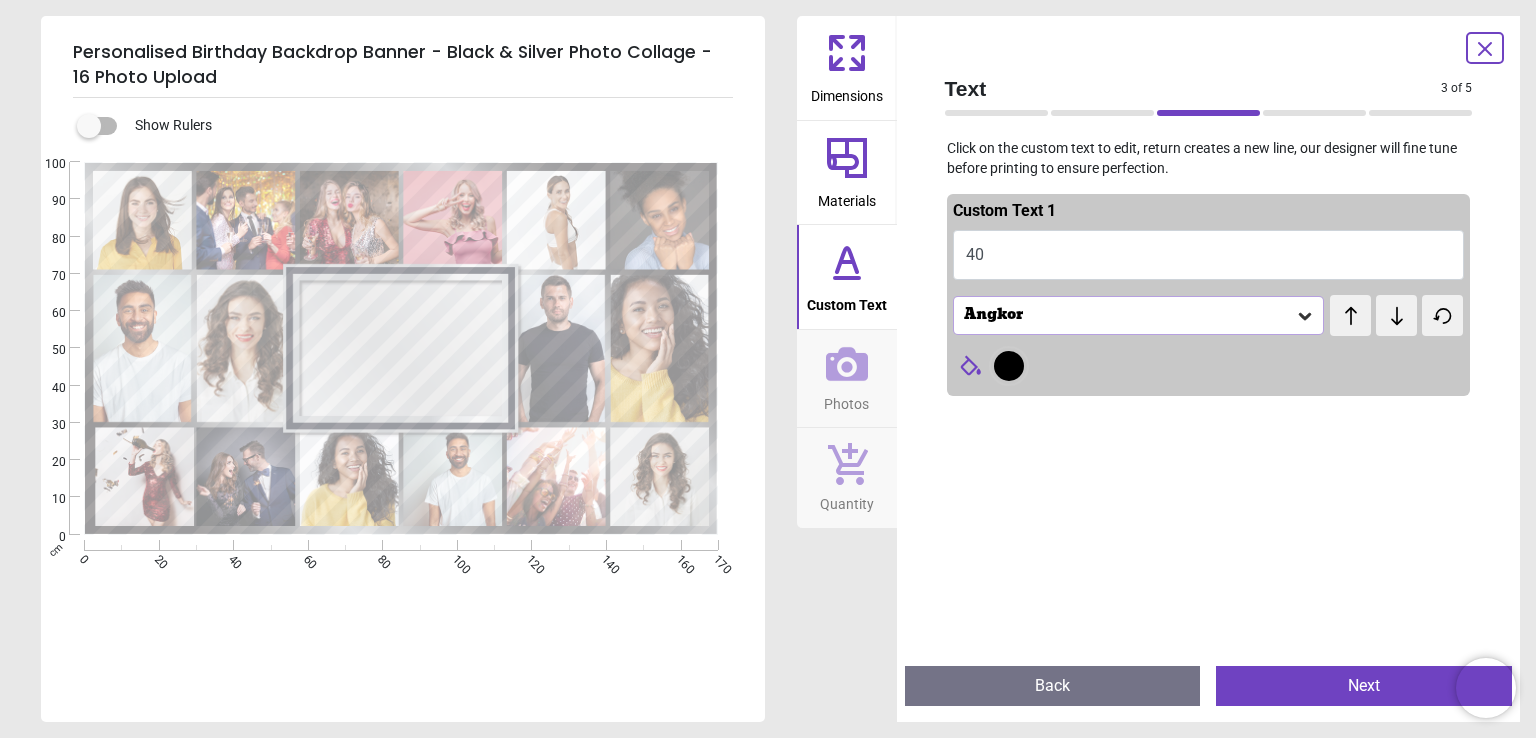 type on "**" 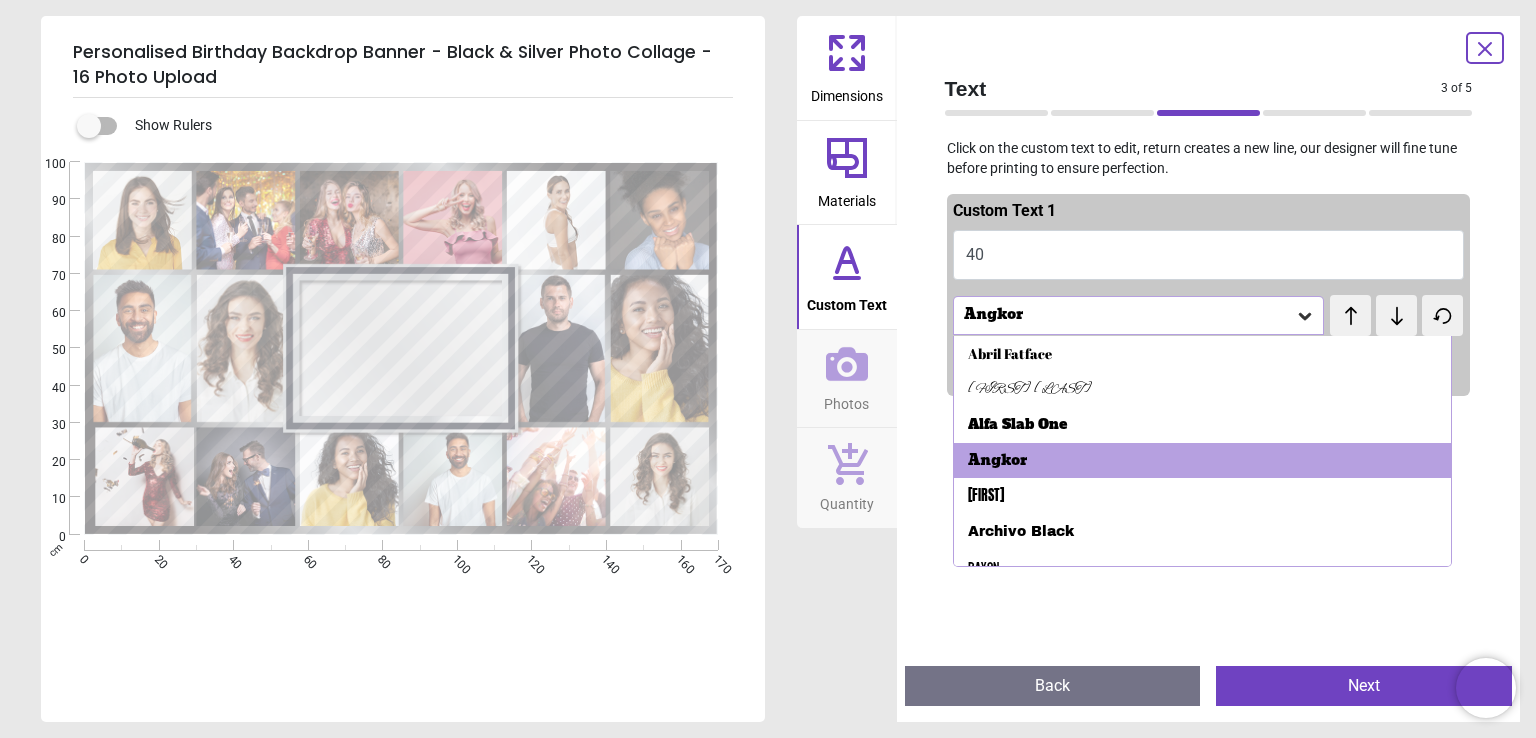 click on "Angkor" at bounding box center [1129, 315] 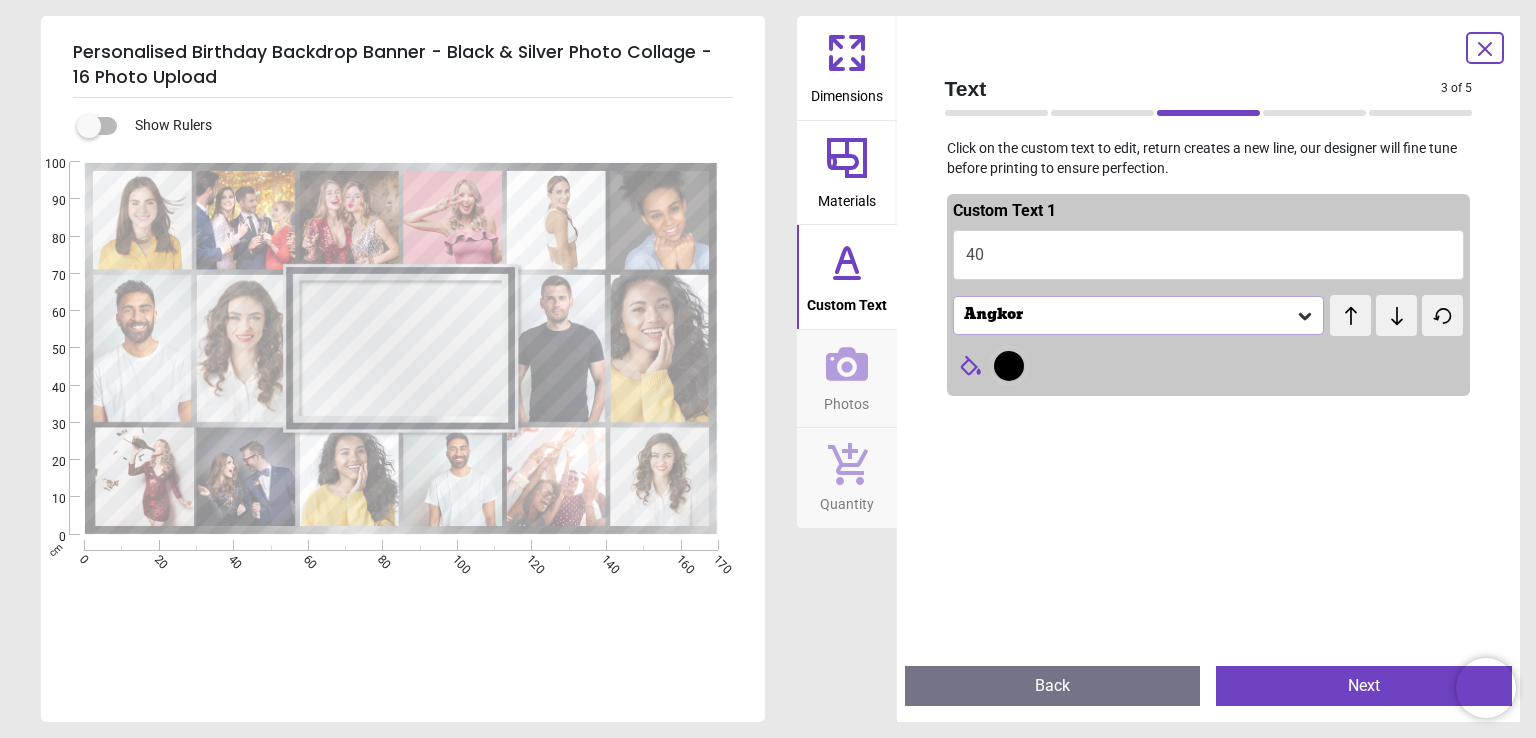 click at bounding box center [1009, 366] 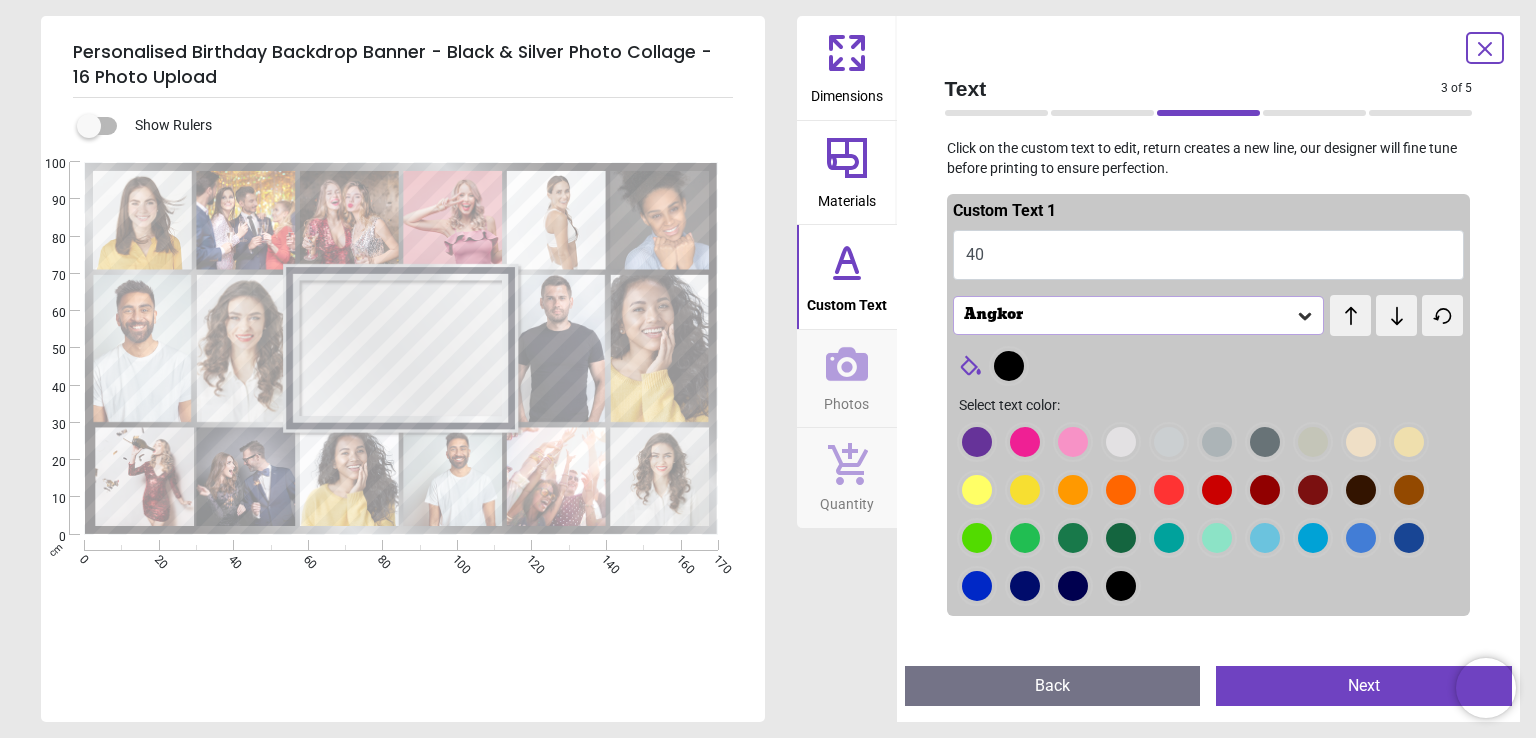 click at bounding box center (977, 442) 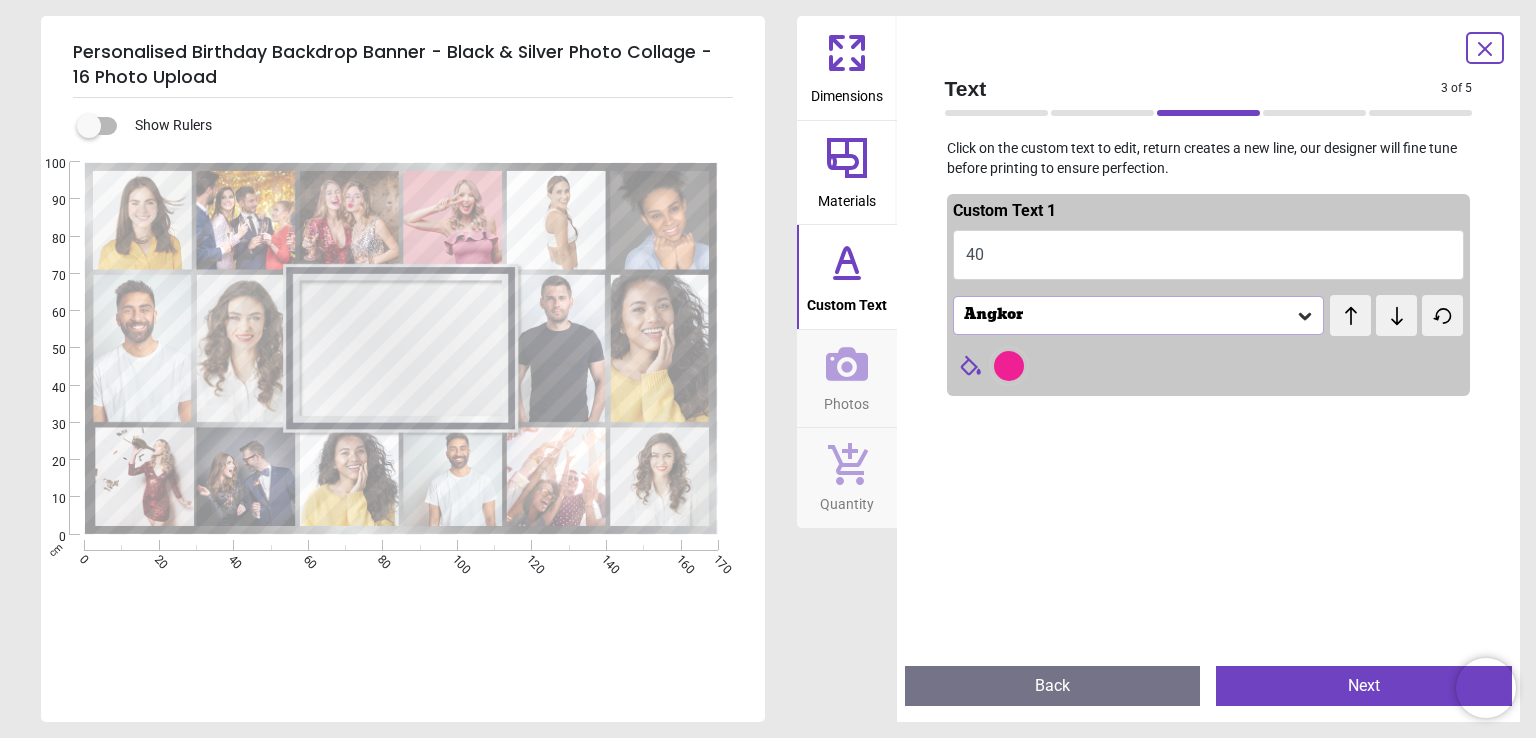 click at bounding box center [1209, 773] 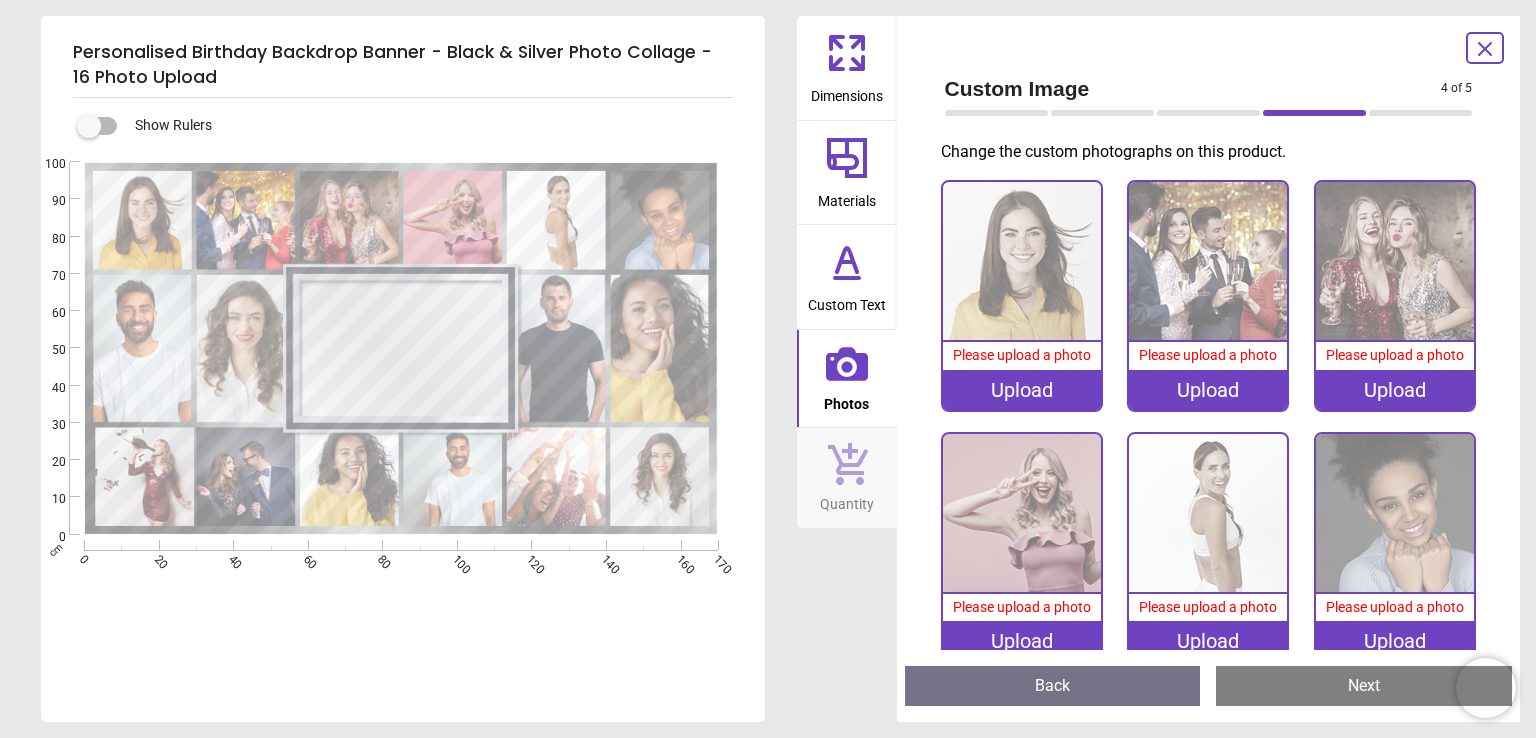 click on "Upload" at bounding box center [1022, 390] 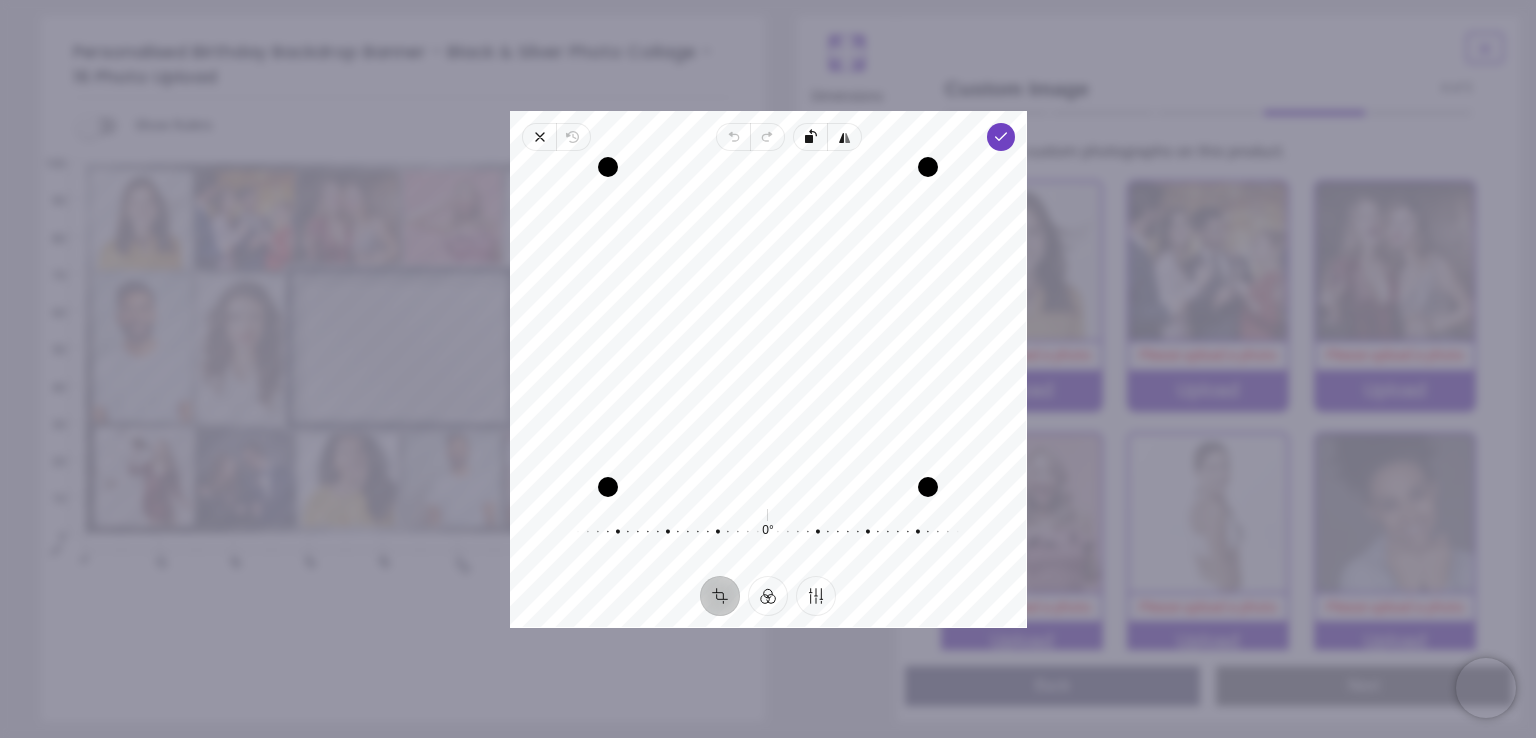 drag, startPoint x: 795, startPoint y: 396, endPoint x: 871, endPoint y: 409, distance: 77.10383 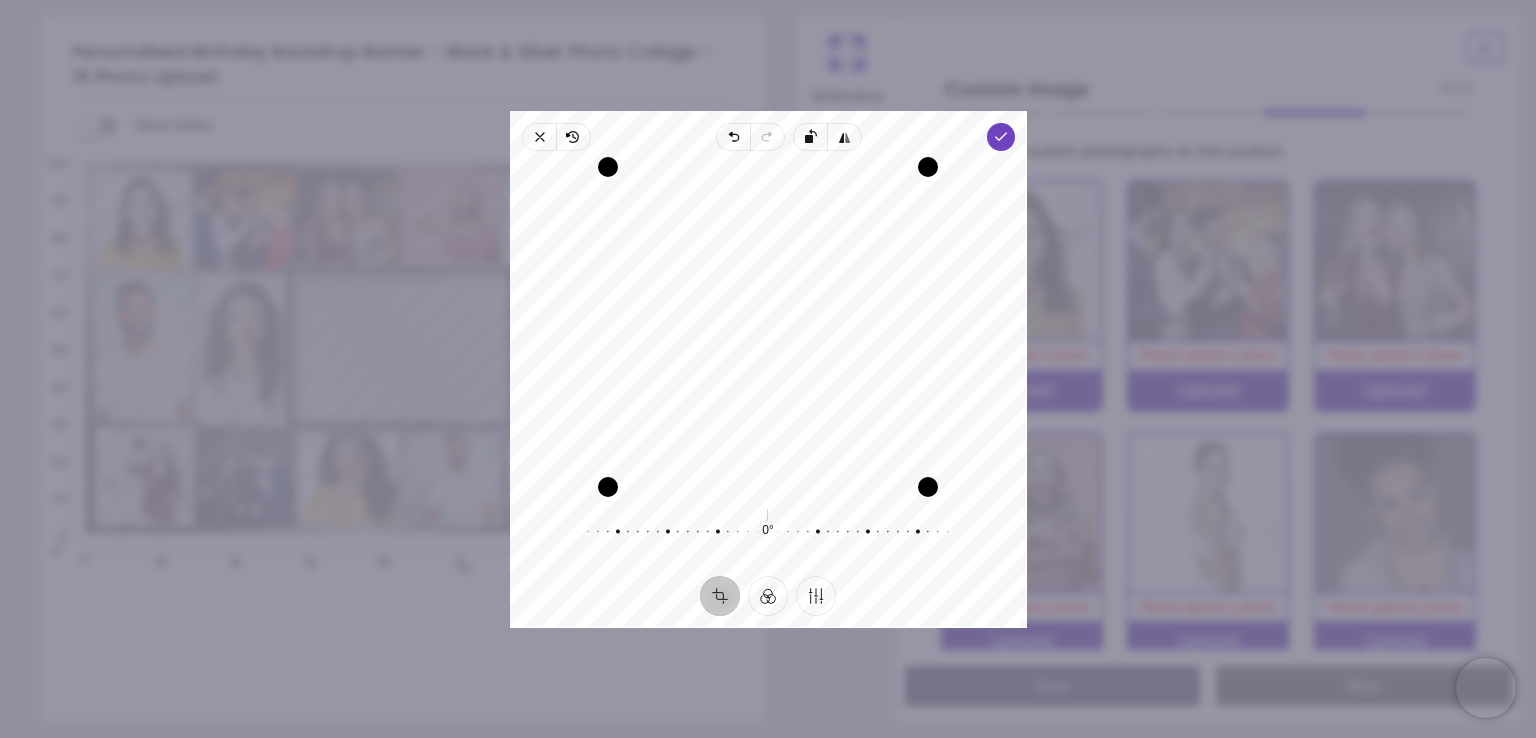 drag, startPoint x: 832, startPoint y: 408, endPoint x: 830, endPoint y: 393, distance: 15.132746 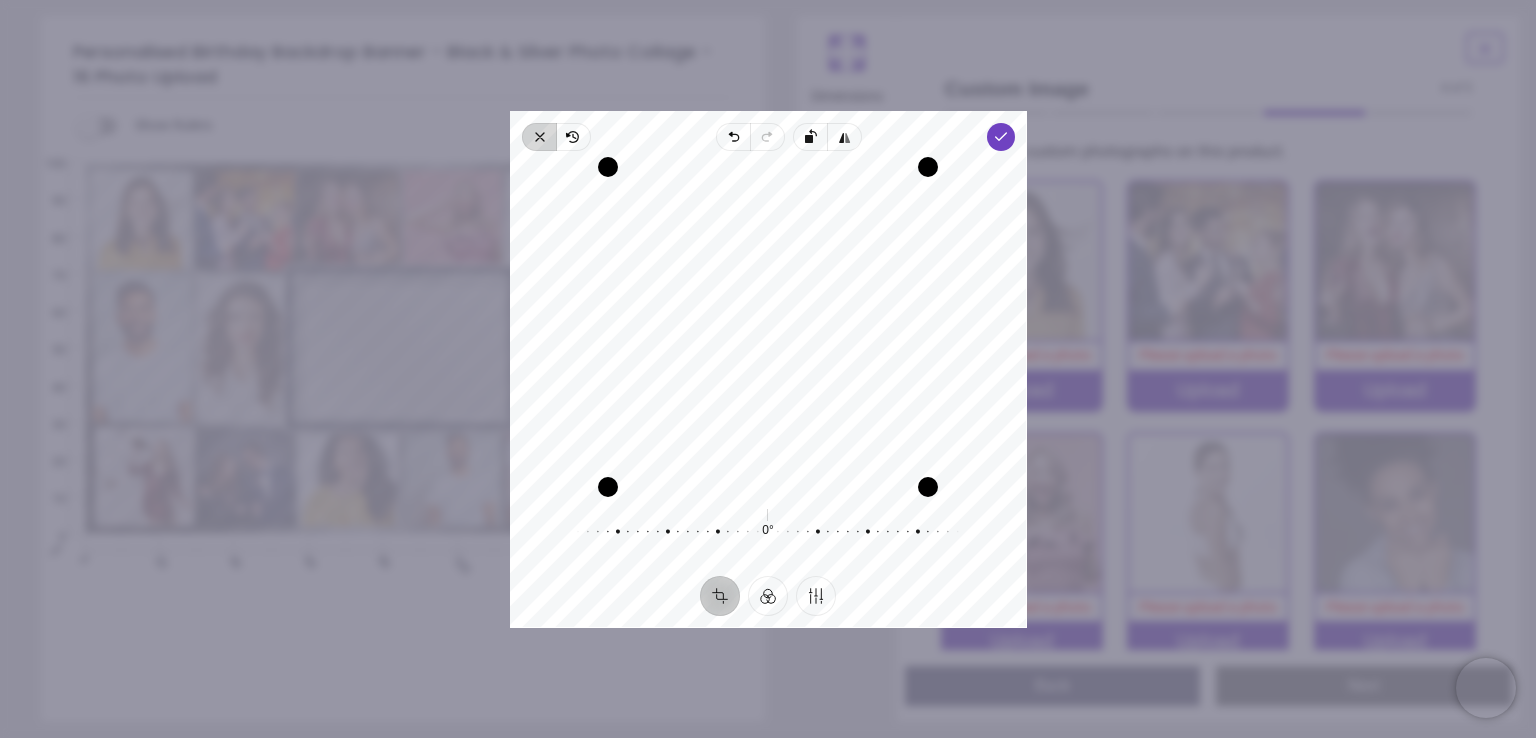 click 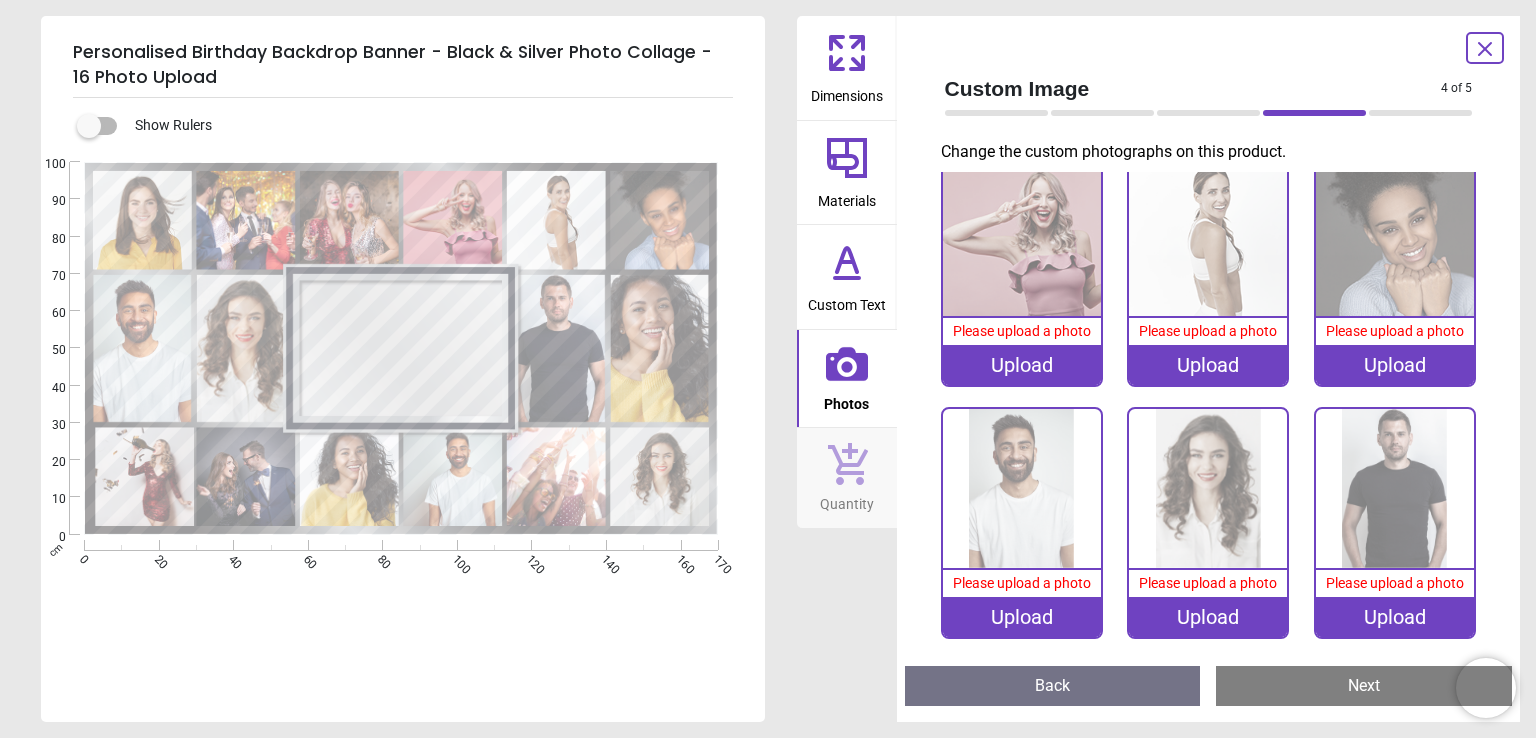 scroll, scrollTop: 300, scrollLeft: 0, axis: vertical 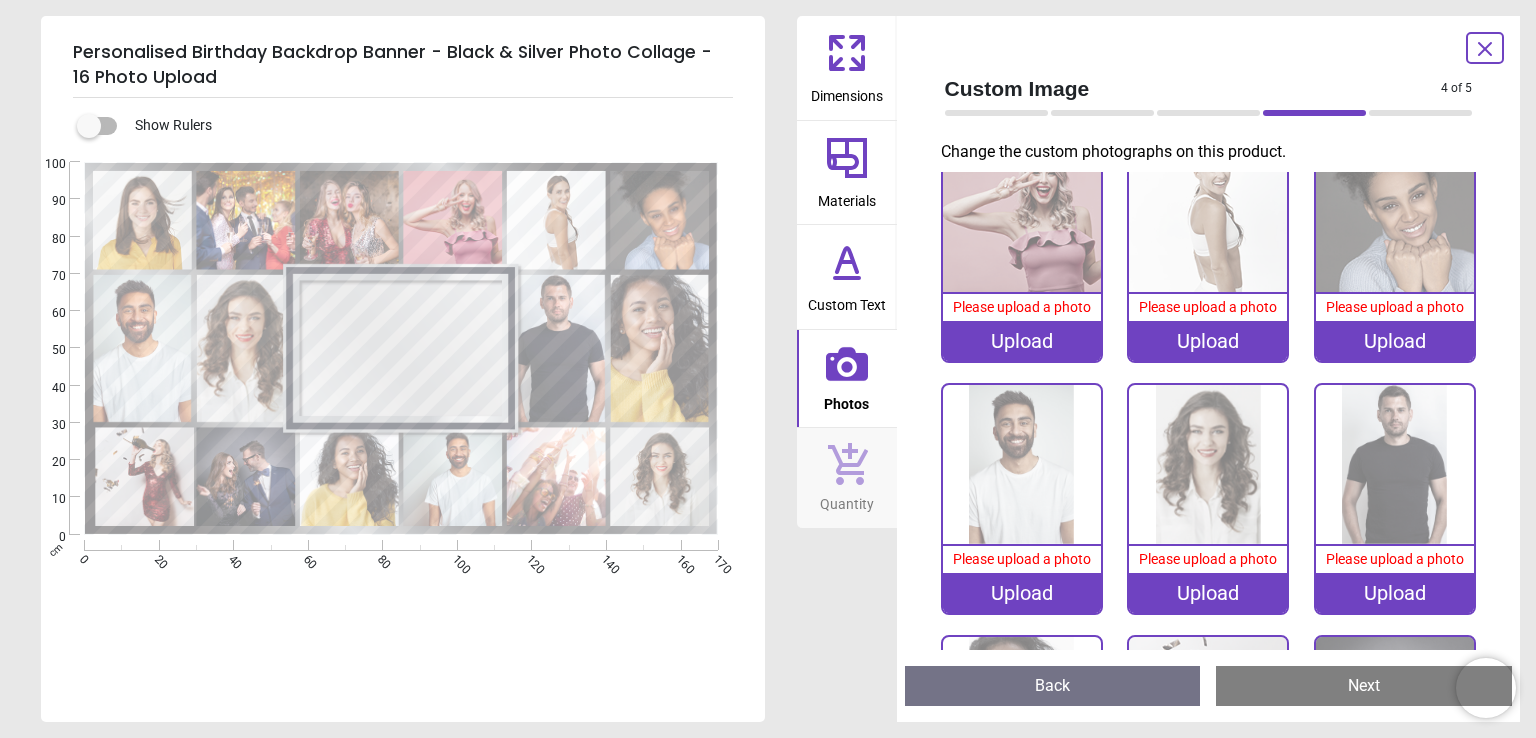 click on "Upload" at bounding box center (1022, 593) 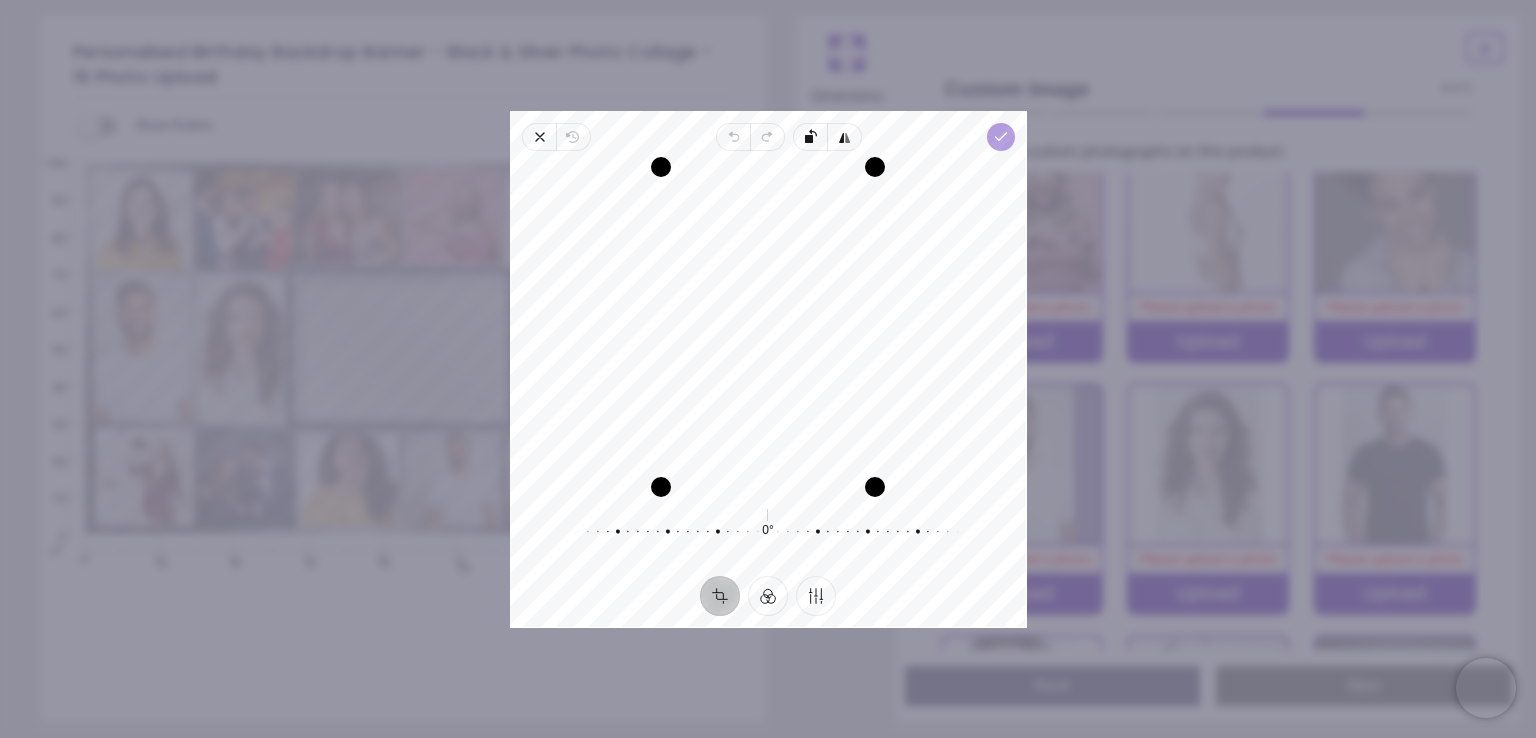 click 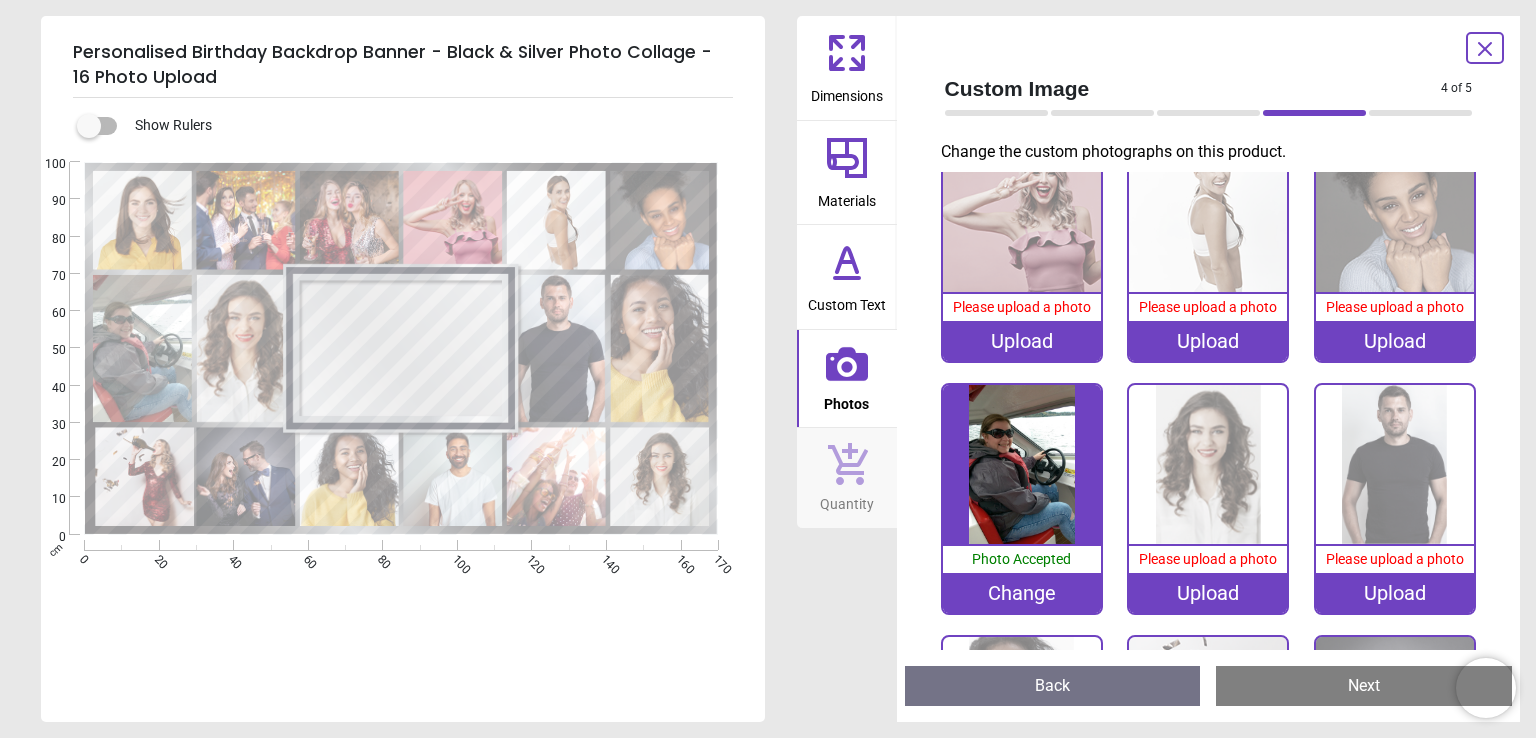 click 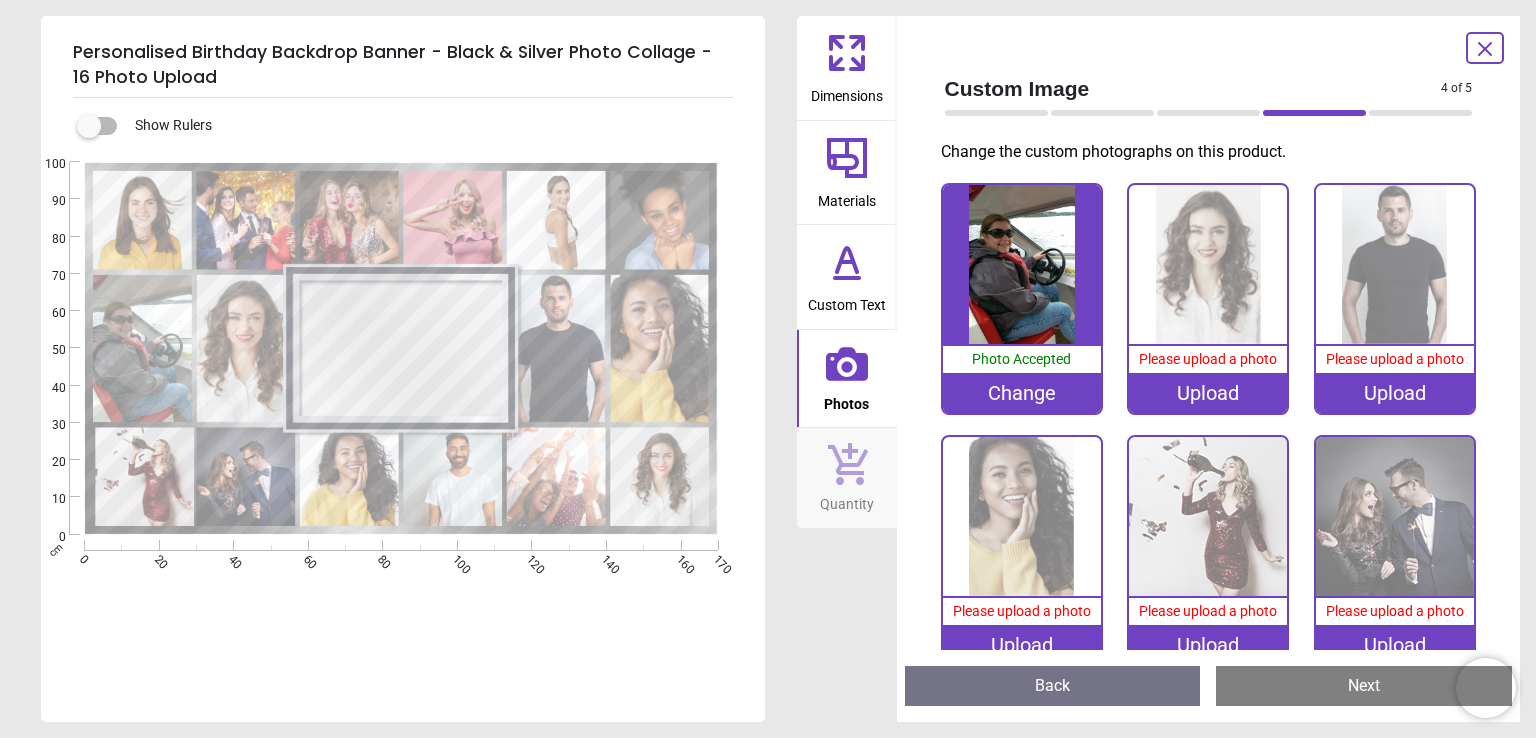 scroll, scrollTop: 506, scrollLeft: 0, axis: vertical 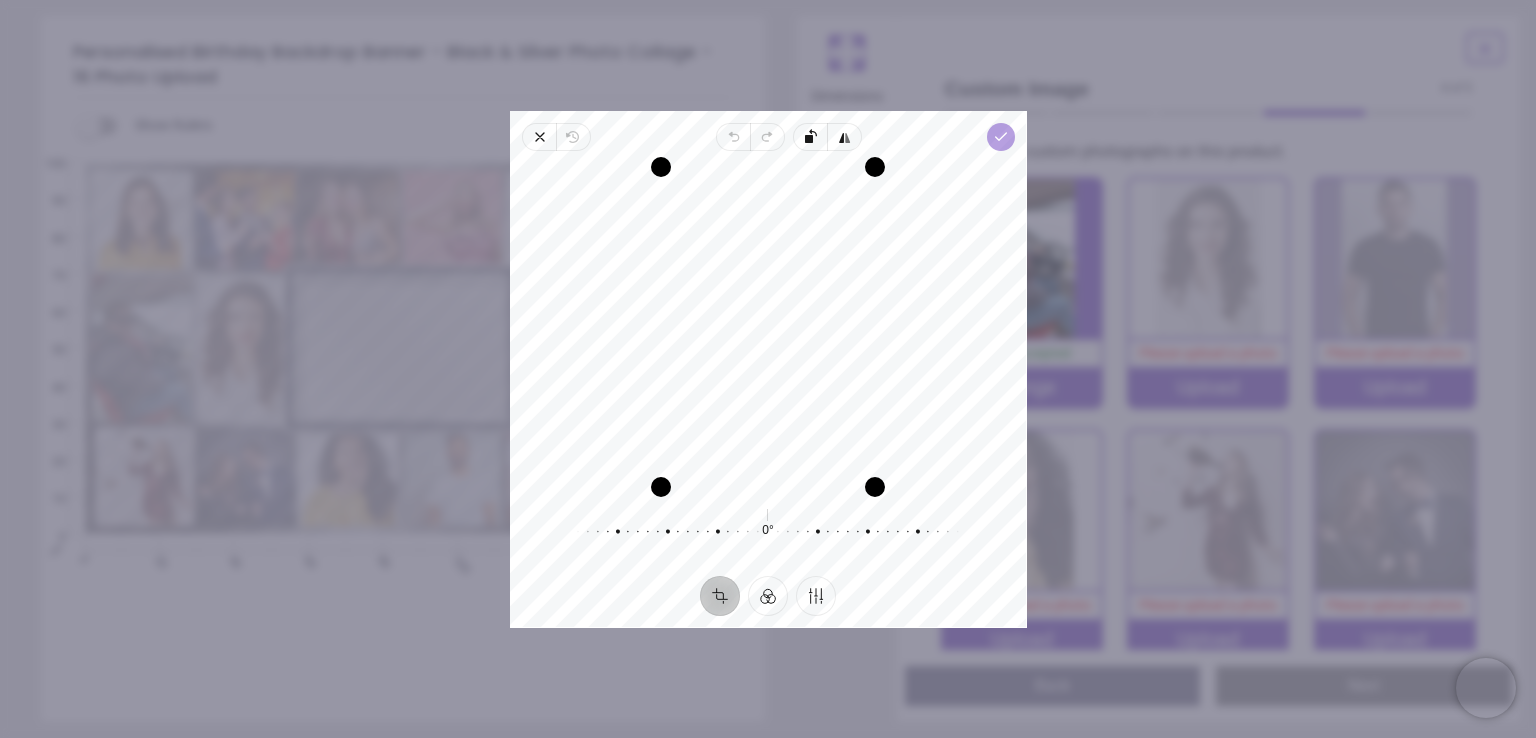 click 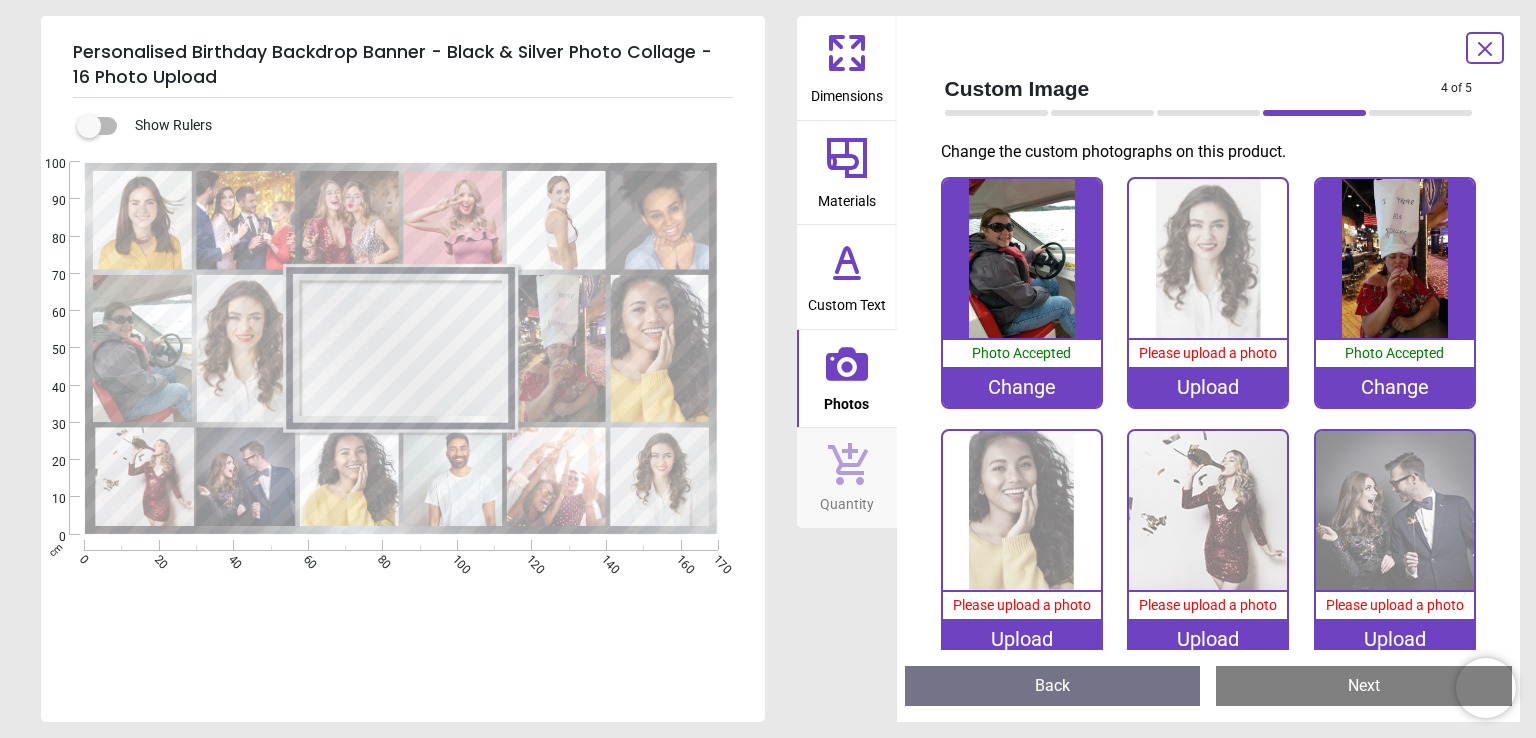 click 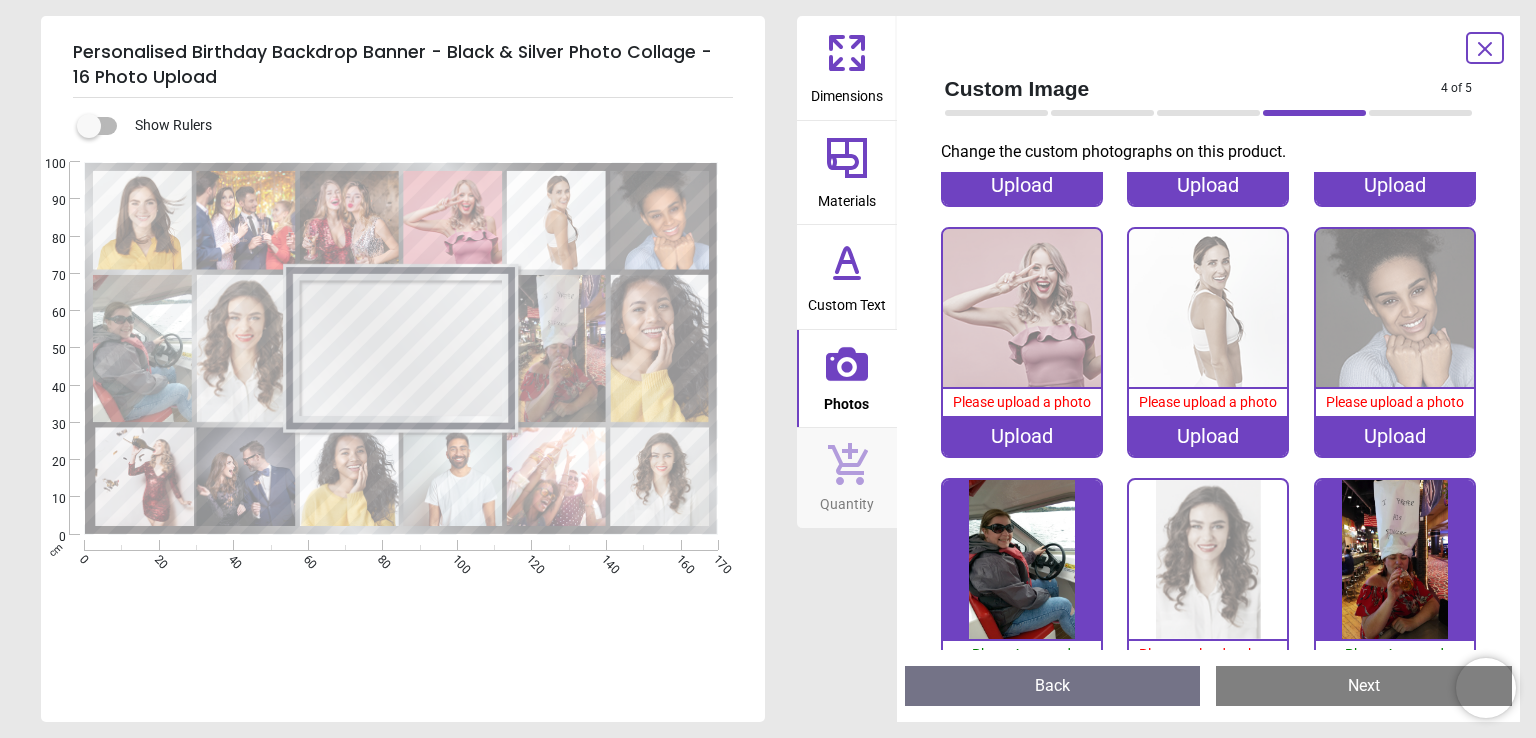 scroll, scrollTop: 9, scrollLeft: 0, axis: vertical 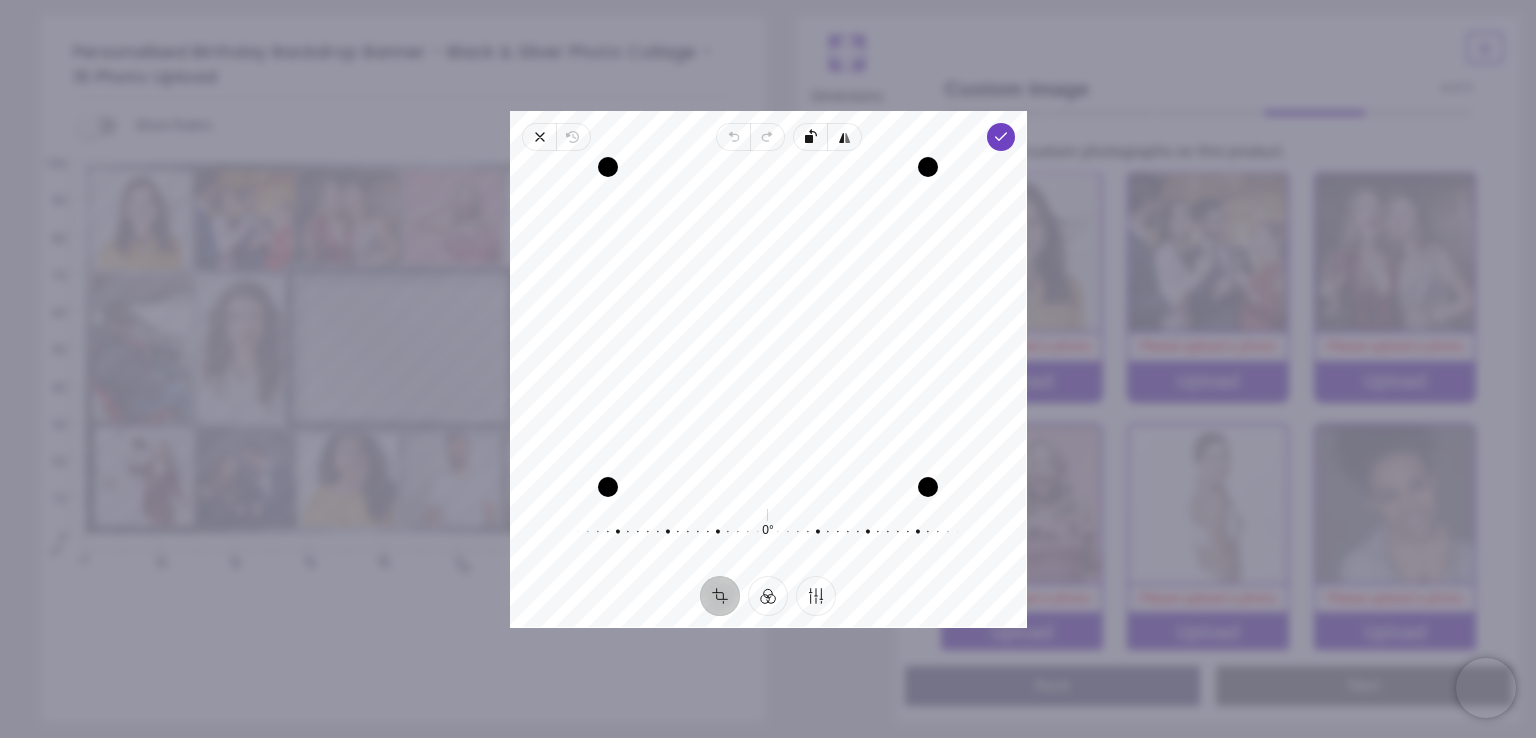 drag, startPoint x: 835, startPoint y: 425, endPoint x: 834, endPoint y: 377, distance: 48.010414 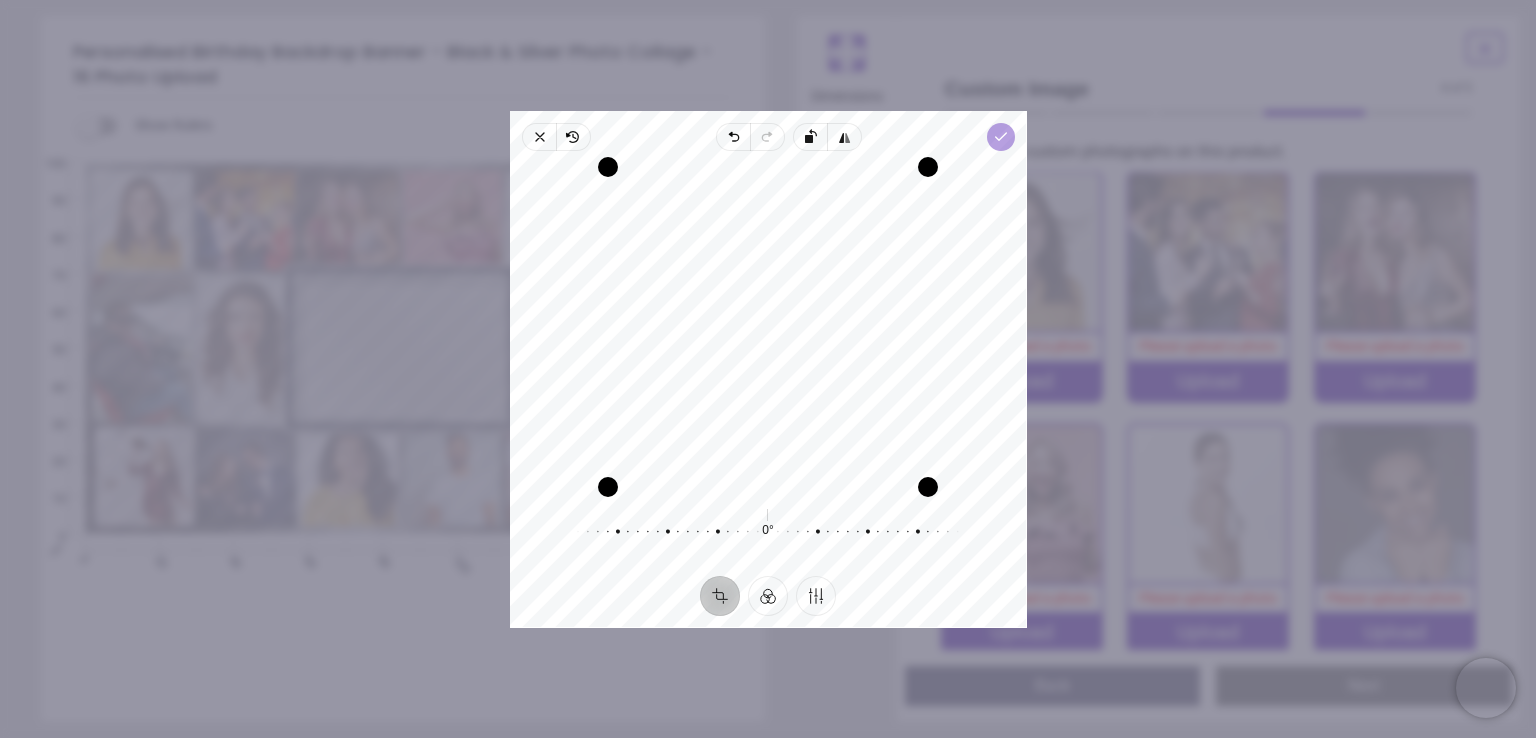 click 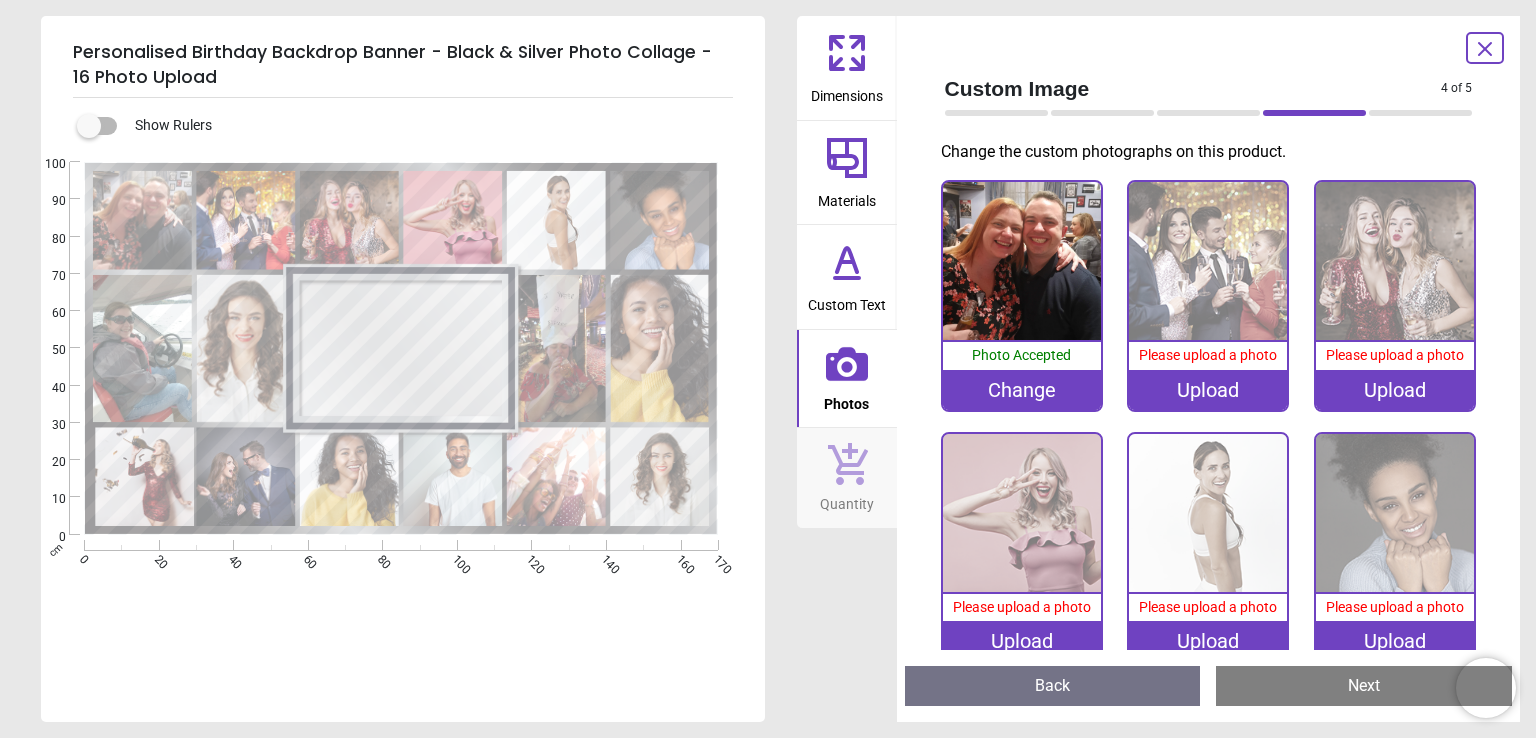 scroll, scrollTop: 0, scrollLeft: 0, axis: both 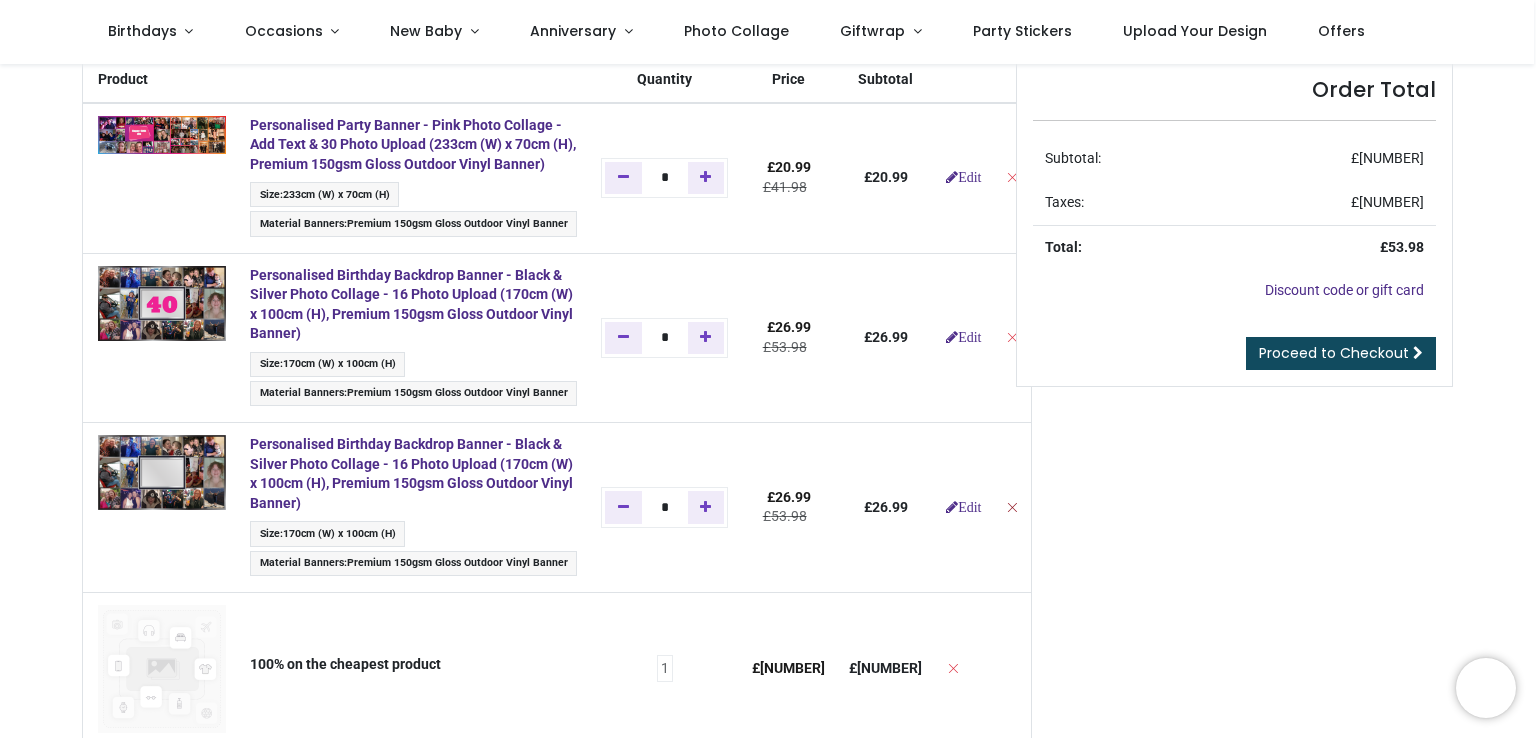 click at bounding box center (1012, 507) 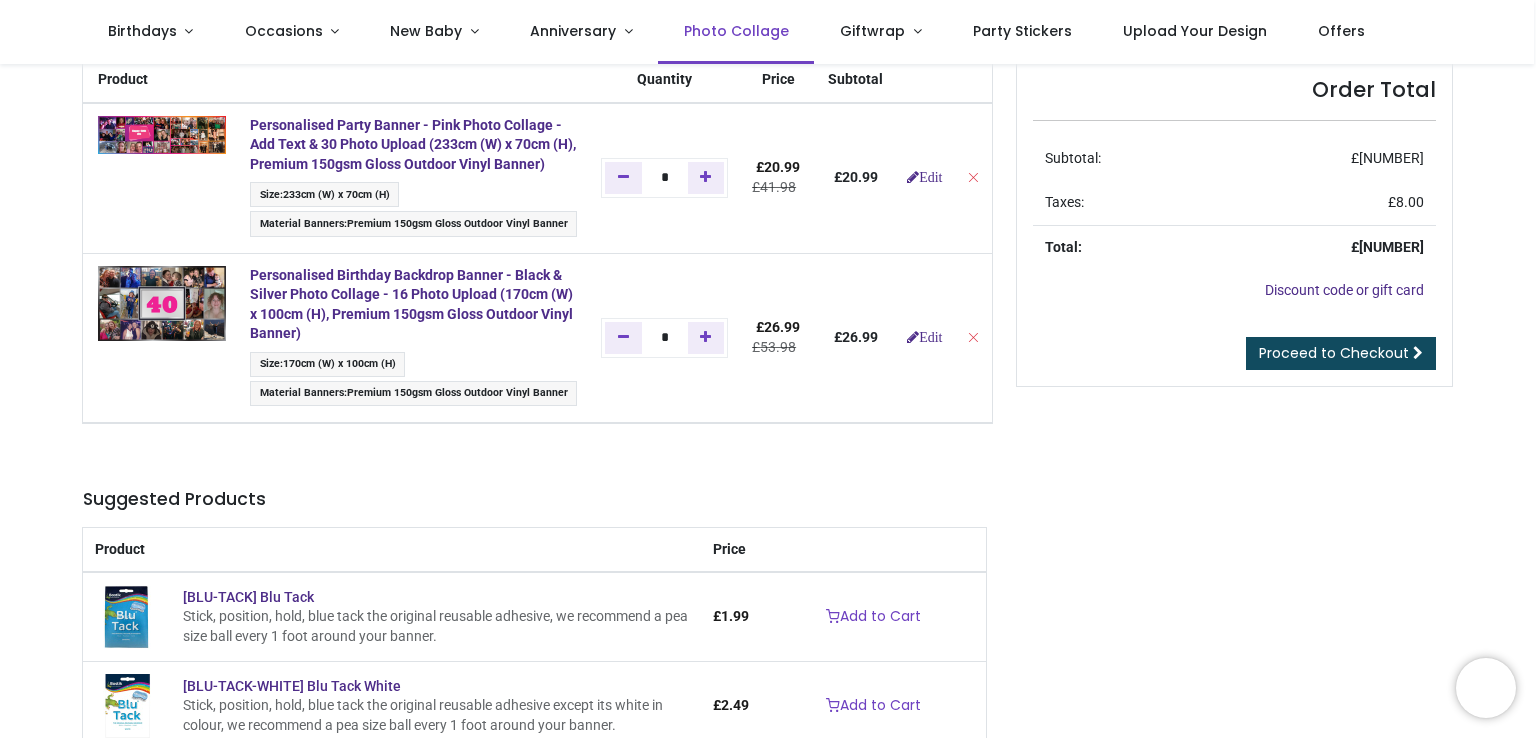 click on "Photo Collage" at bounding box center [736, 31] 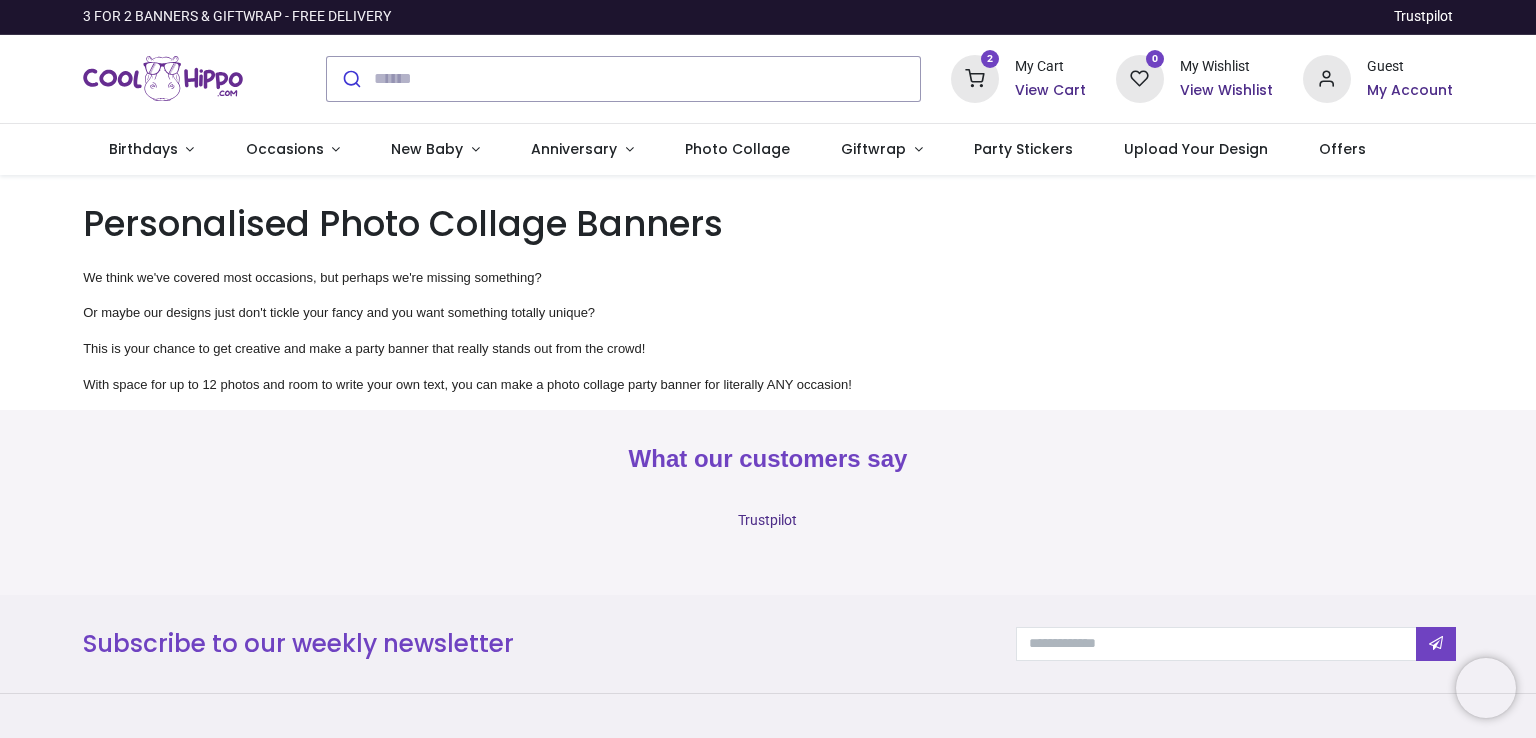 scroll, scrollTop: 0, scrollLeft: 0, axis: both 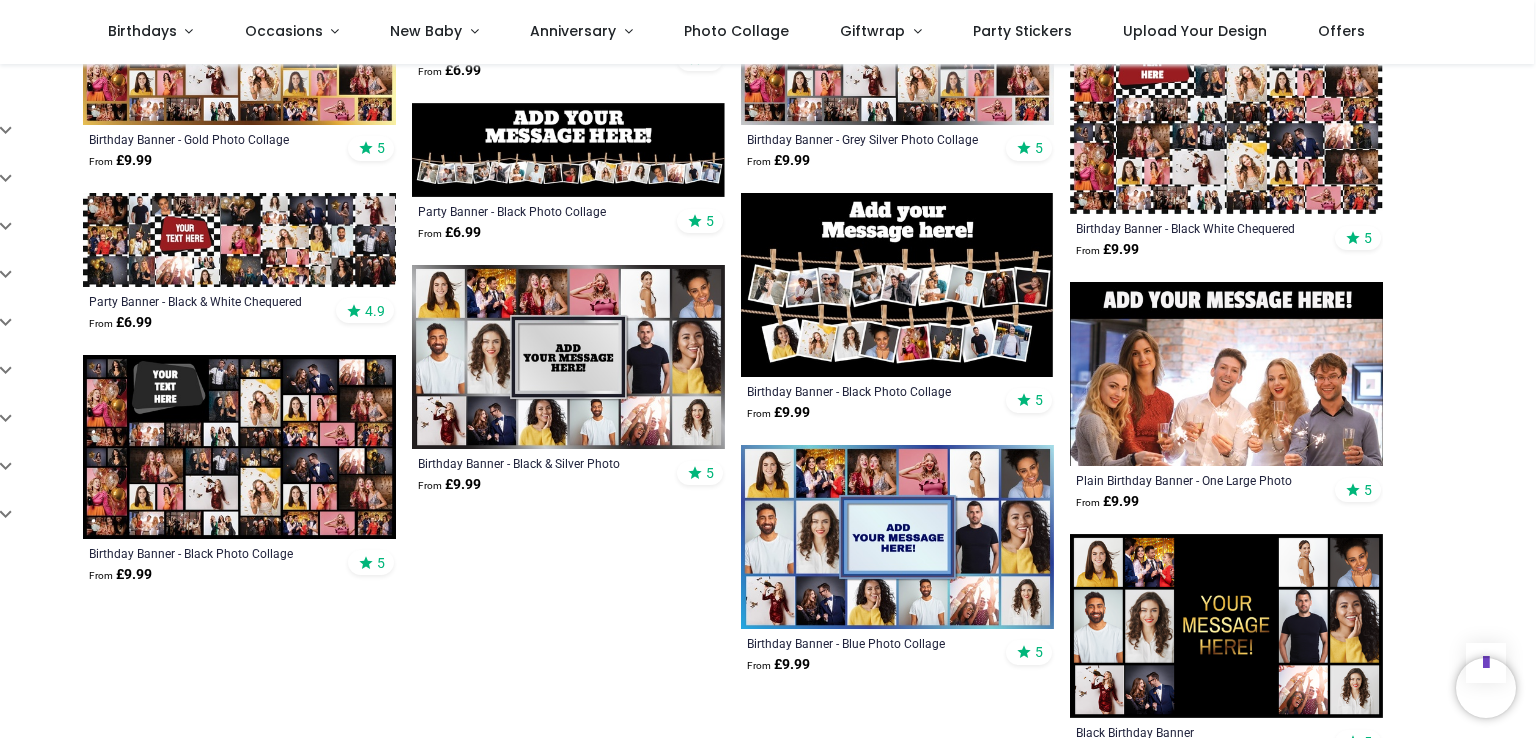 click at bounding box center (897, 537) 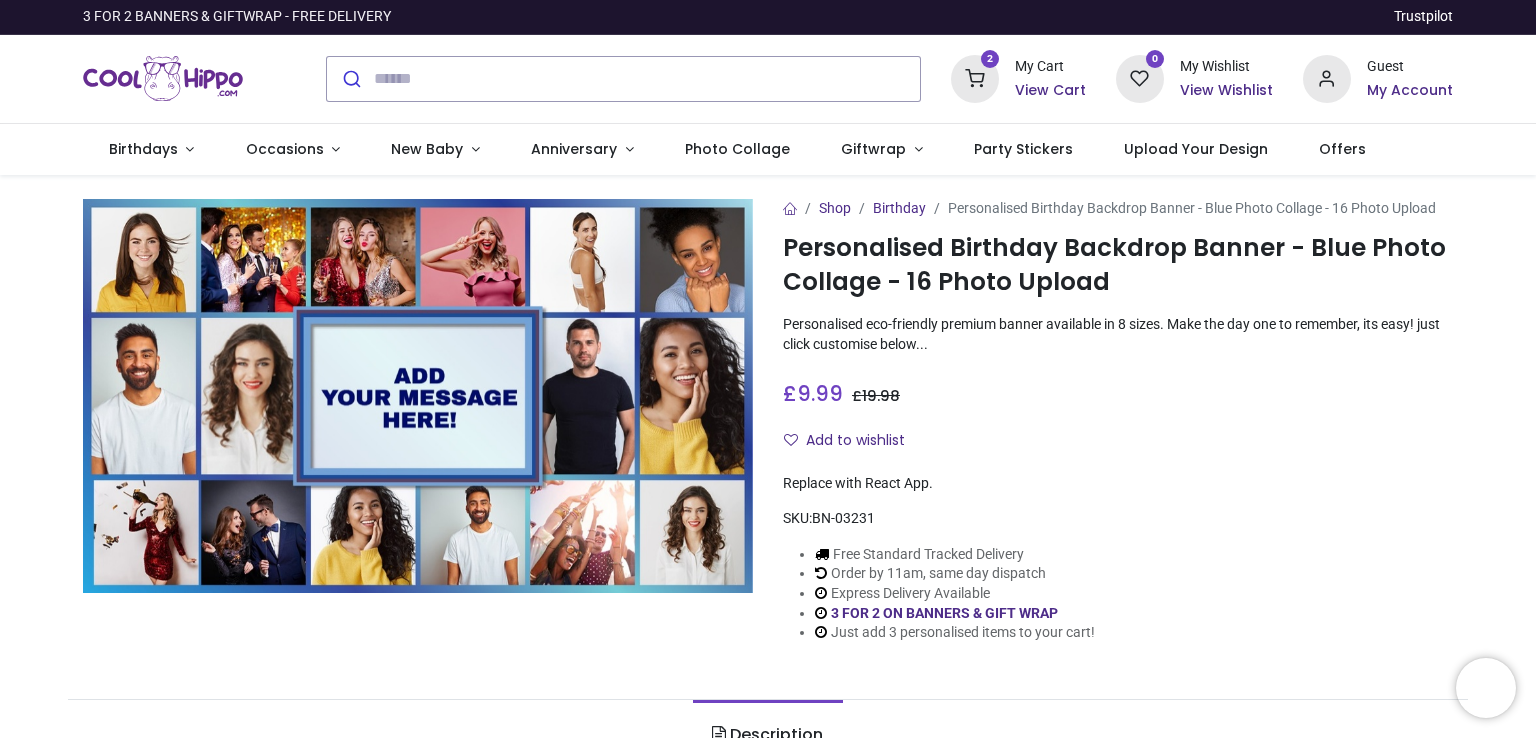 scroll, scrollTop: 0, scrollLeft: 0, axis: both 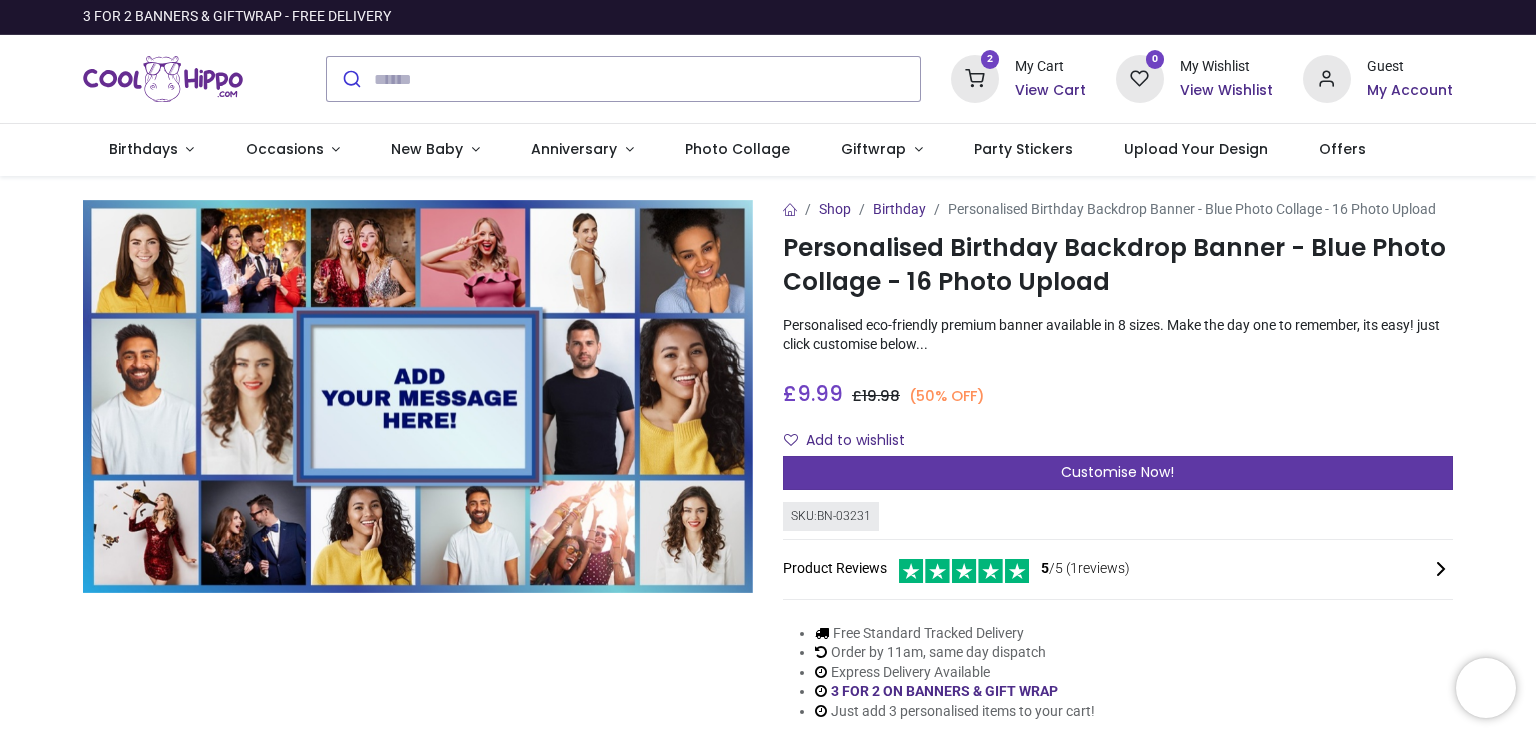 click on "Customise Now!" at bounding box center (1118, 473) 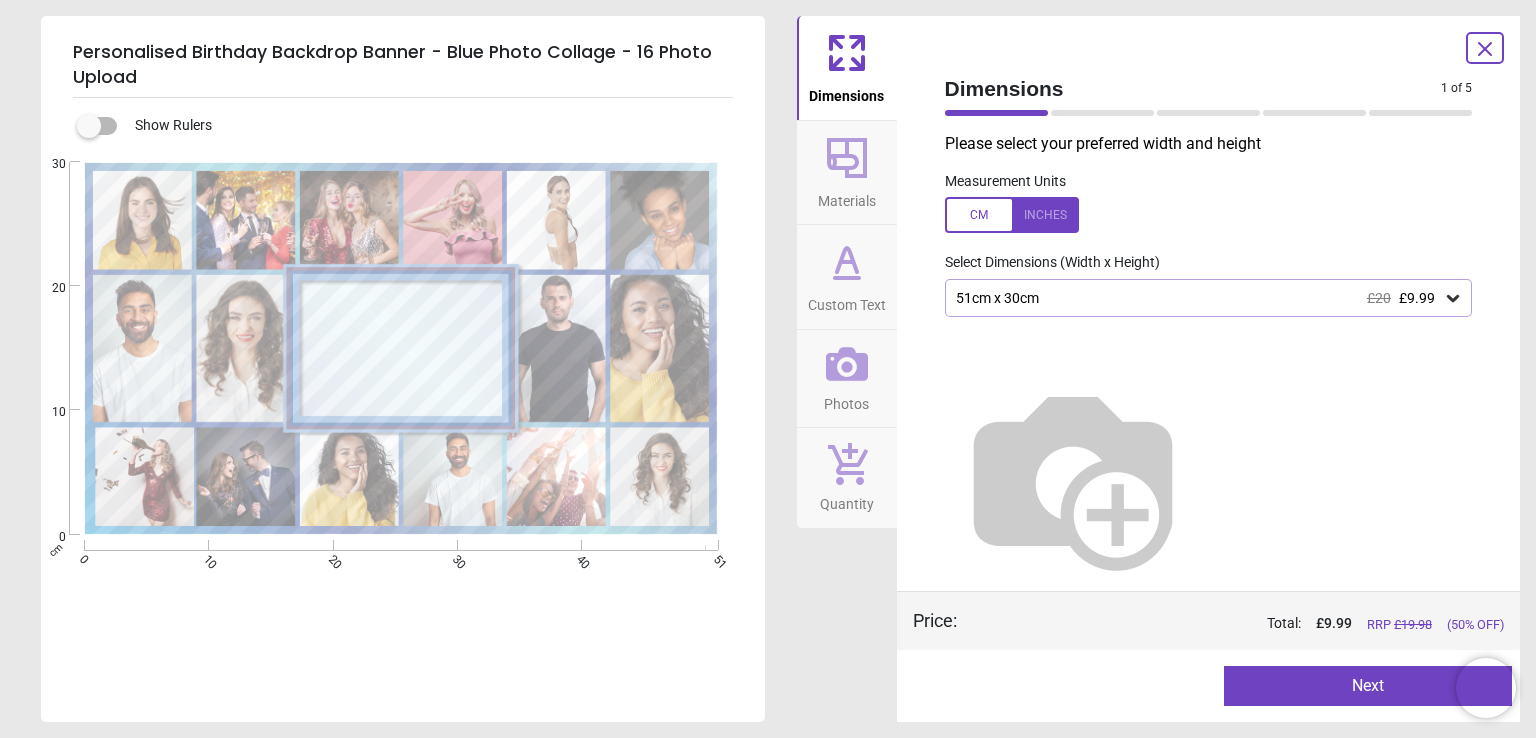 click on "51cm  x  30cm       £20 £9.99" at bounding box center (1199, 298) 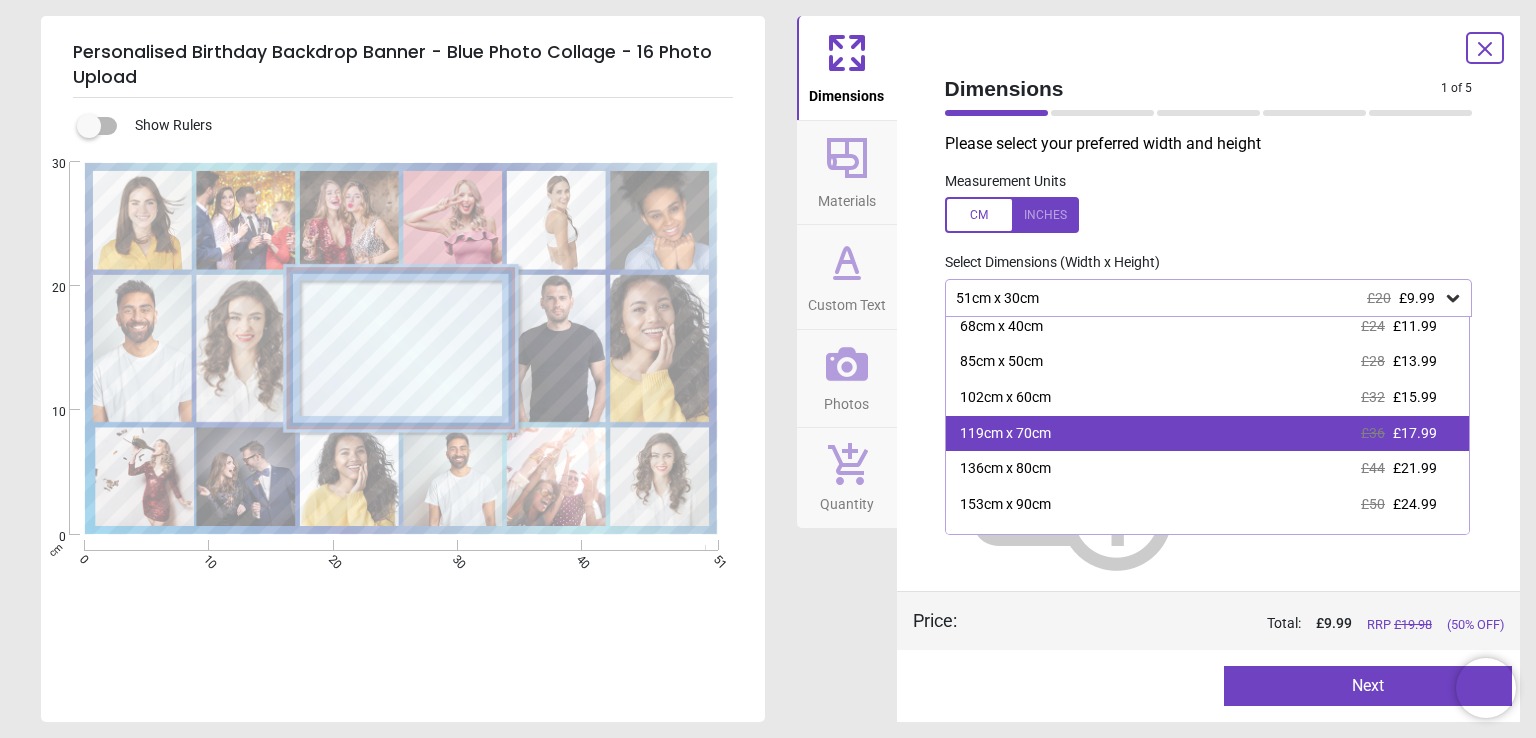 scroll, scrollTop: 68, scrollLeft: 0, axis: vertical 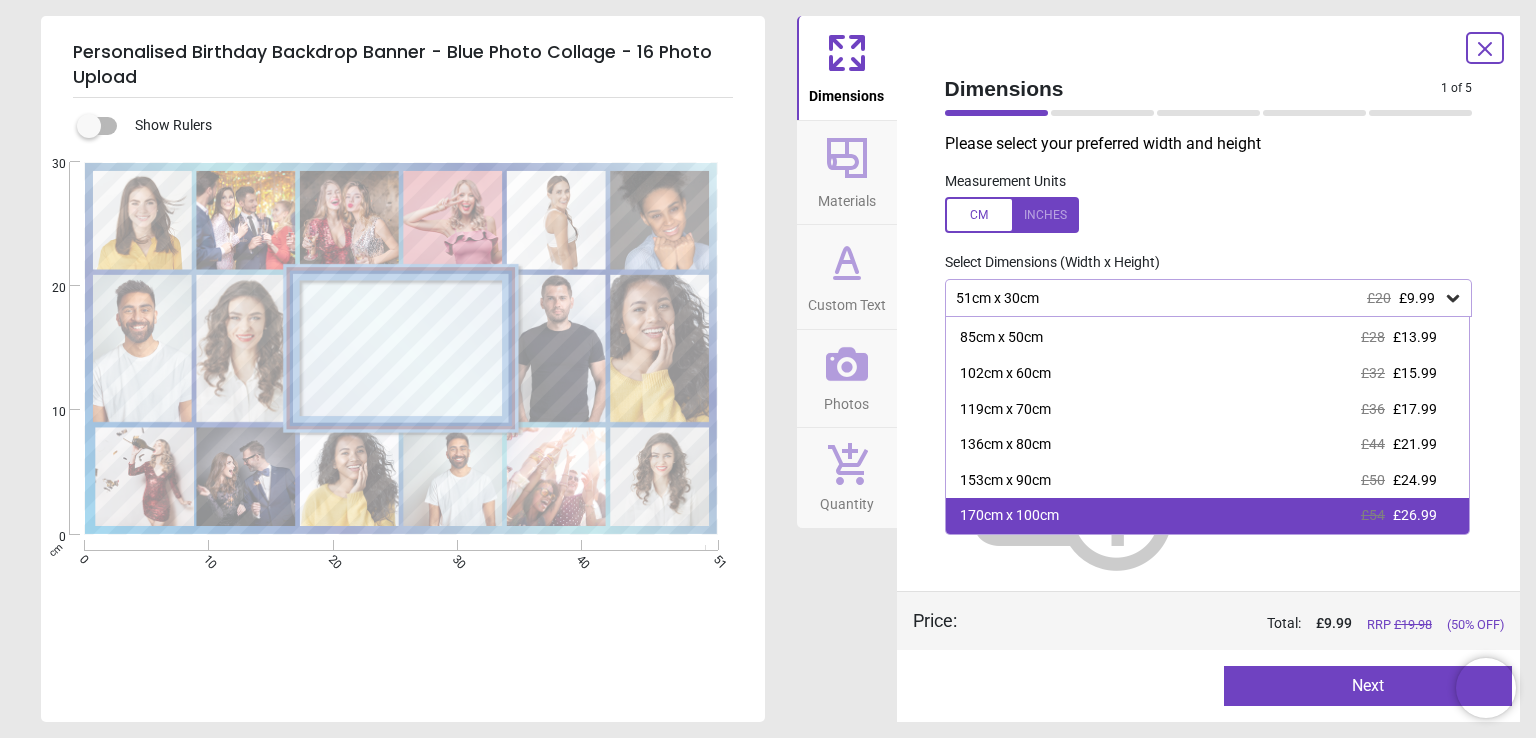 click on "170cm  x  100cm       £54 £26.99" at bounding box center (1208, 516) 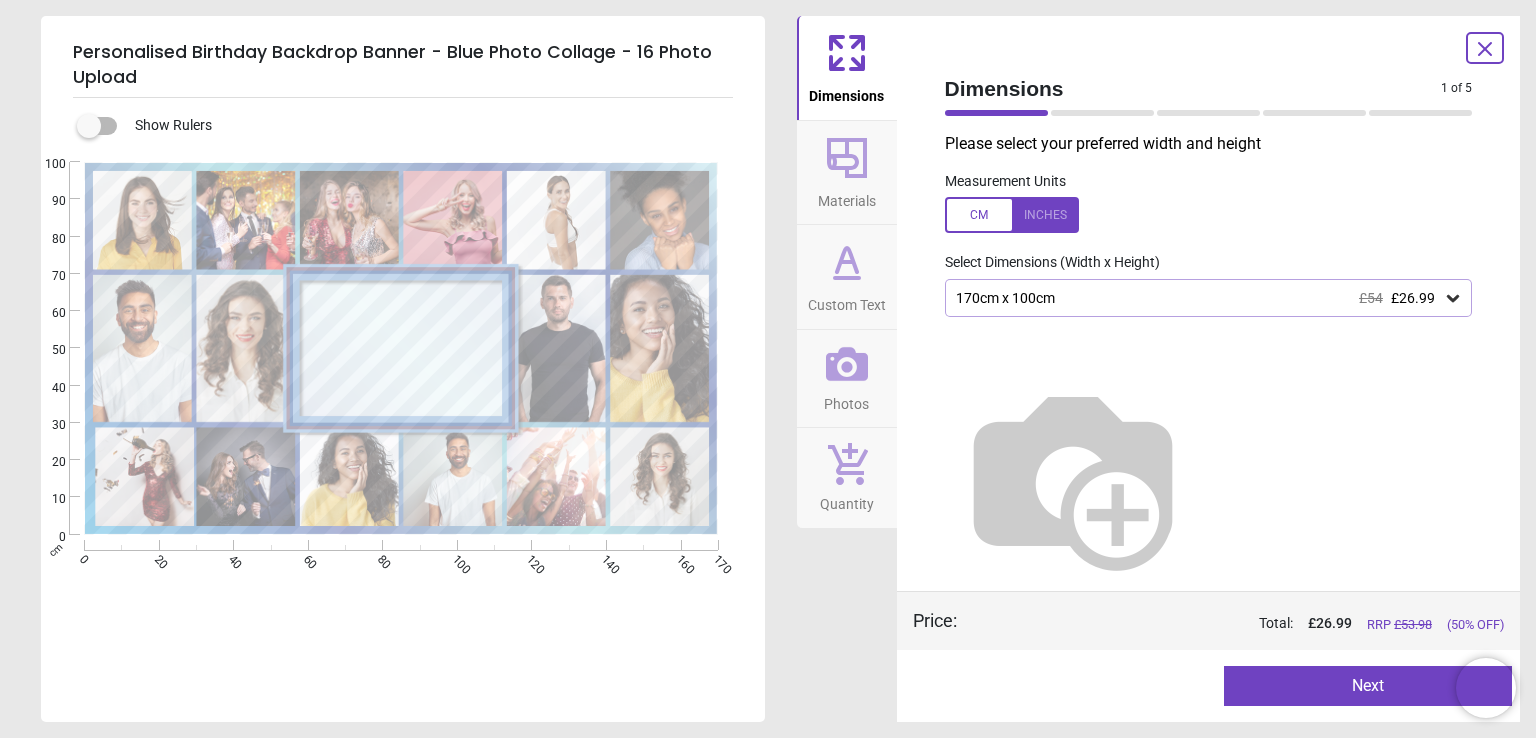 click at bounding box center (403, 349) 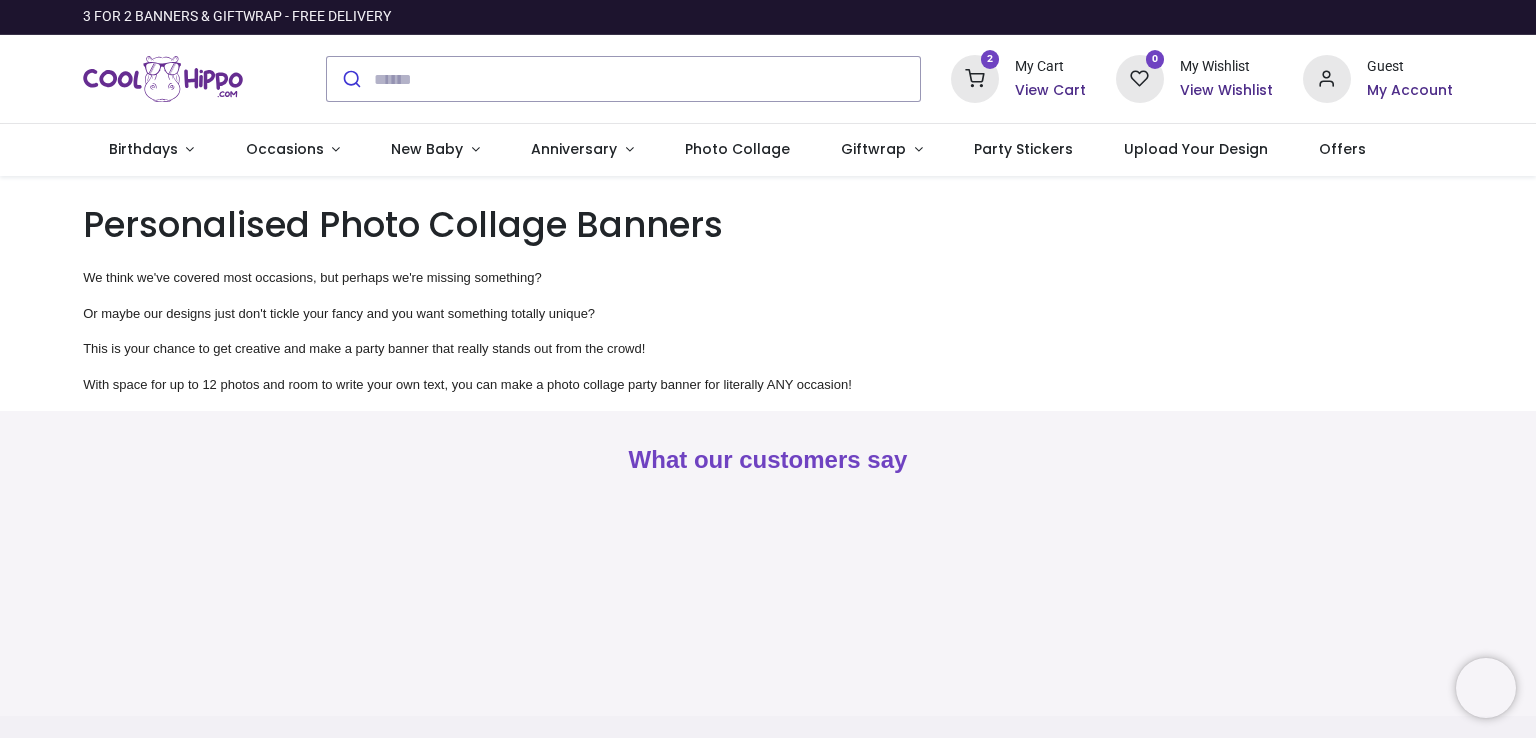 scroll, scrollTop: 0, scrollLeft: 0, axis: both 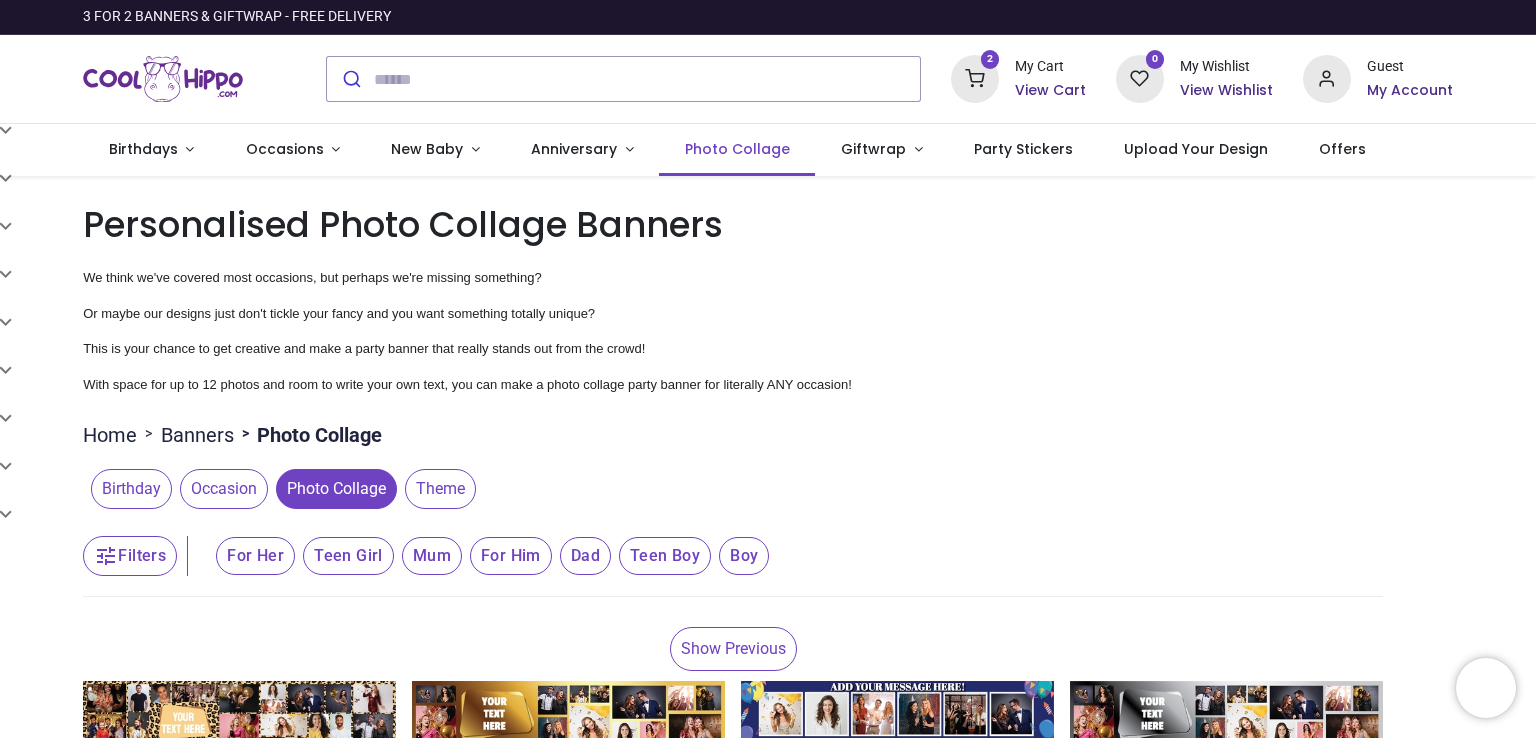 click on "Photo Collage" at bounding box center [737, 149] 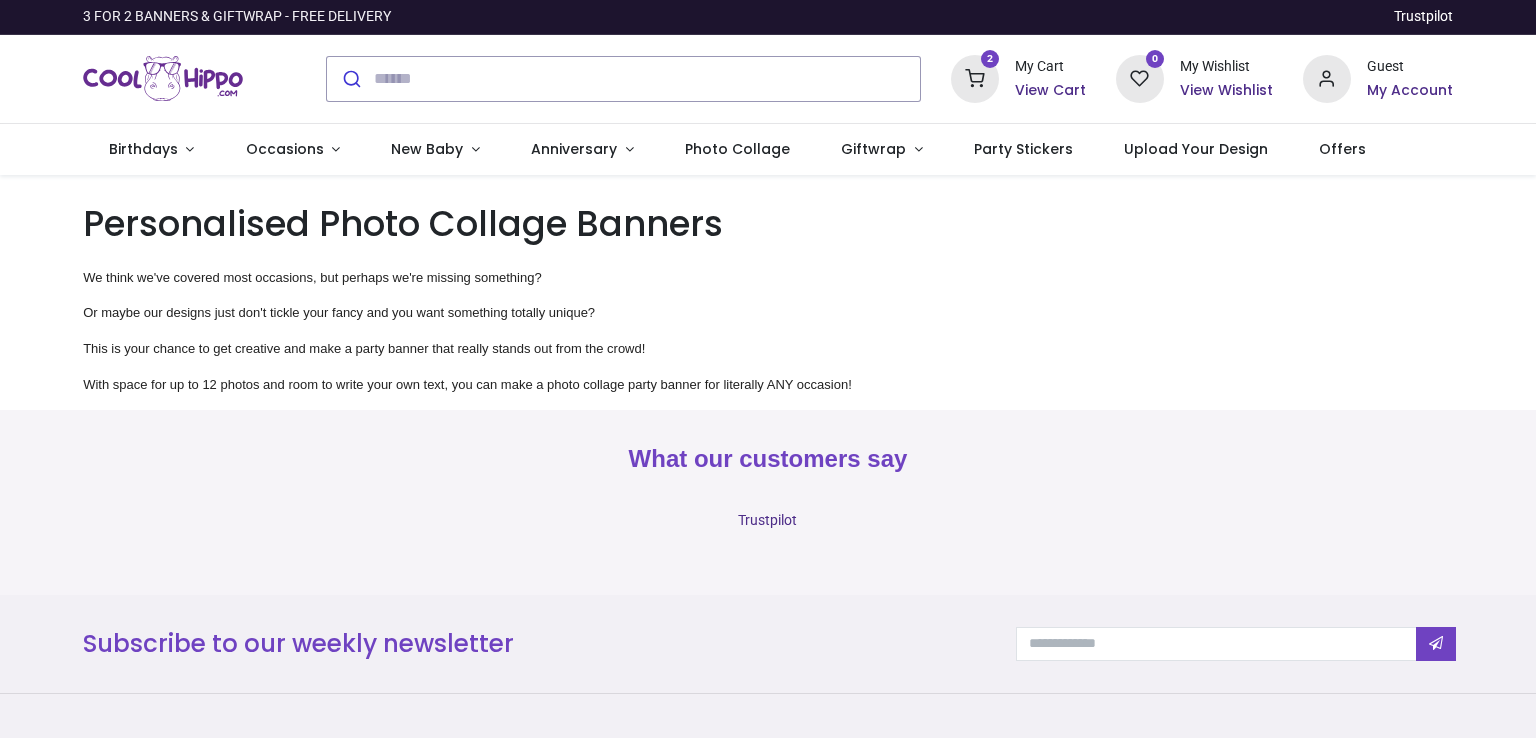 scroll, scrollTop: 0, scrollLeft: 0, axis: both 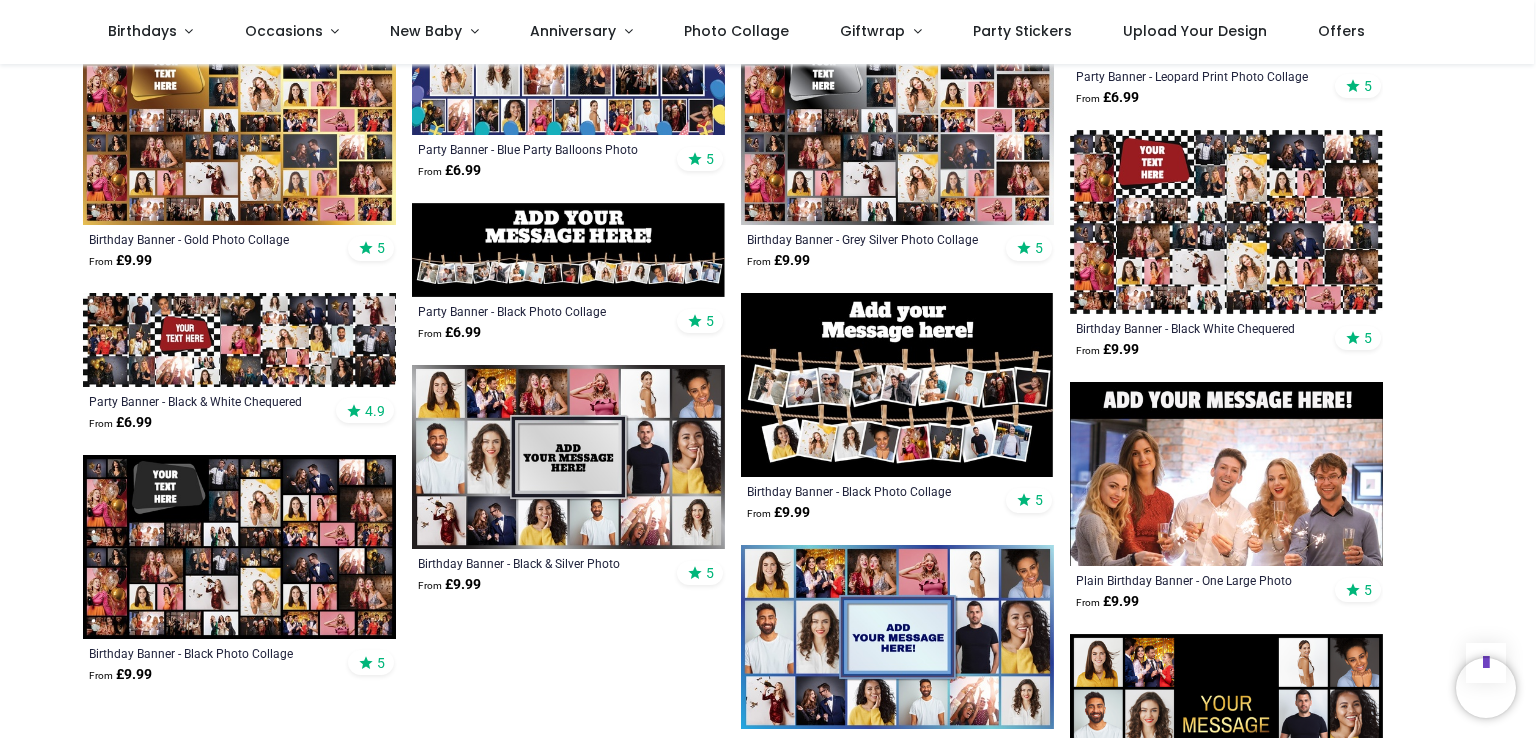 click at bounding box center [568, 457] 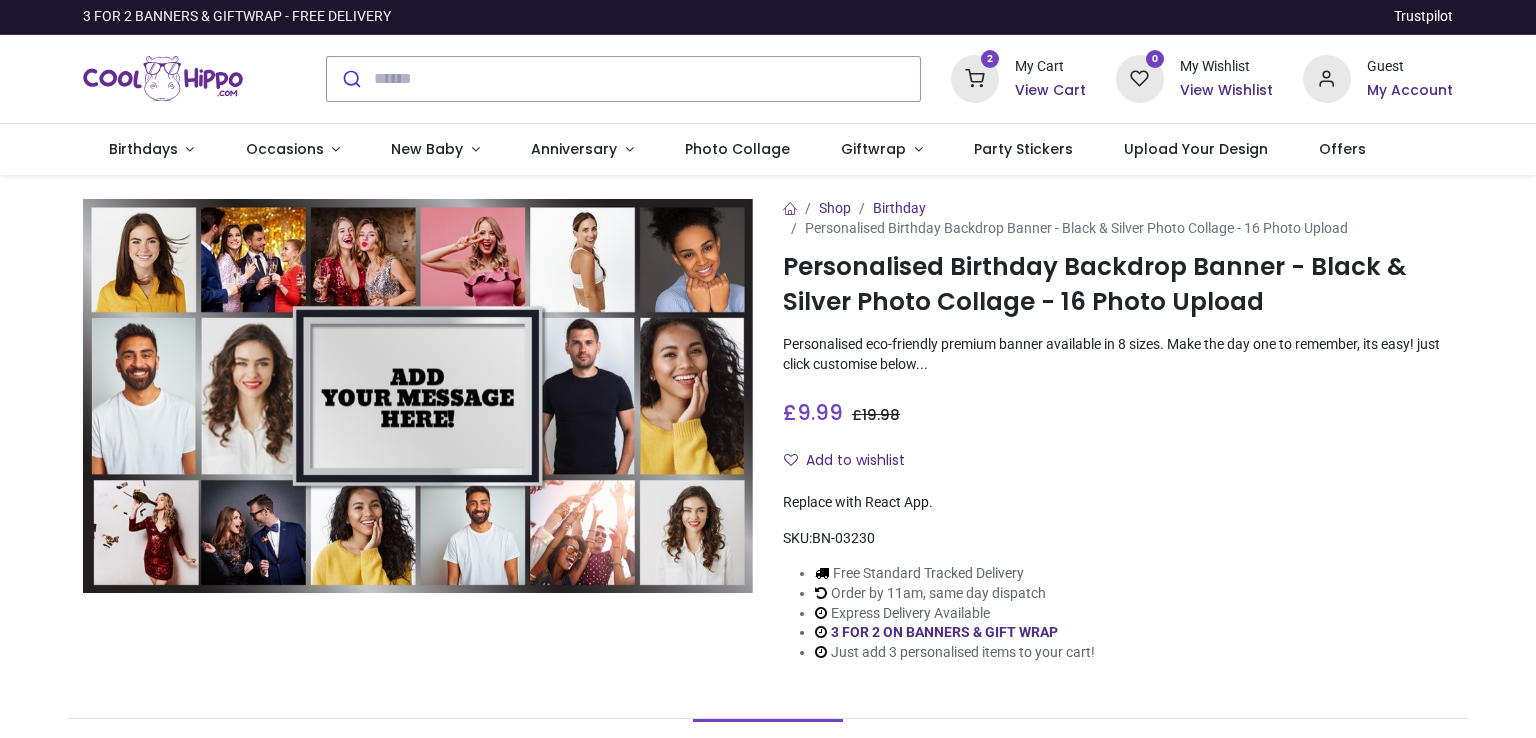 scroll, scrollTop: 0, scrollLeft: 0, axis: both 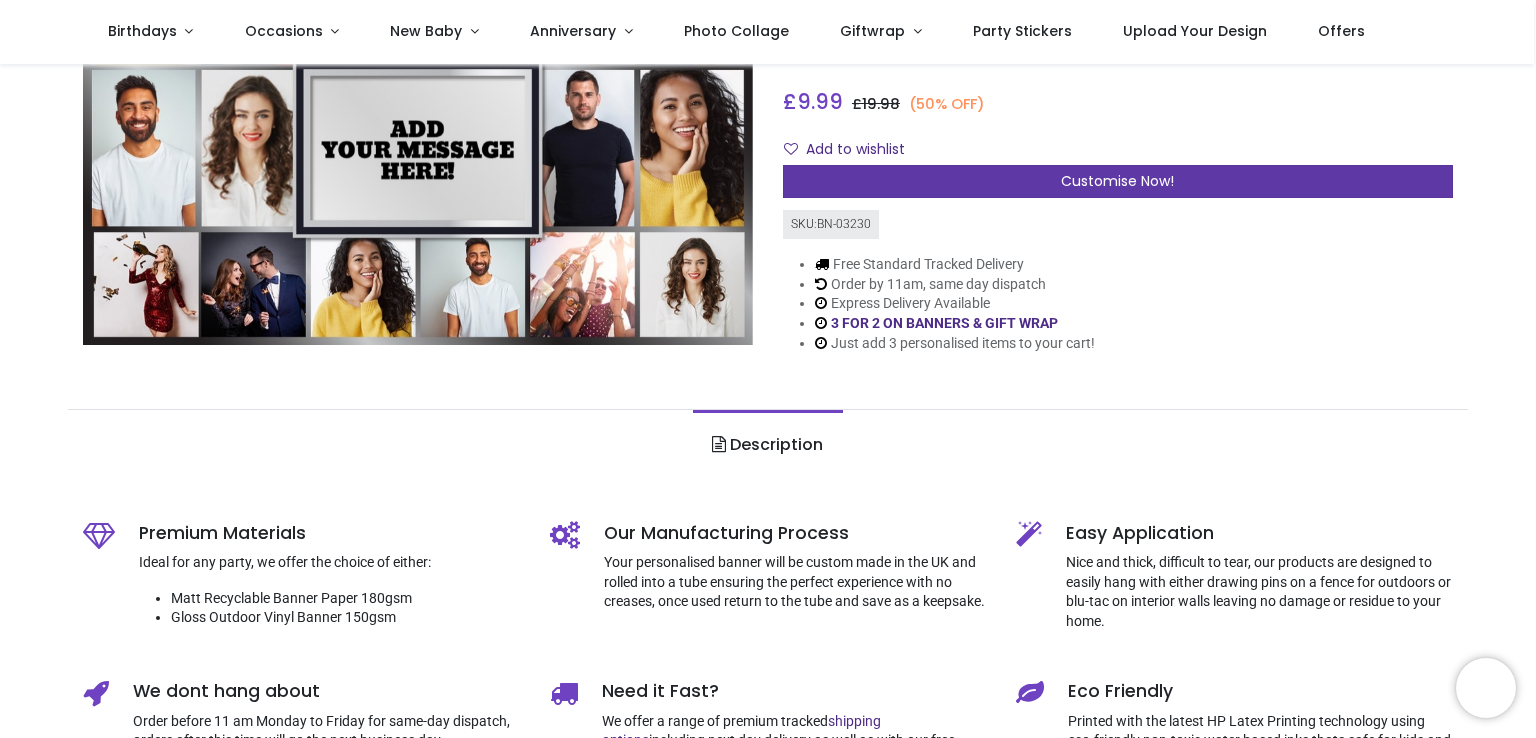 click on "Customise Now!" at bounding box center (1117, 181) 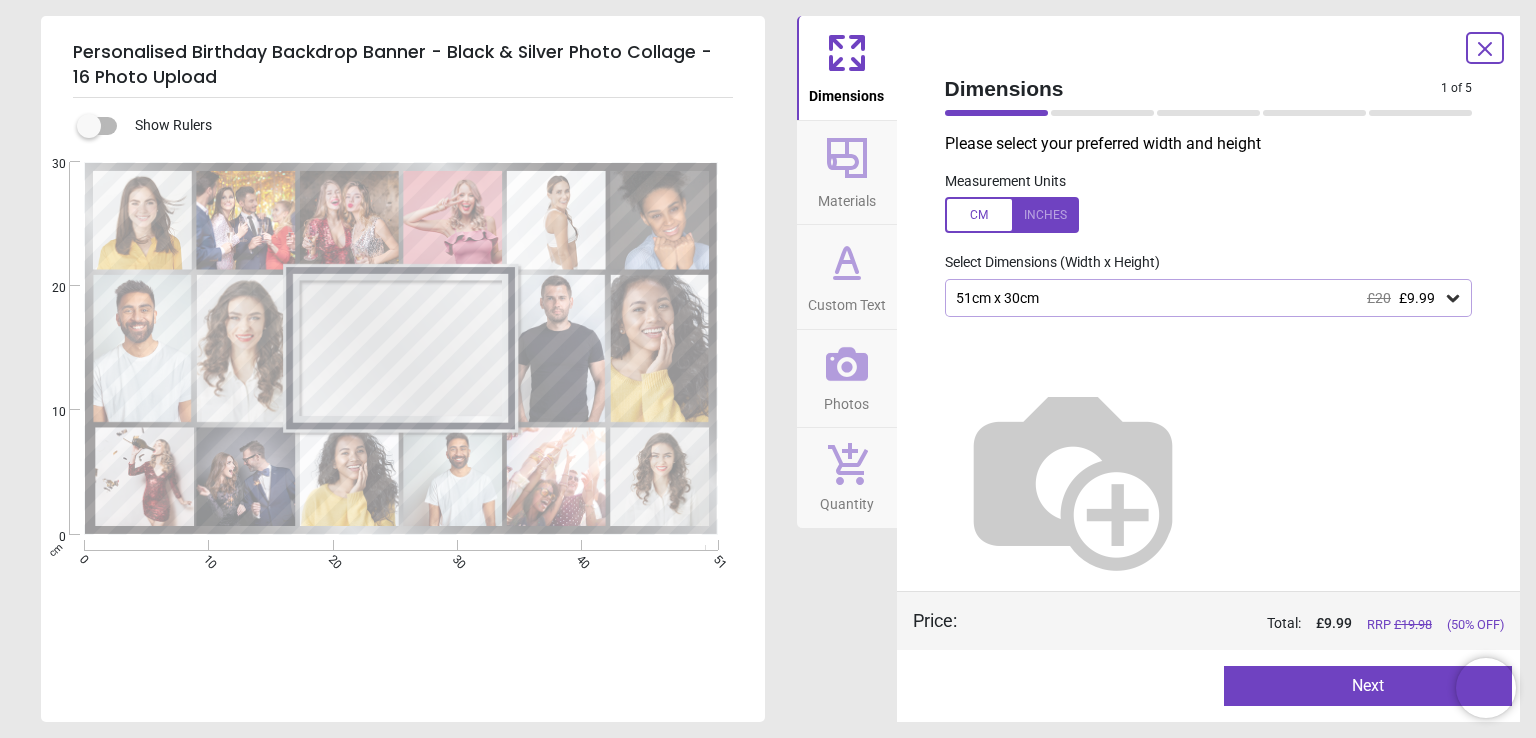 click on "£9.99" at bounding box center [1417, 298] 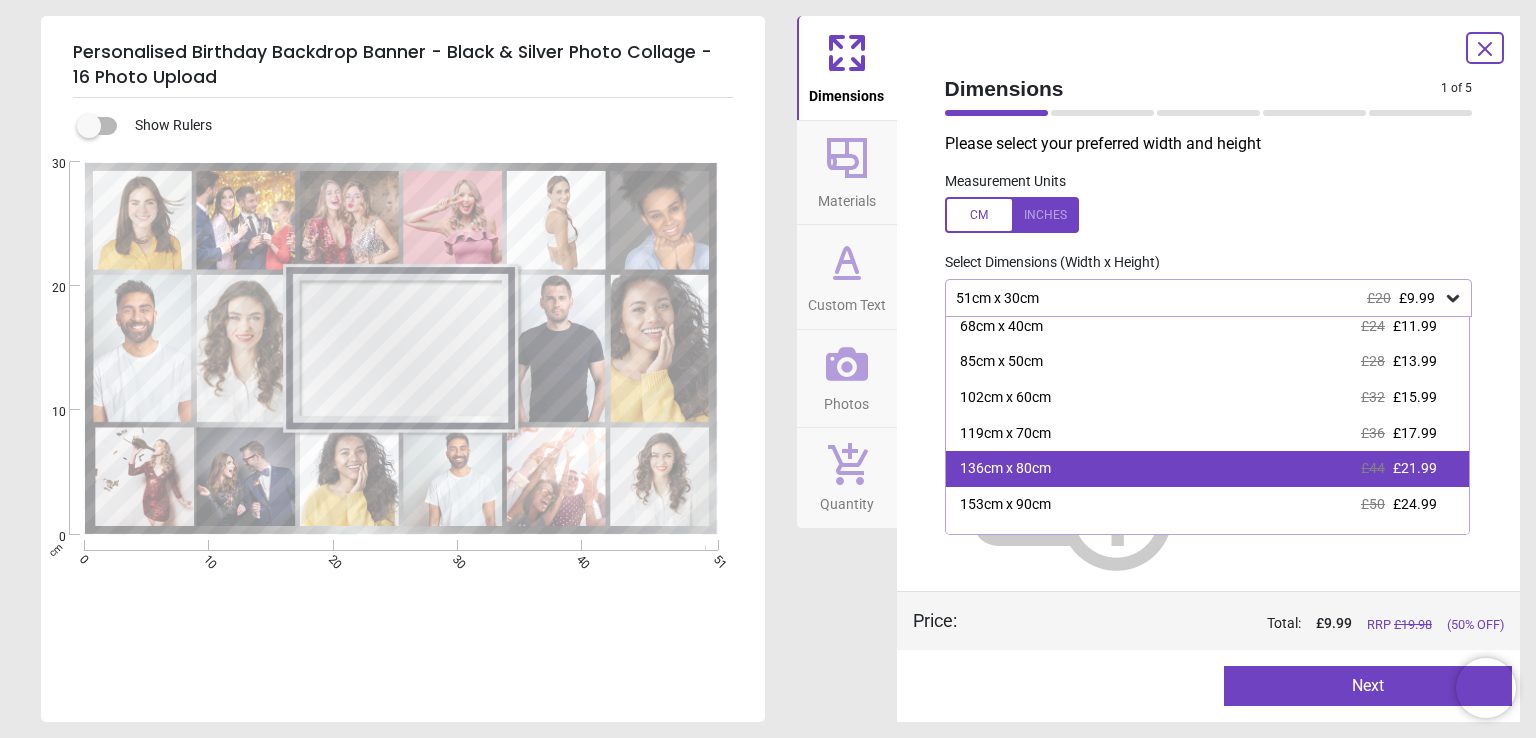 scroll, scrollTop: 68, scrollLeft: 0, axis: vertical 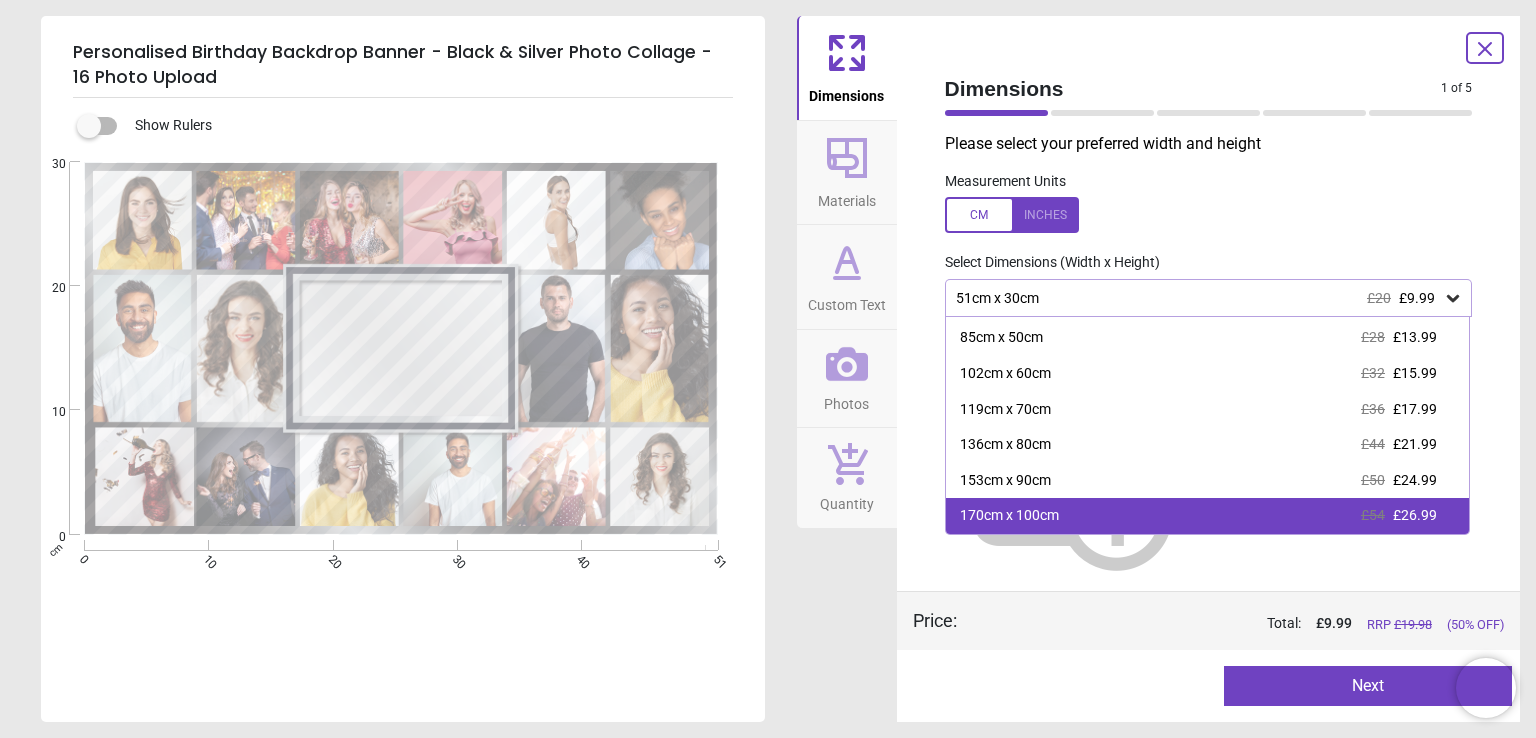 click on "170cm  x  100cm       £54 £26.99" at bounding box center (1208, 516) 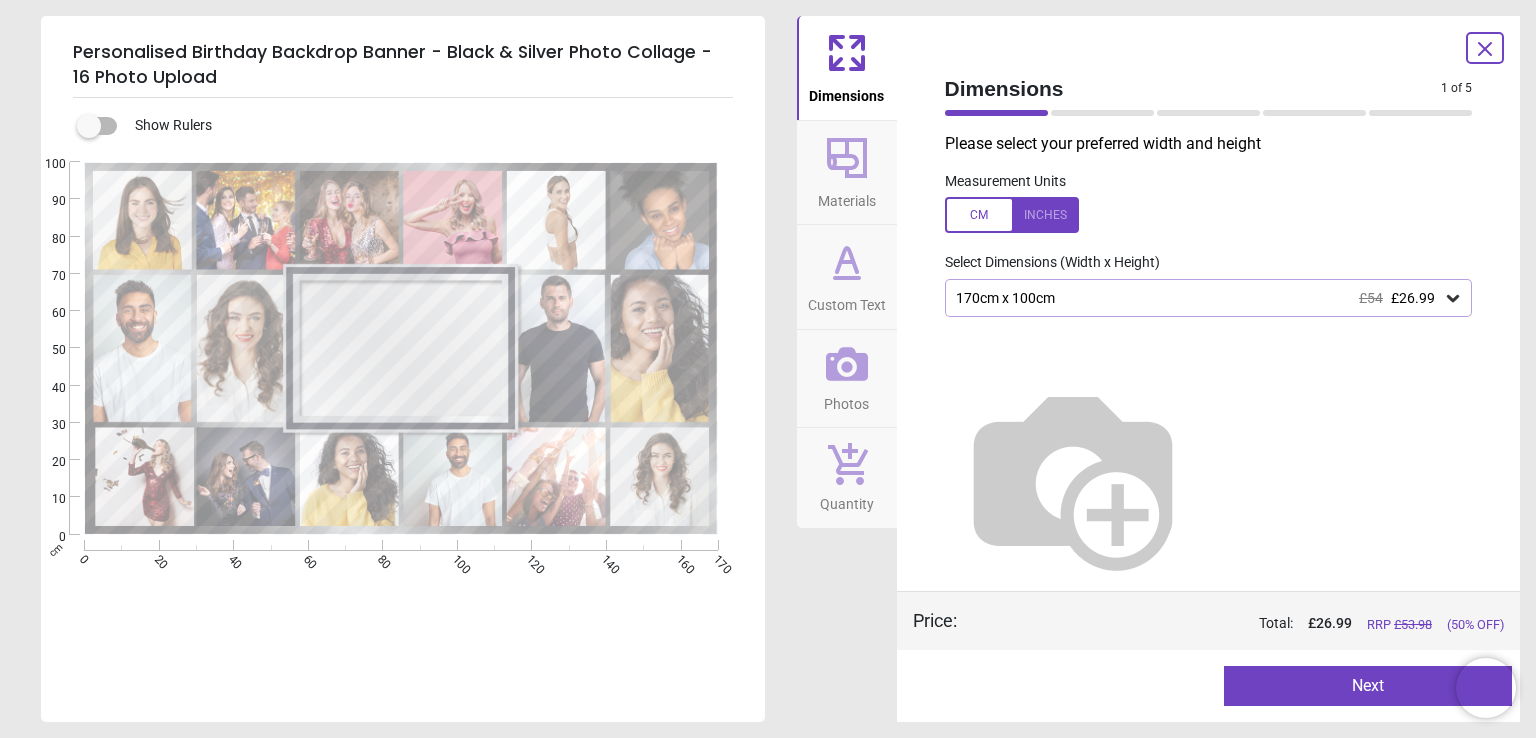 click on "Next" at bounding box center (1368, 686) 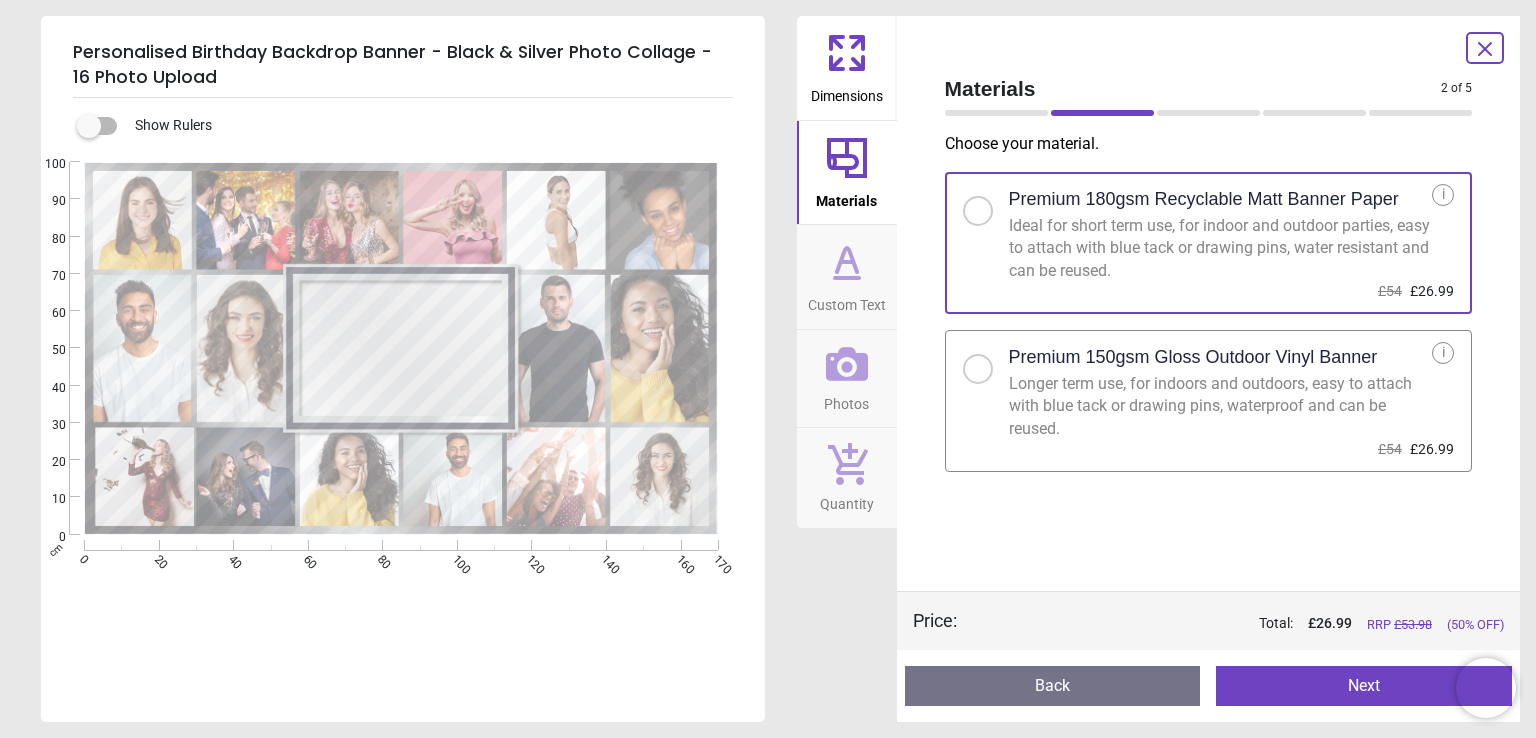 click at bounding box center [978, 369] 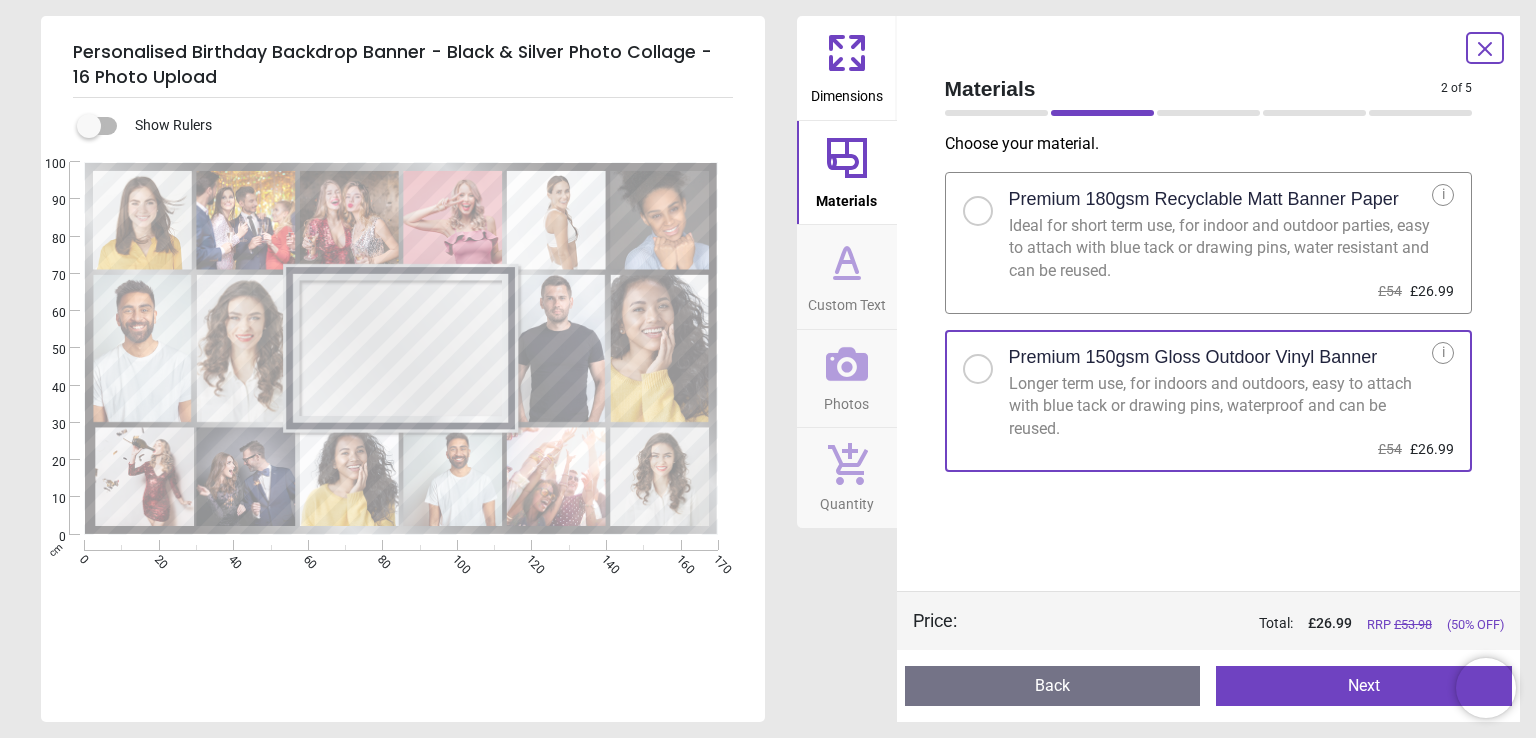 click on "Next" at bounding box center [1364, 686] 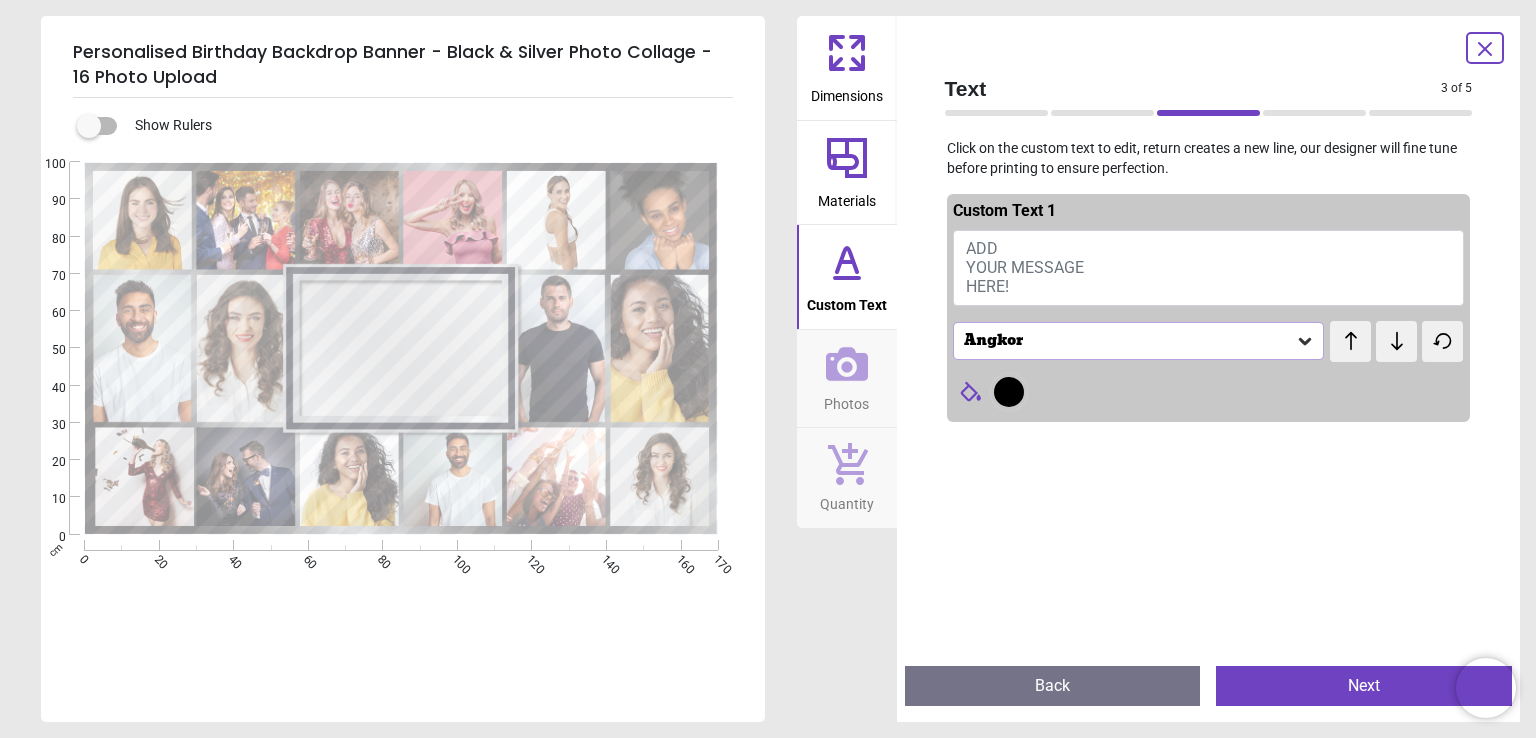 click at bounding box center [1009, 392] 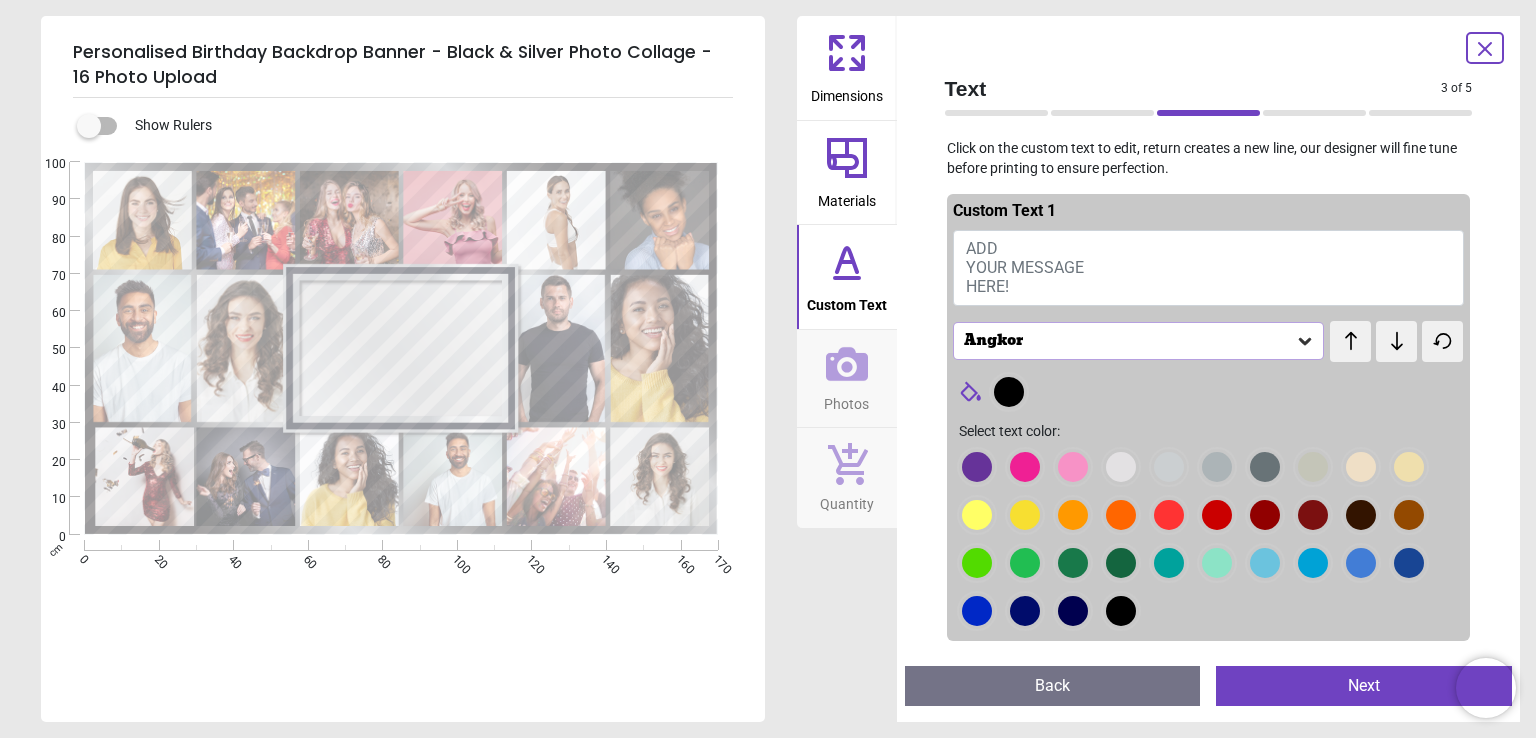 click at bounding box center (977, 467) 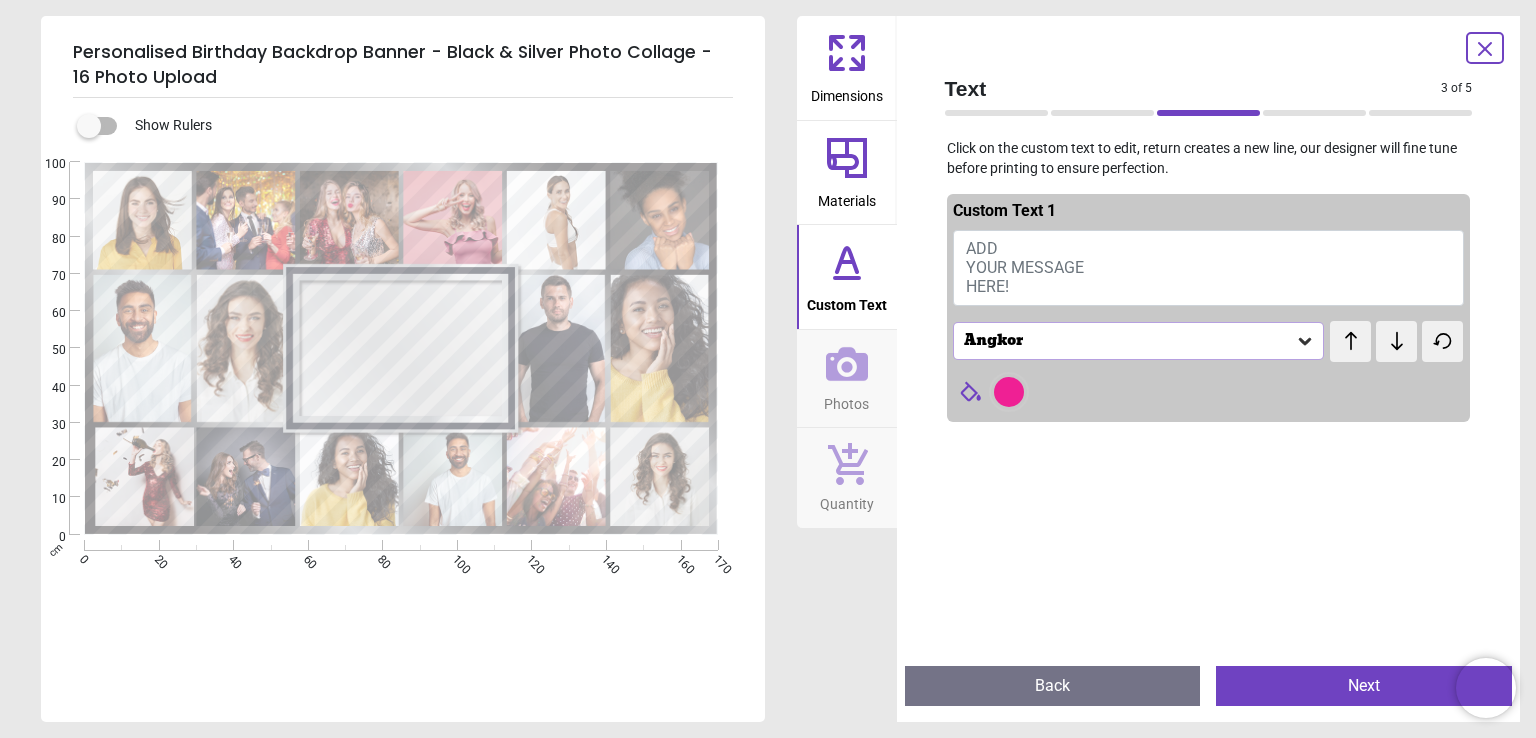 click on "ADD
YOUR MESSAGE
HERE!" at bounding box center [1025, 267] 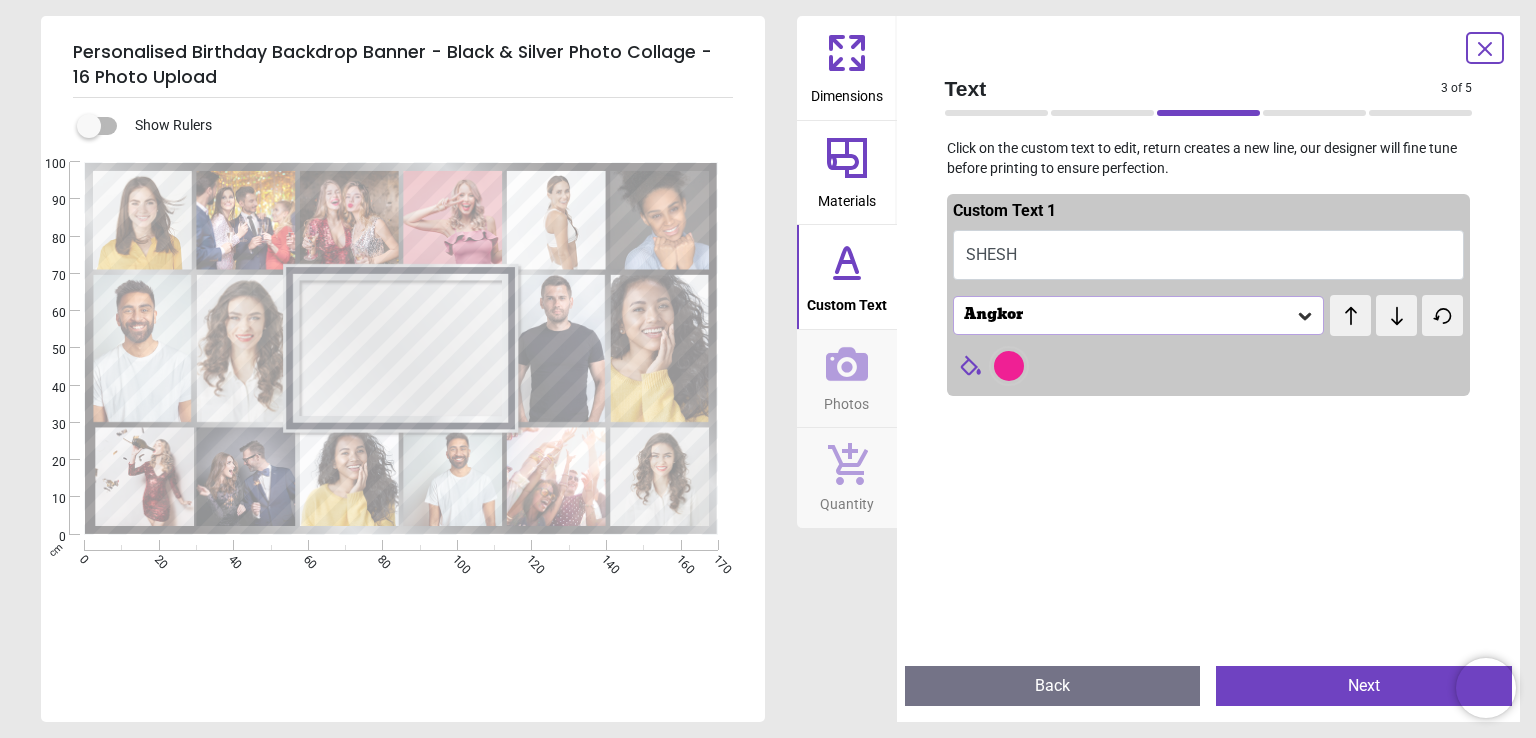 scroll, scrollTop: 6, scrollLeft: 0, axis: vertical 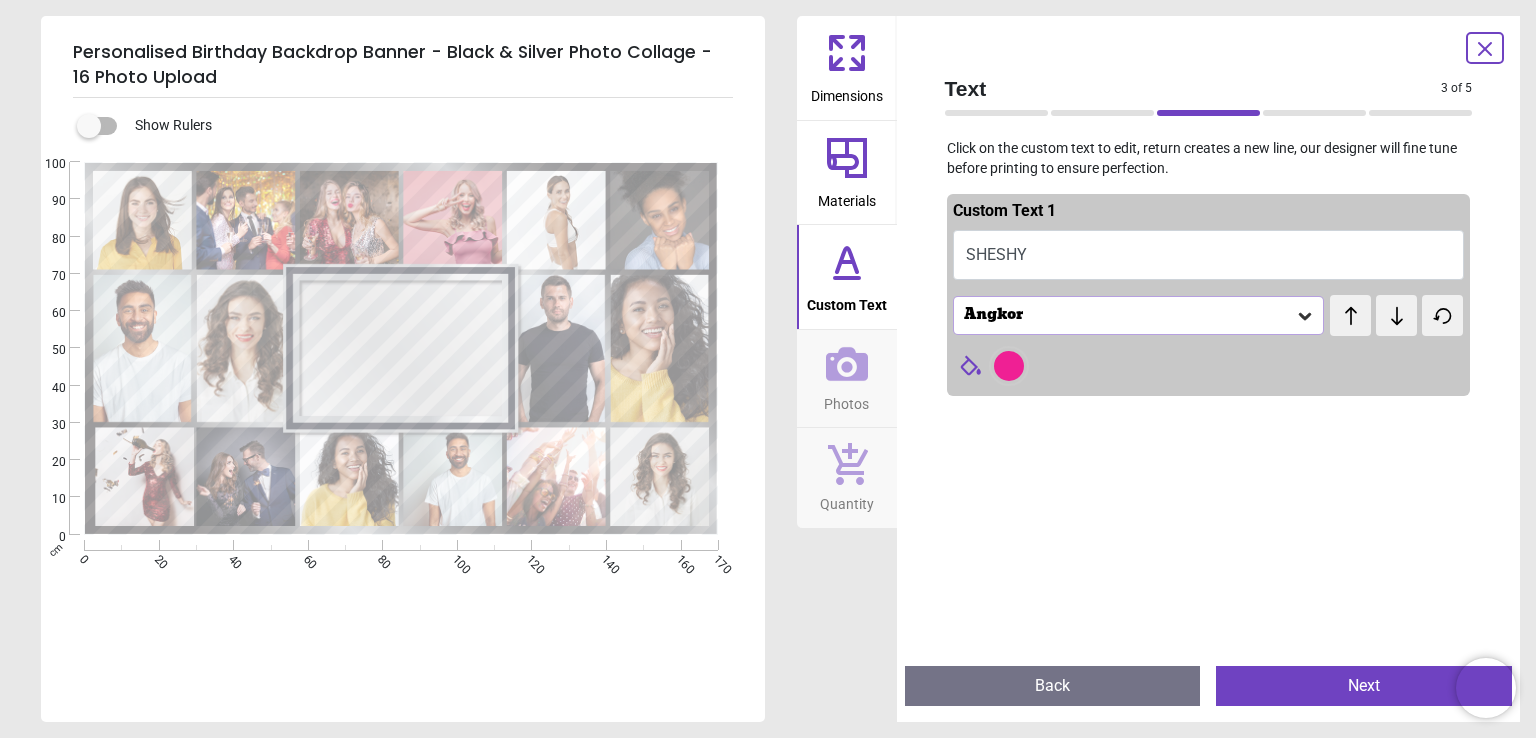 type on "******" 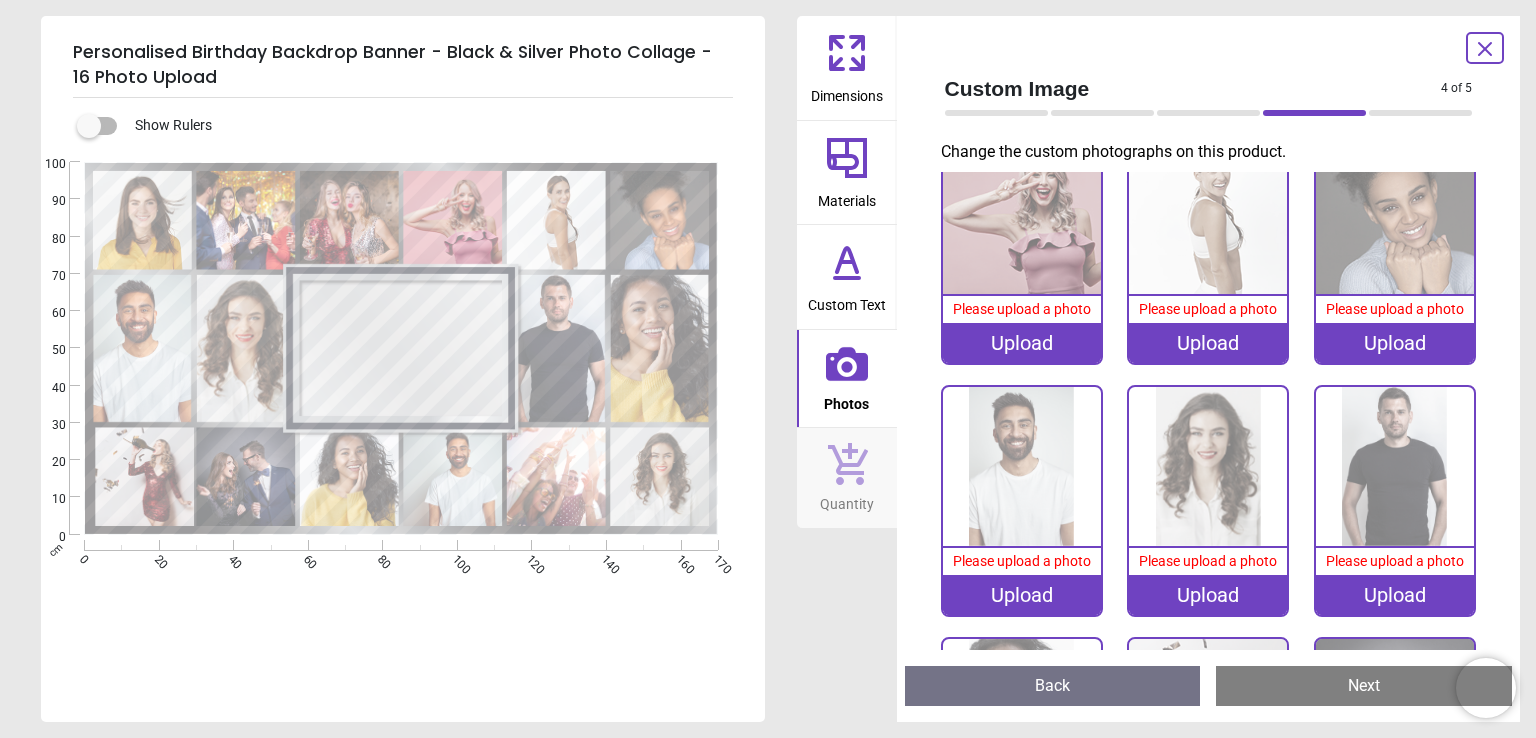 scroll, scrollTop: 300, scrollLeft: 0, axis: vertical 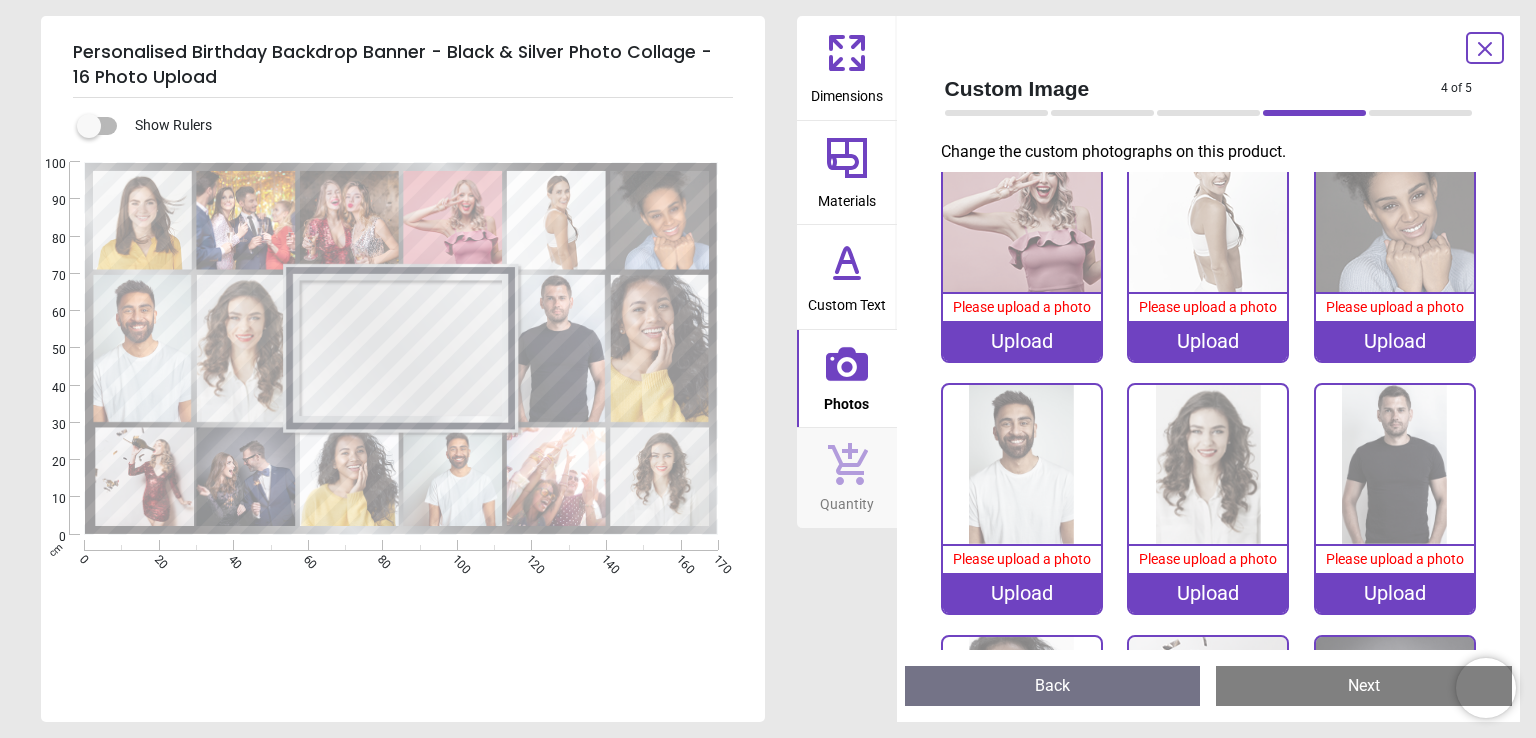 click on "Upload" at bounding box center [1208, 593] 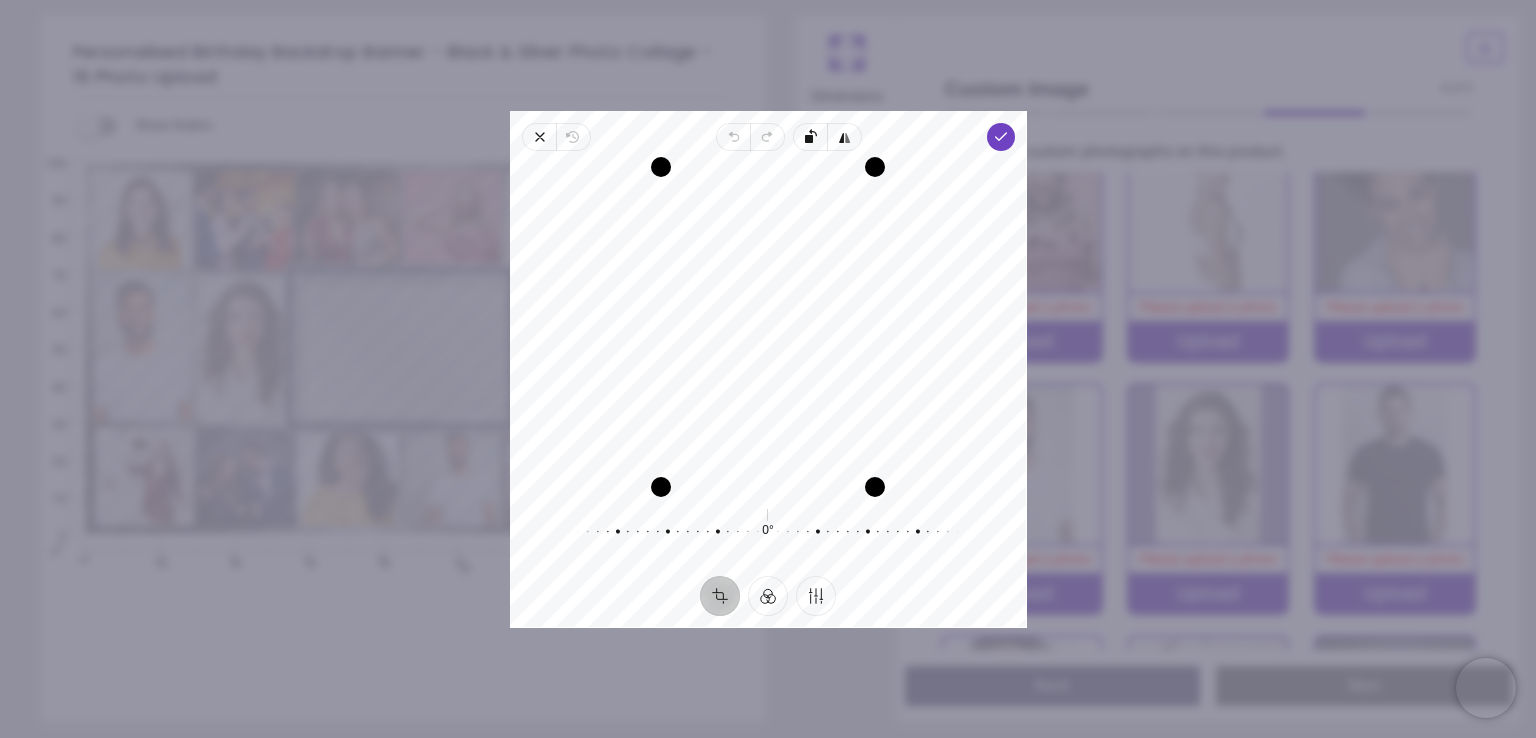 drag, startPoint x: 755, startPoint y: 397, endPoint x: 769, endPoint y: 326, distance: 72.36712 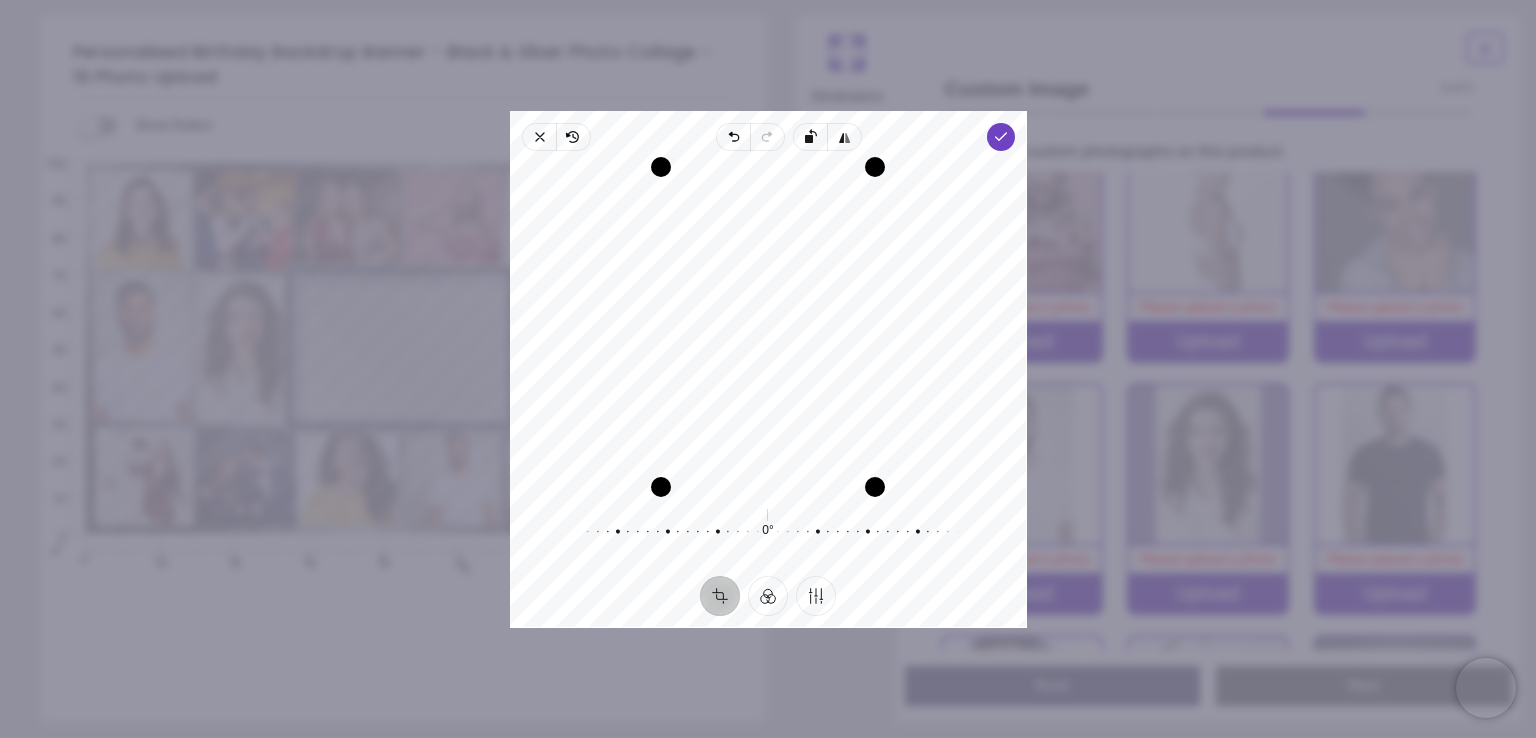 drag, startPoint x: 767, startPoint y: 337, endPoint x: 727, endPoint y: 341, distance: 40.1995 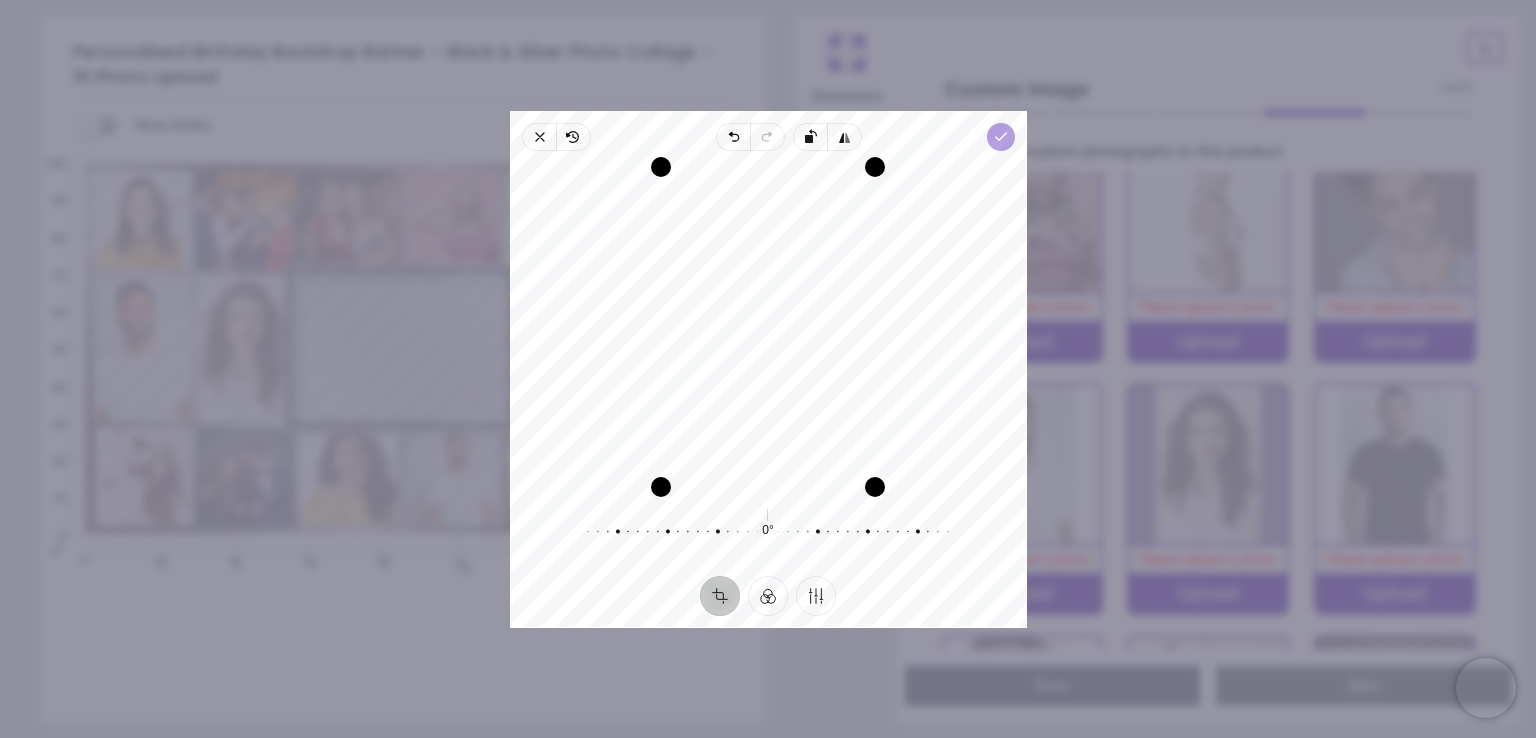 click 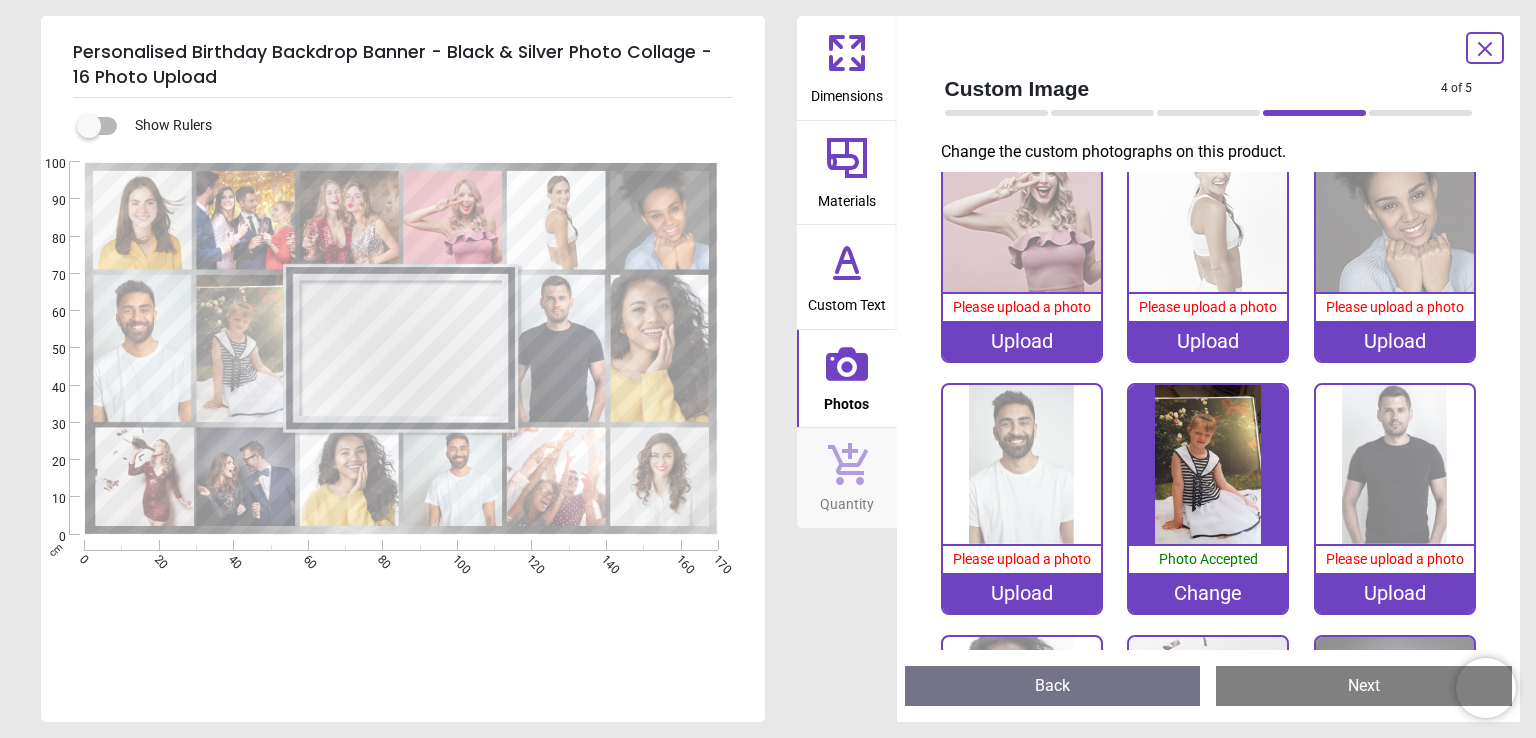 click on "Upload" at bounding box center [1395, 593] 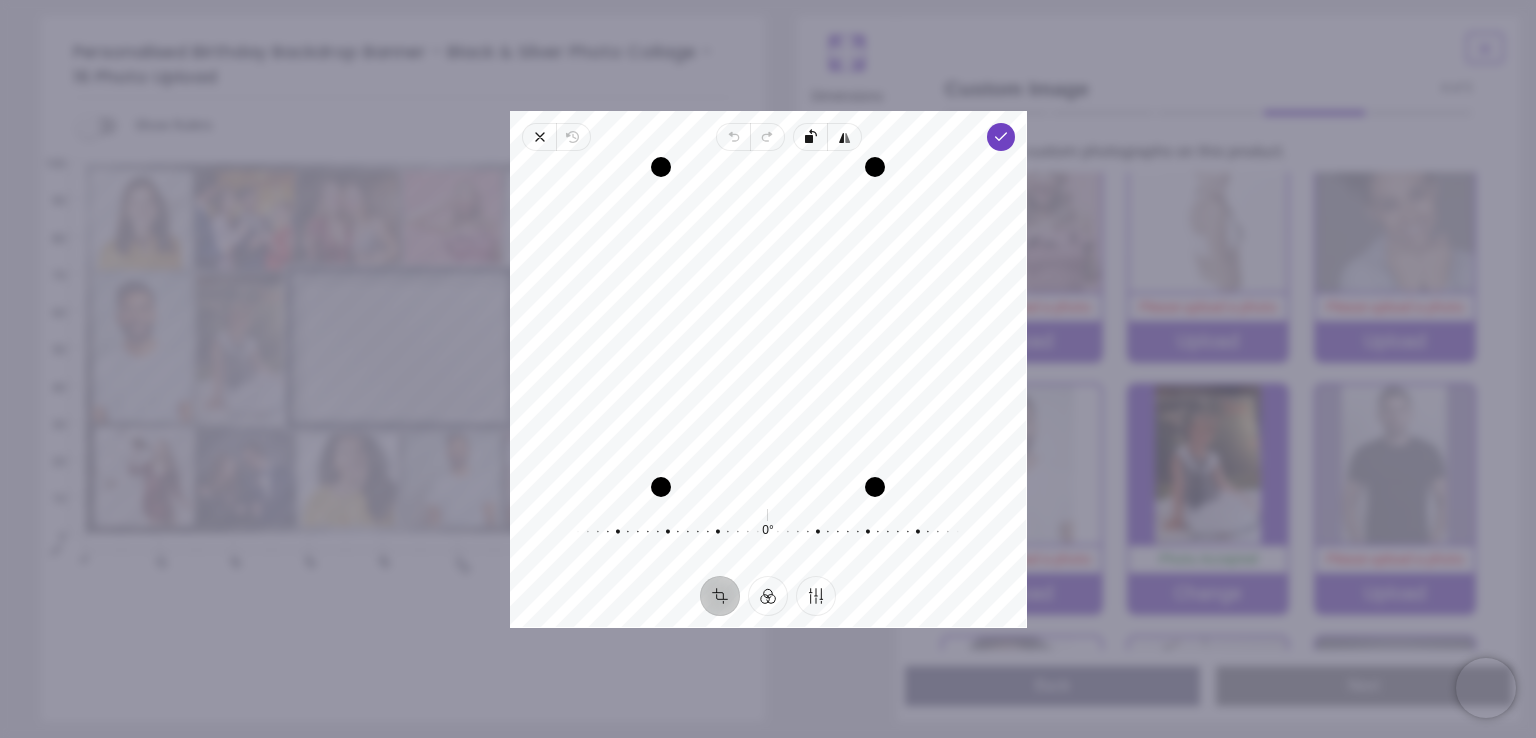 click on "Close" at bounding box center (539, 137) 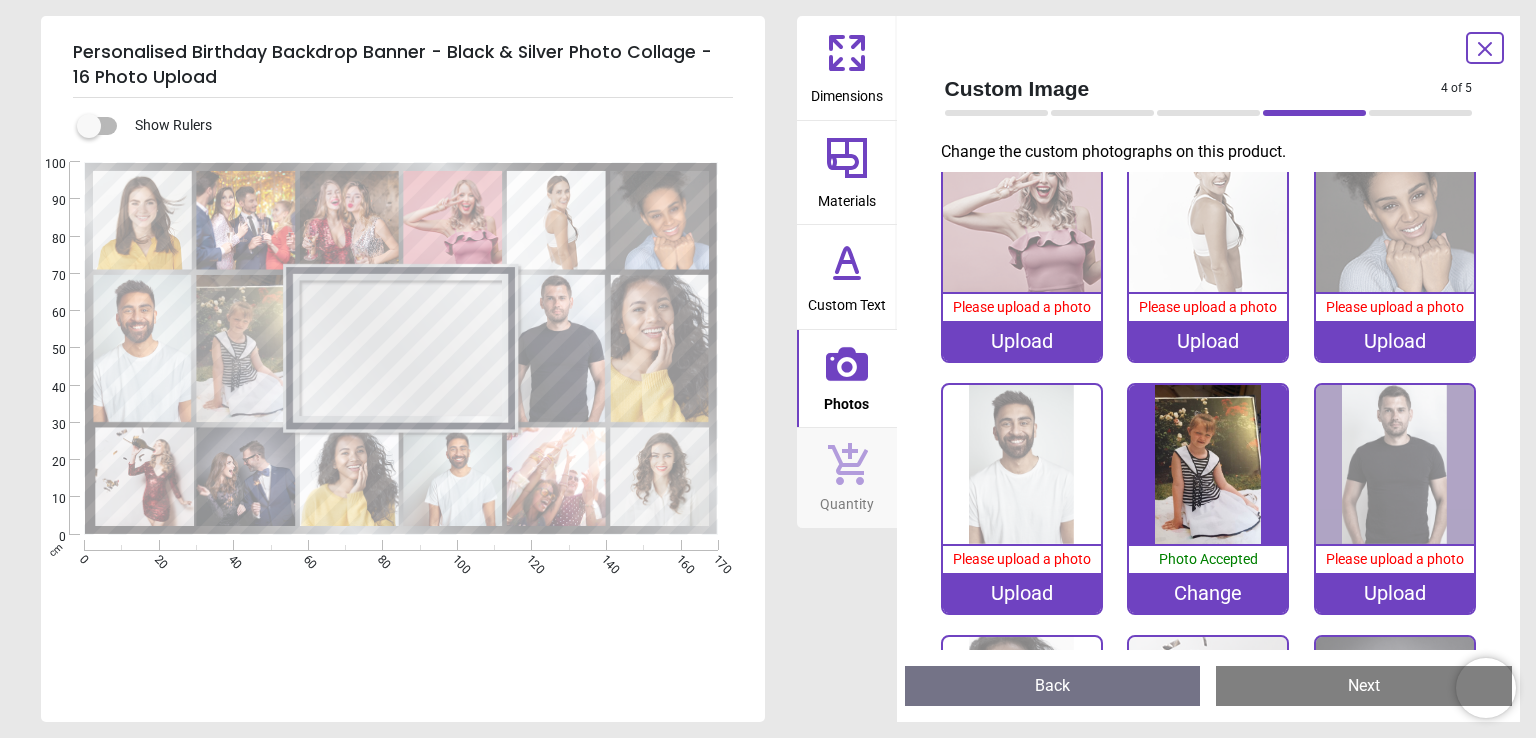 click on "Upload" at bounding box center [1395, 593] 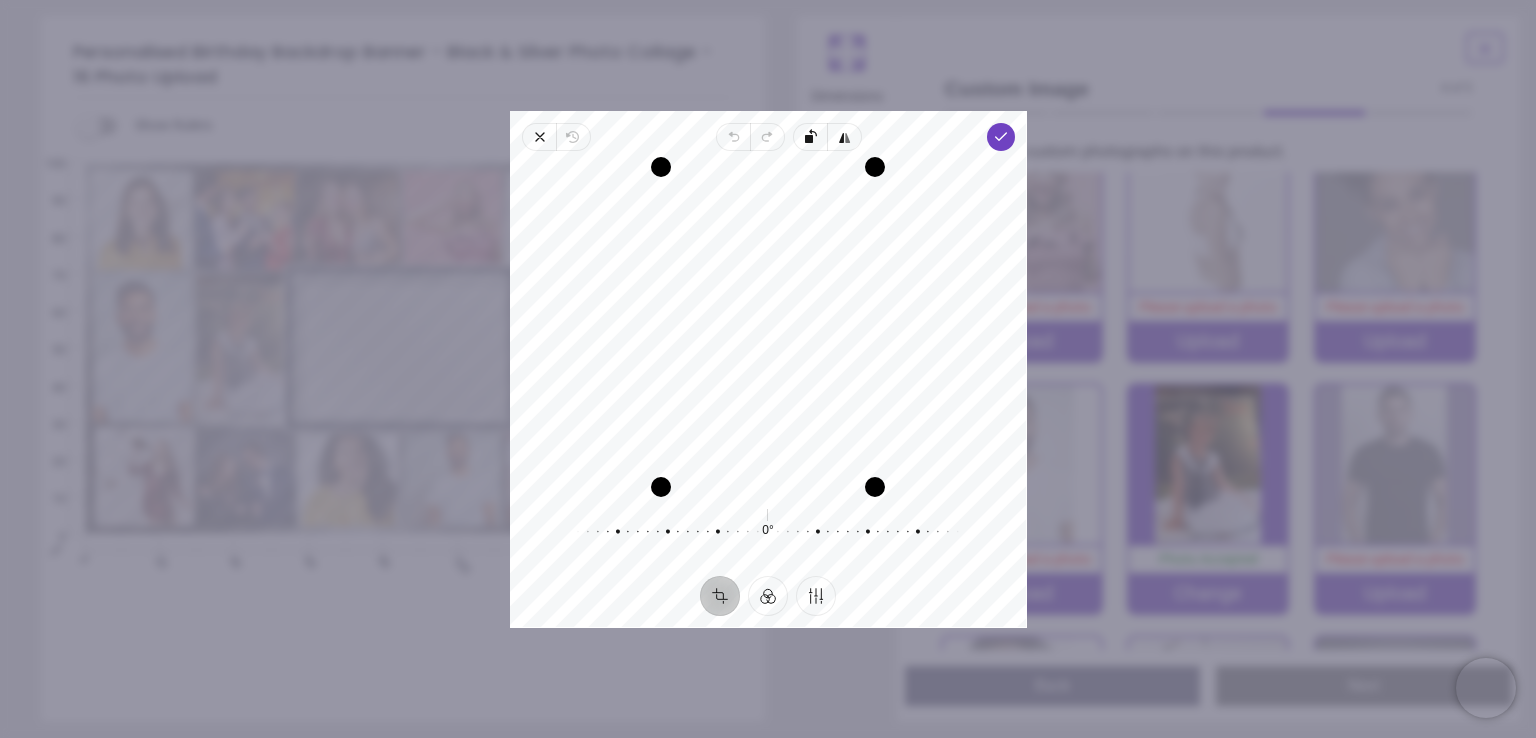 drag, startPoint x: 731, startPoint y: 345, endPoint x: 782, endPoint y: 367, distance: 55.542778 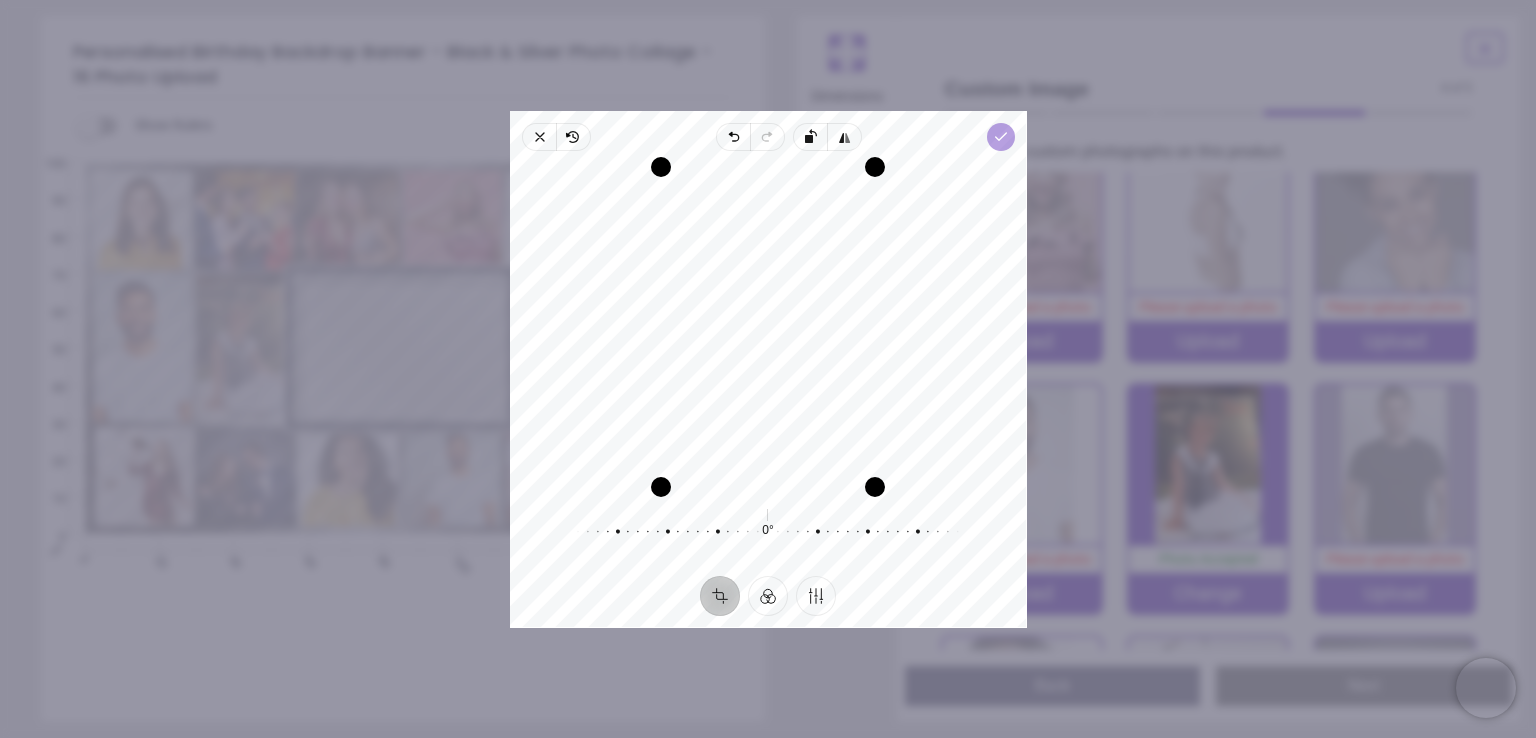 click 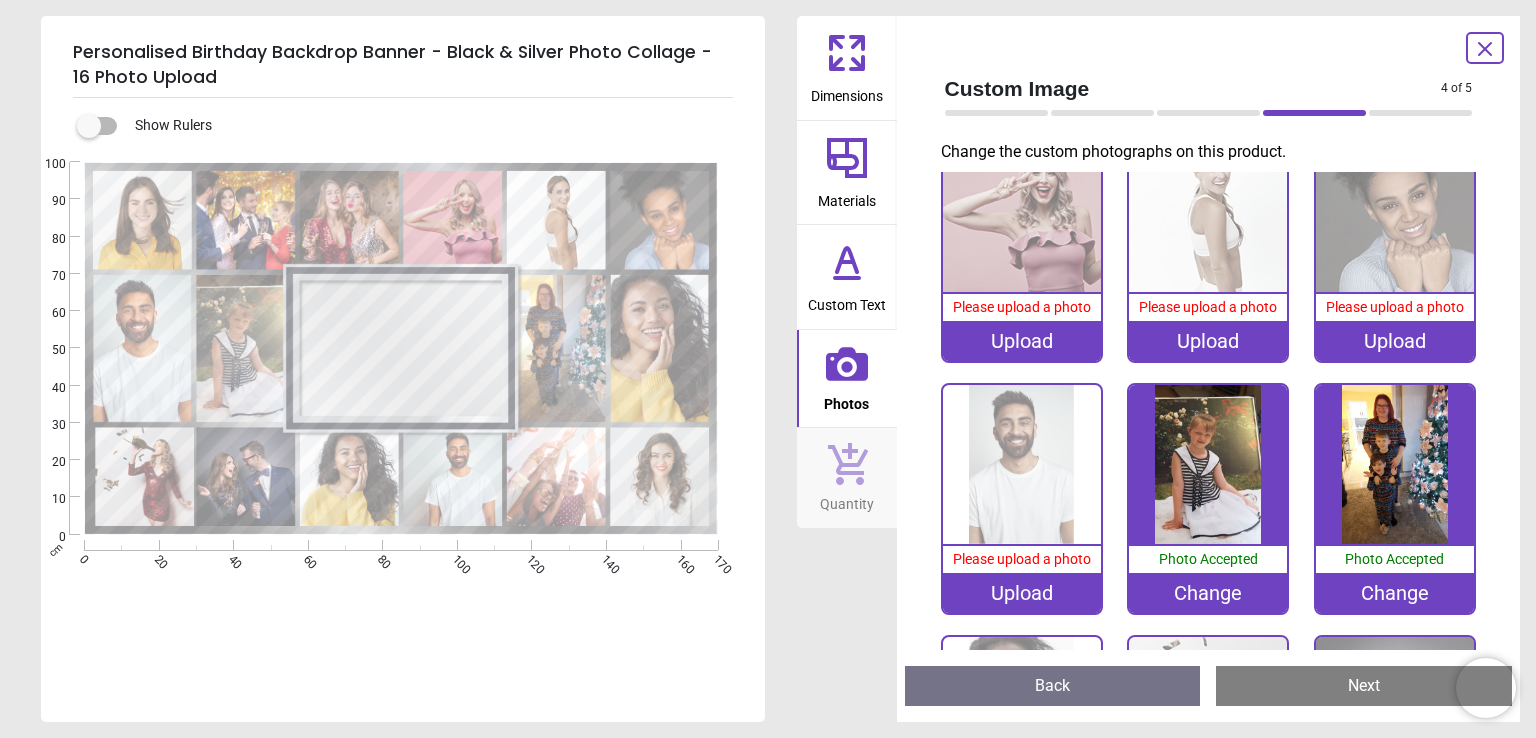 click 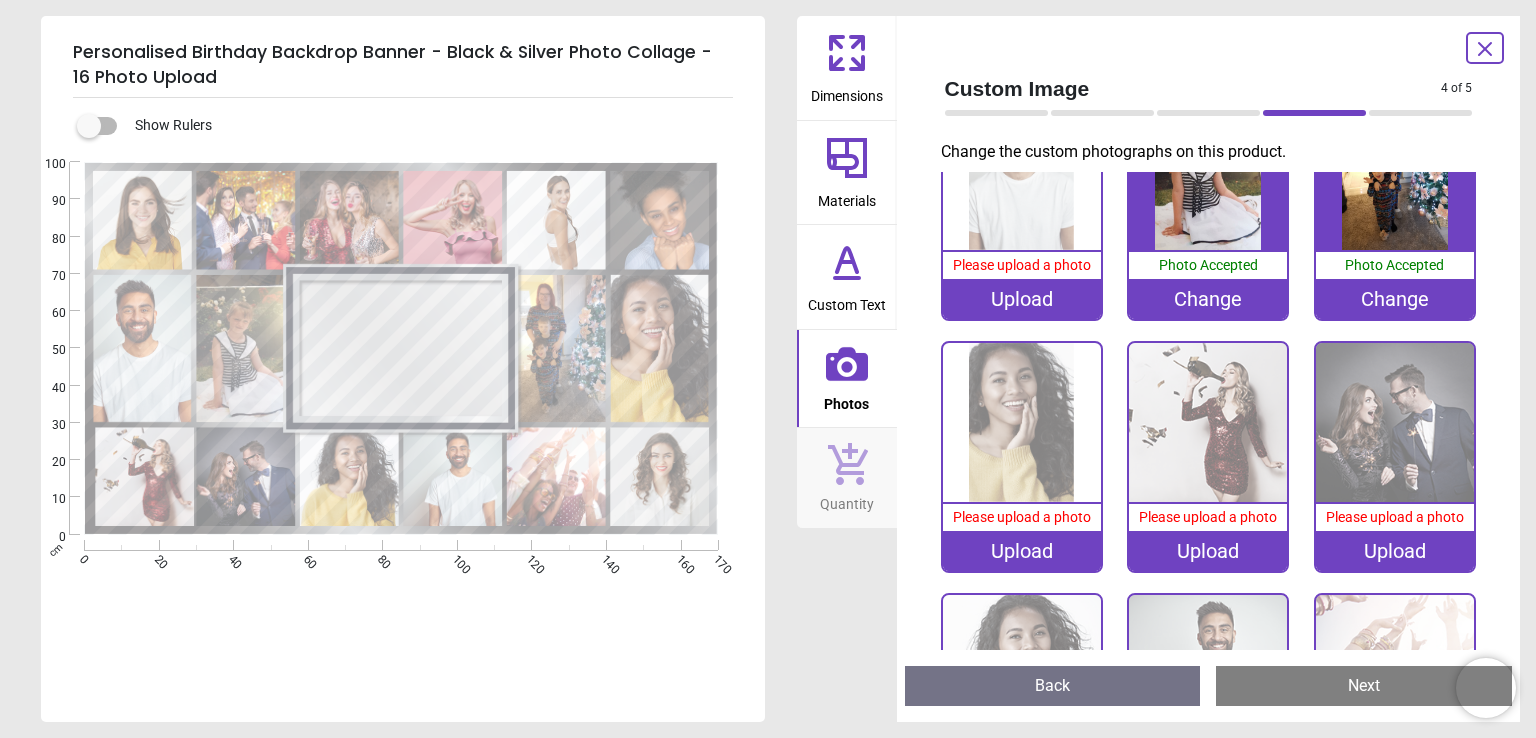 scroll, scrollTop: 755, scrollLeft: 0, axis: vertical 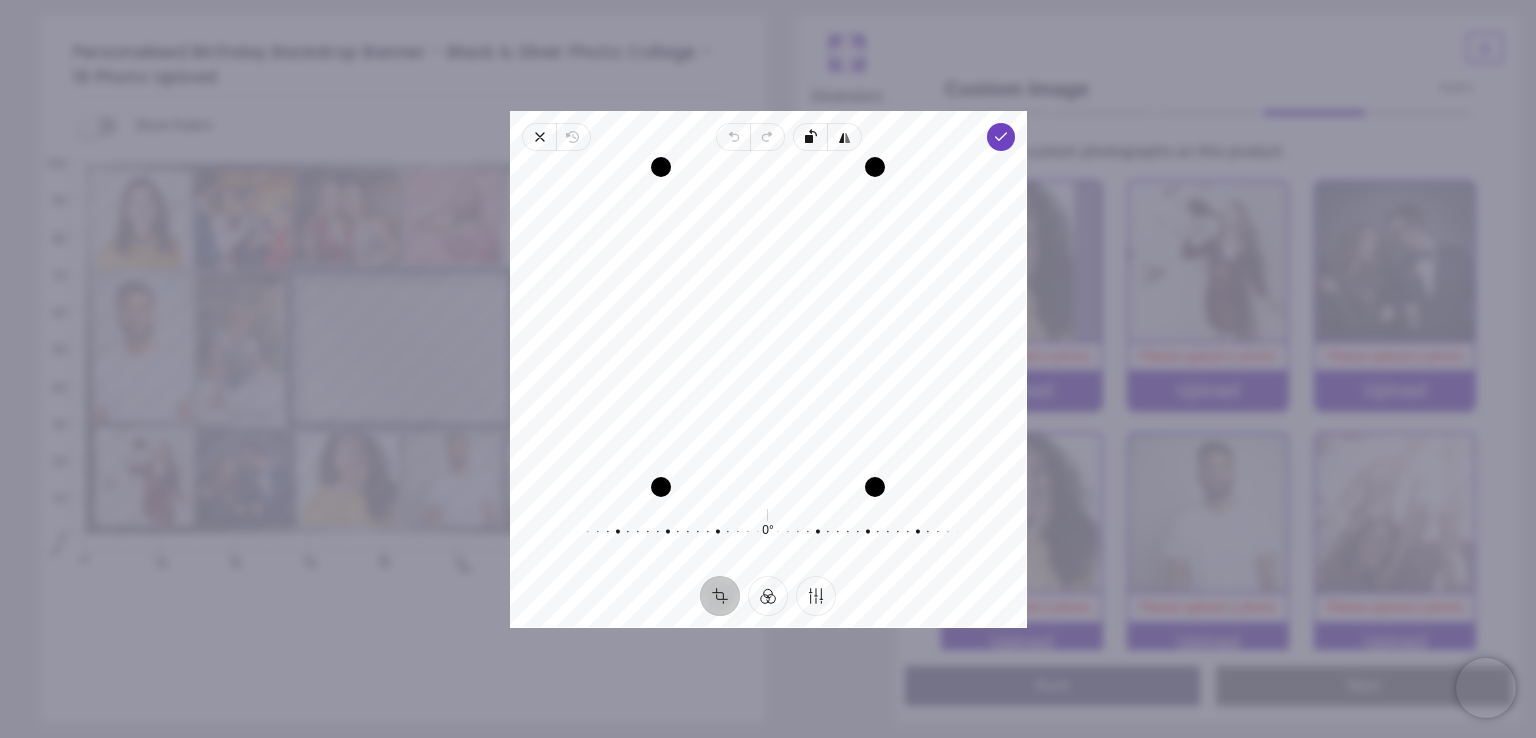 drag, startPoint x: 821, startPoint y: 375, endPoint x: 823, endPoint y: 409, distance: 34.058773 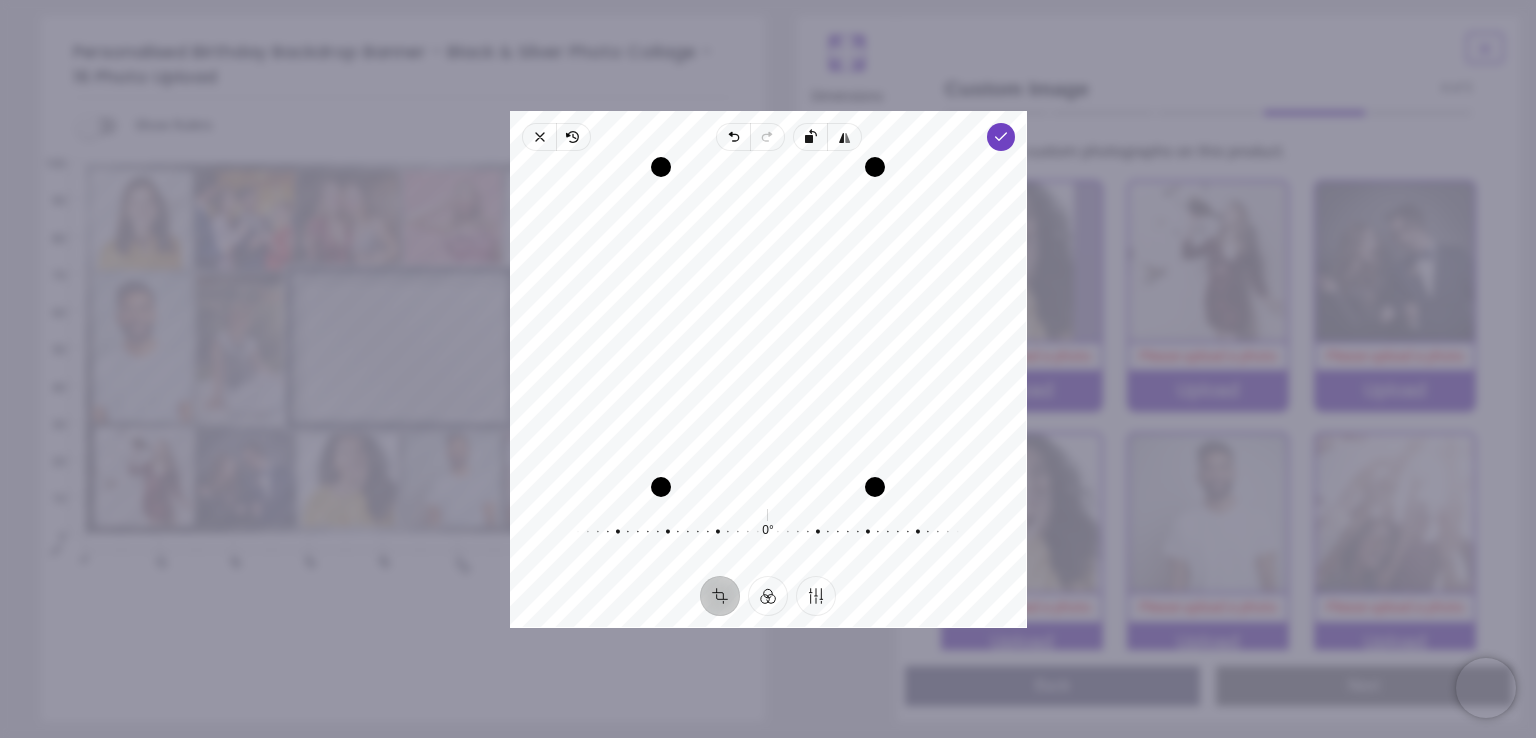 drag, startPoint x: 820, startPoint y: 403, endPoint x: 820, endPoint y: 391, distance: 12 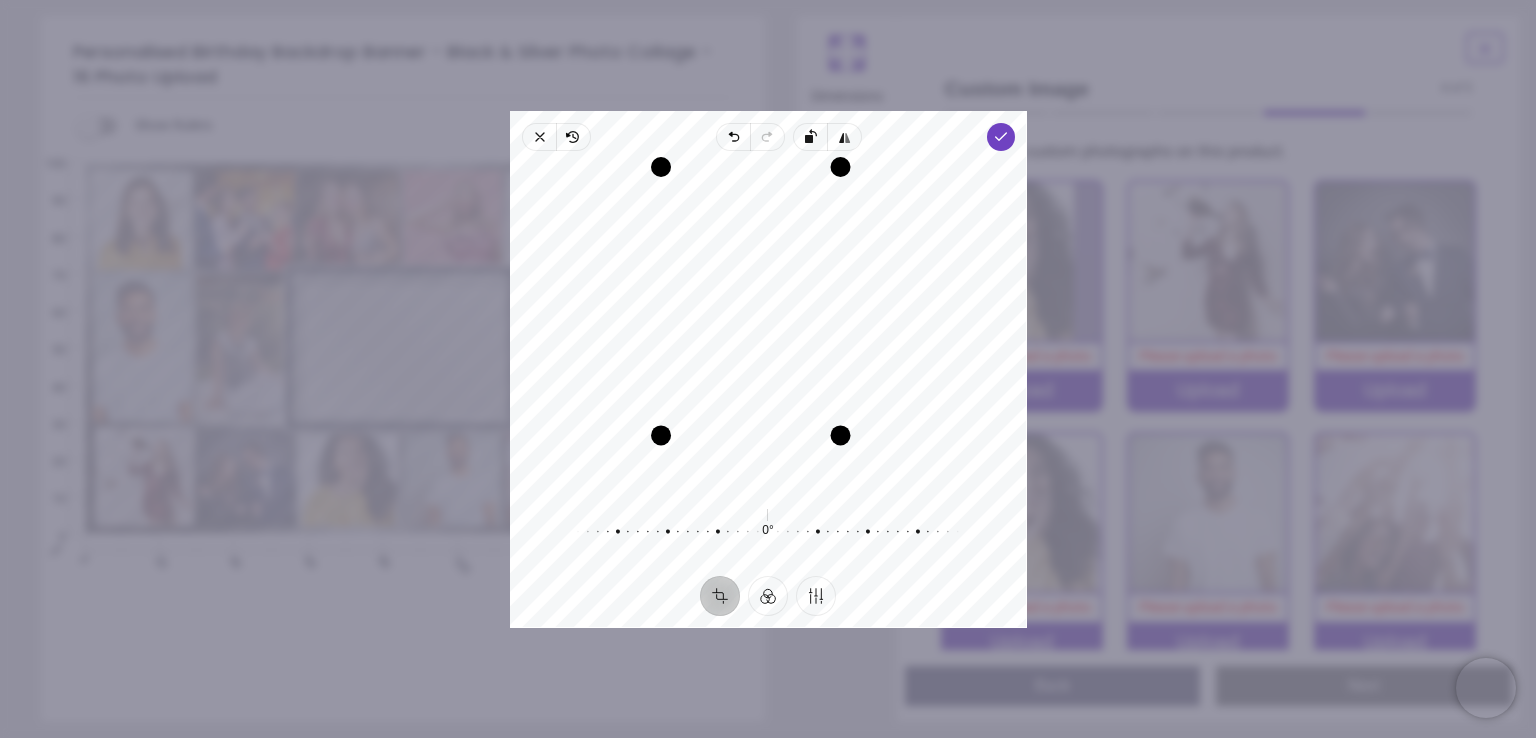 drag, startPoint x: 868, startPoint y: 490, endPoint x: 828, endPoint y: 442, distance: 62.482 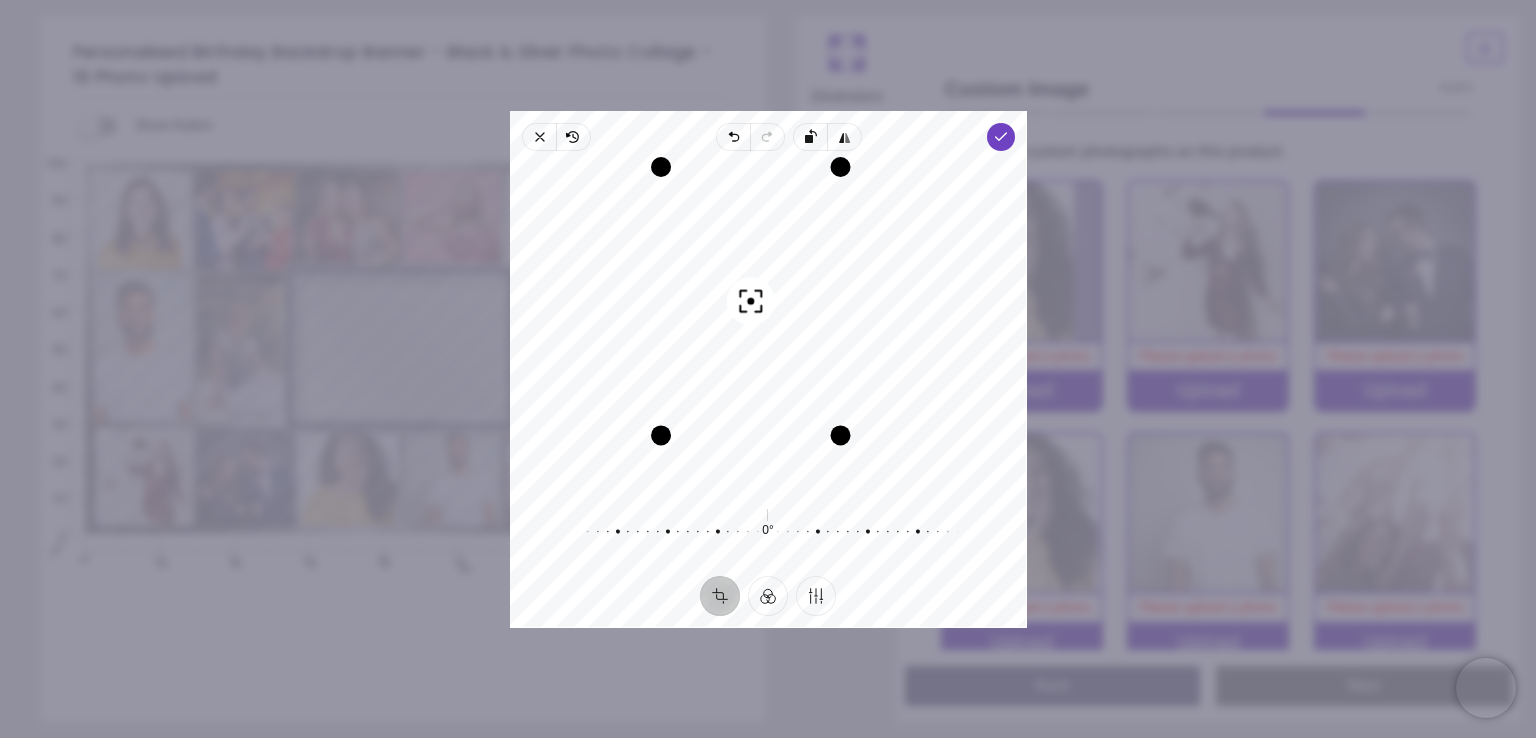 drag, startPoint x: 792, startPoint y: 385, endPoint x: 786, endPoint y: 368, distance: 18.027756 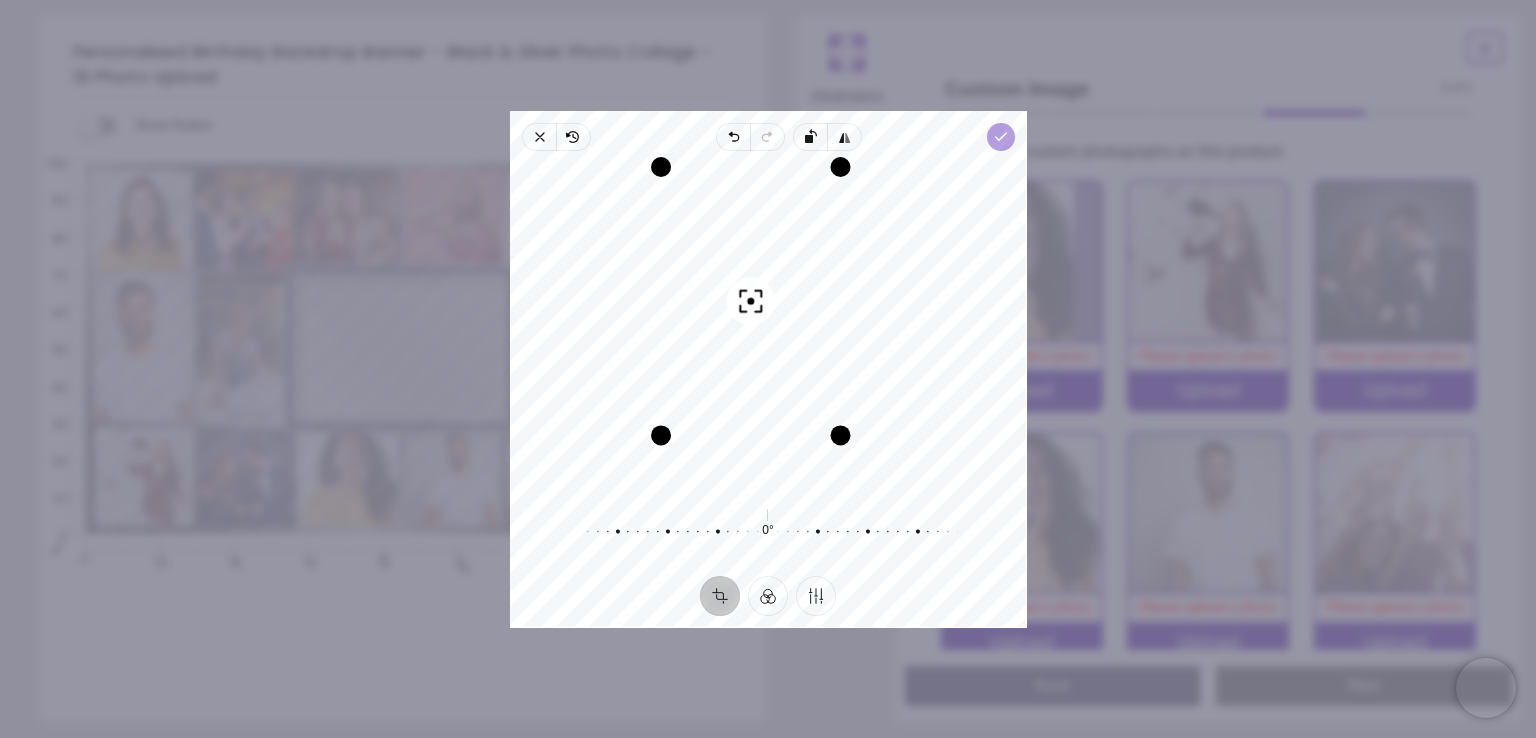 click 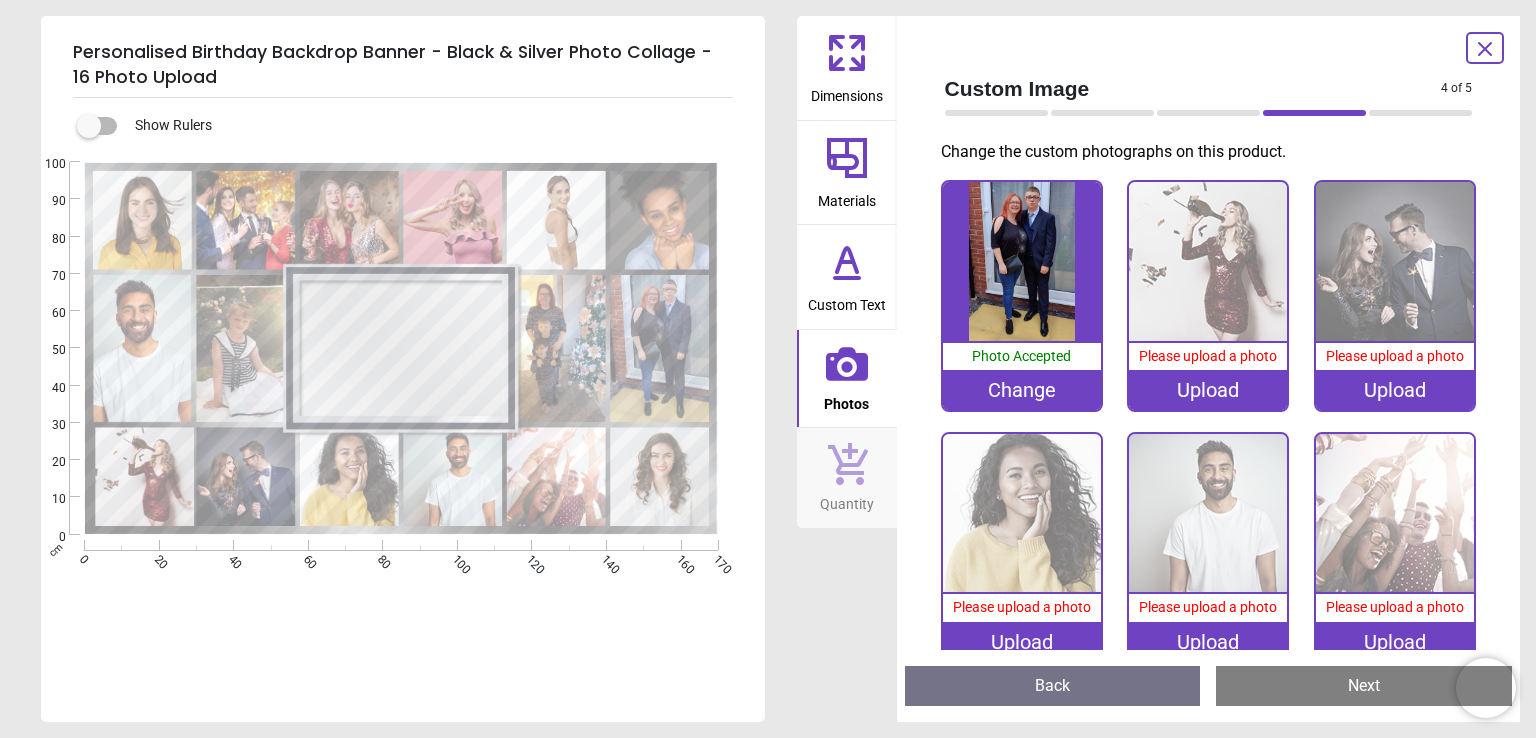 click on "Upload" at bounding box center [1208, 642] 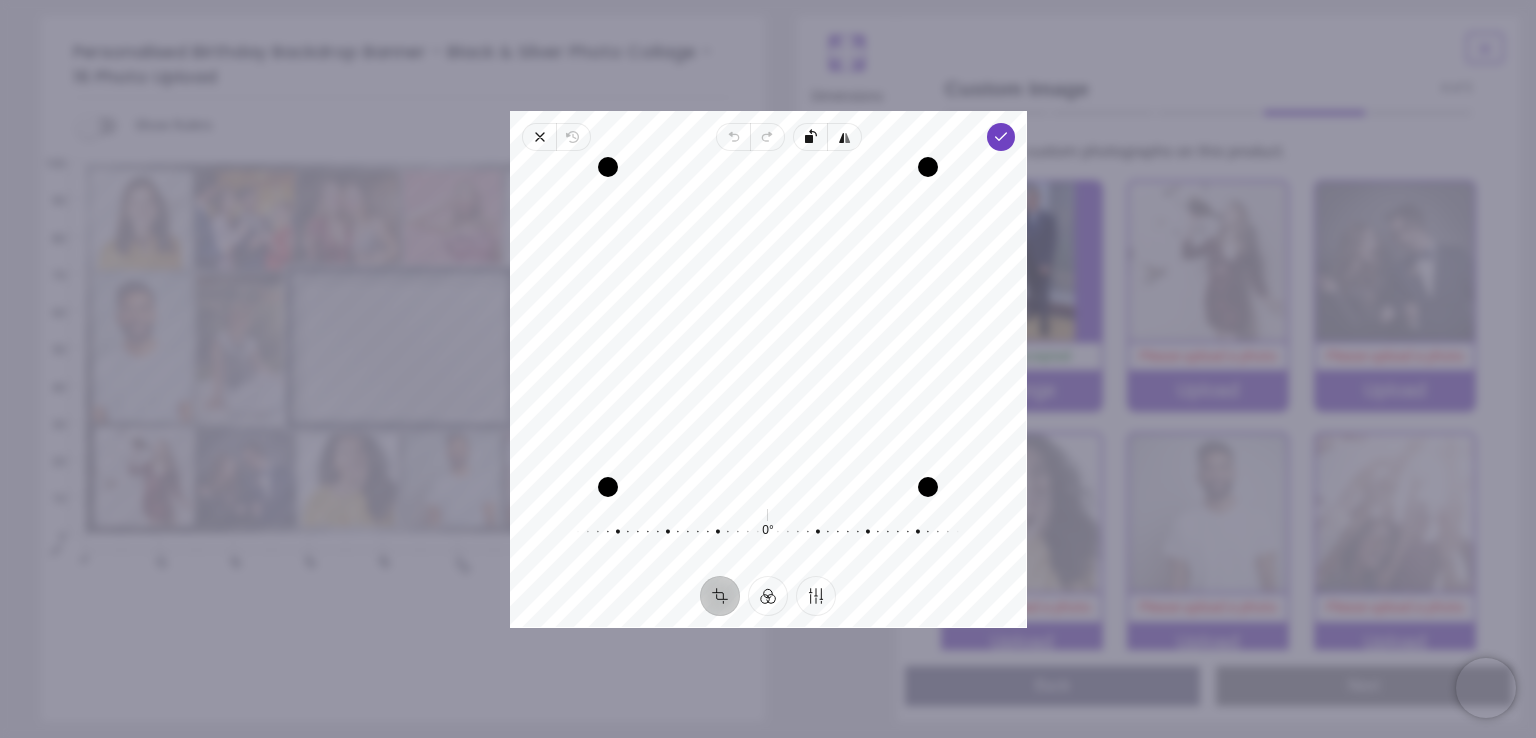 drag, startPoint x: 868, startPoint y: 431, endPoint x: 866, endPoint y: 392, distance: 39.051247 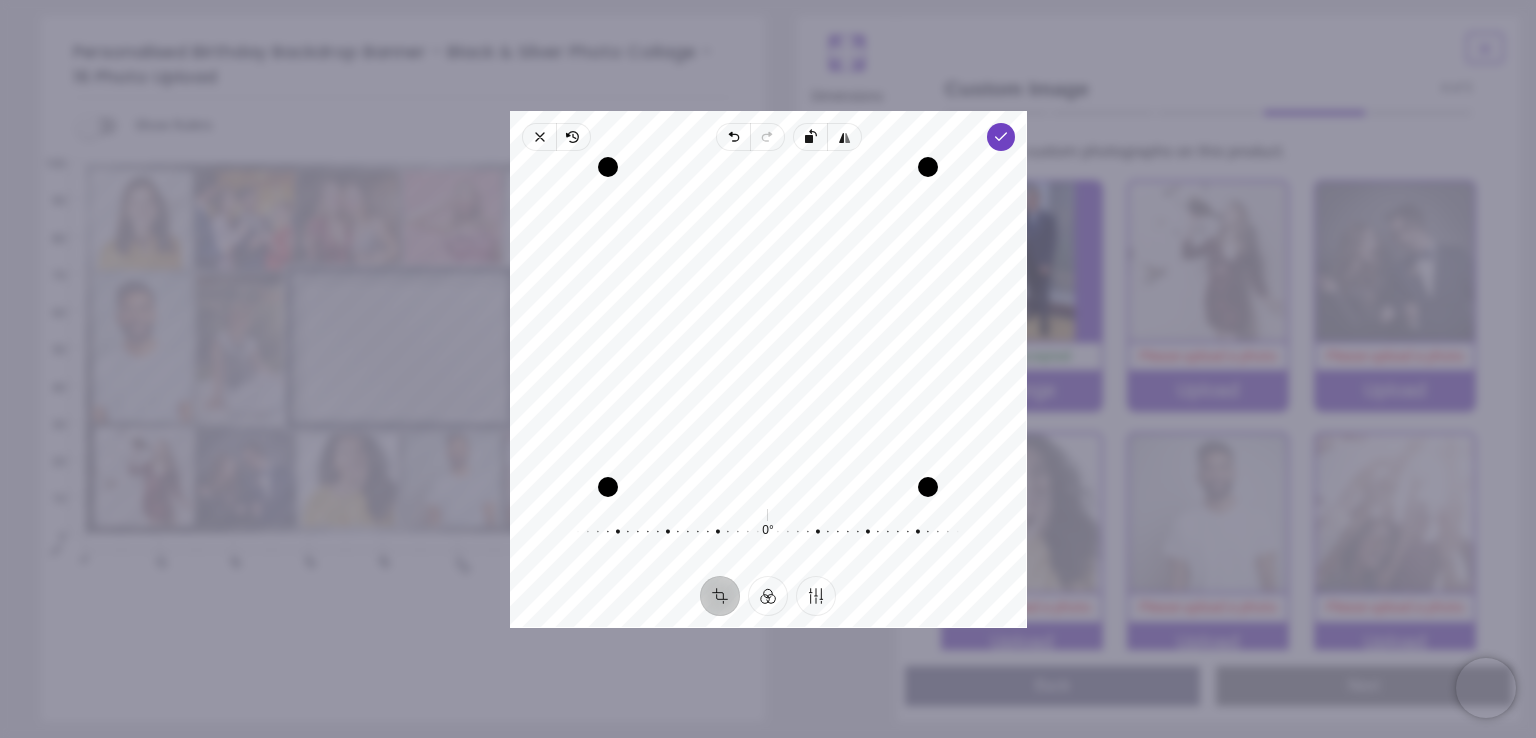 drag, startPoint x: 875, startPoint y: 299, endPoint x: 888, endPoint y: 291, distance: 15.264338 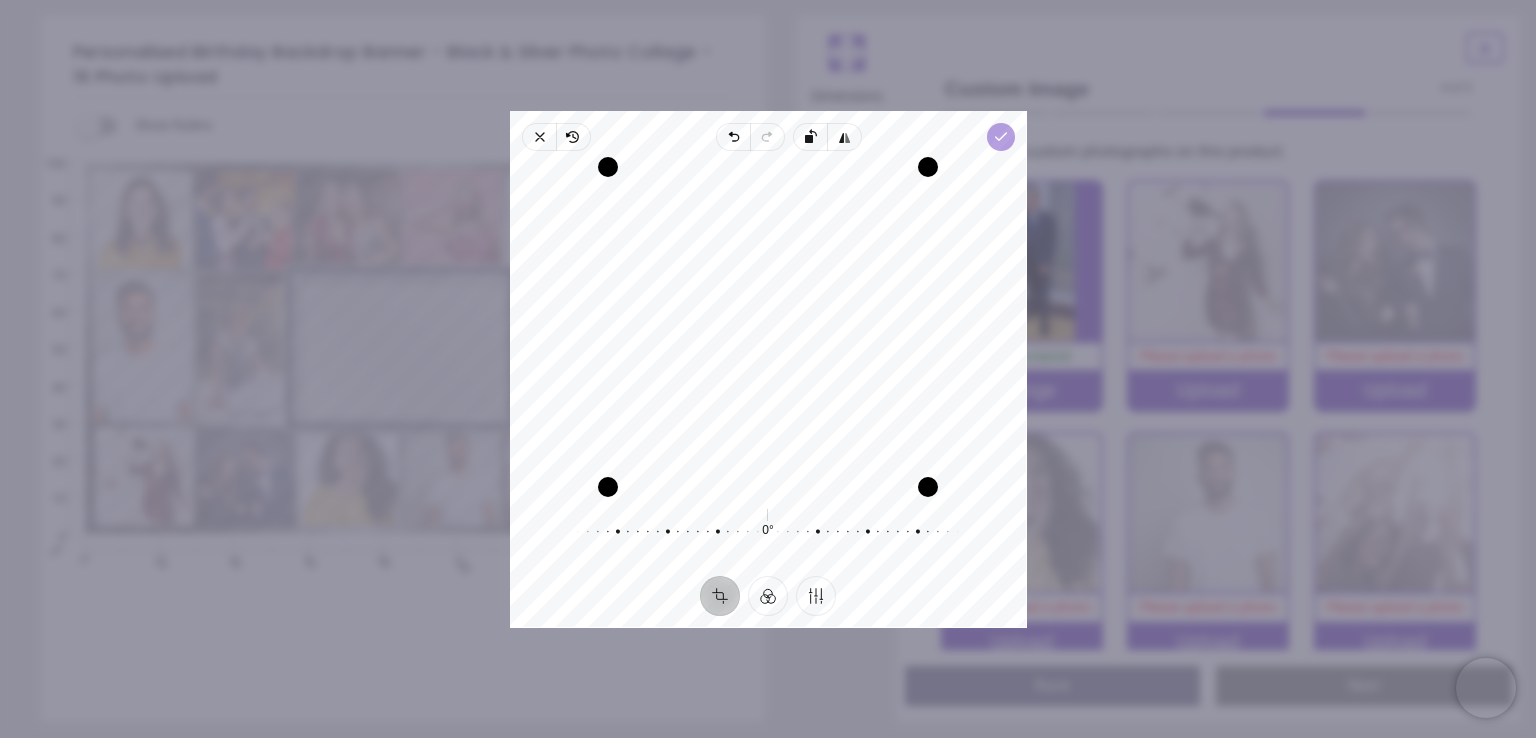 click 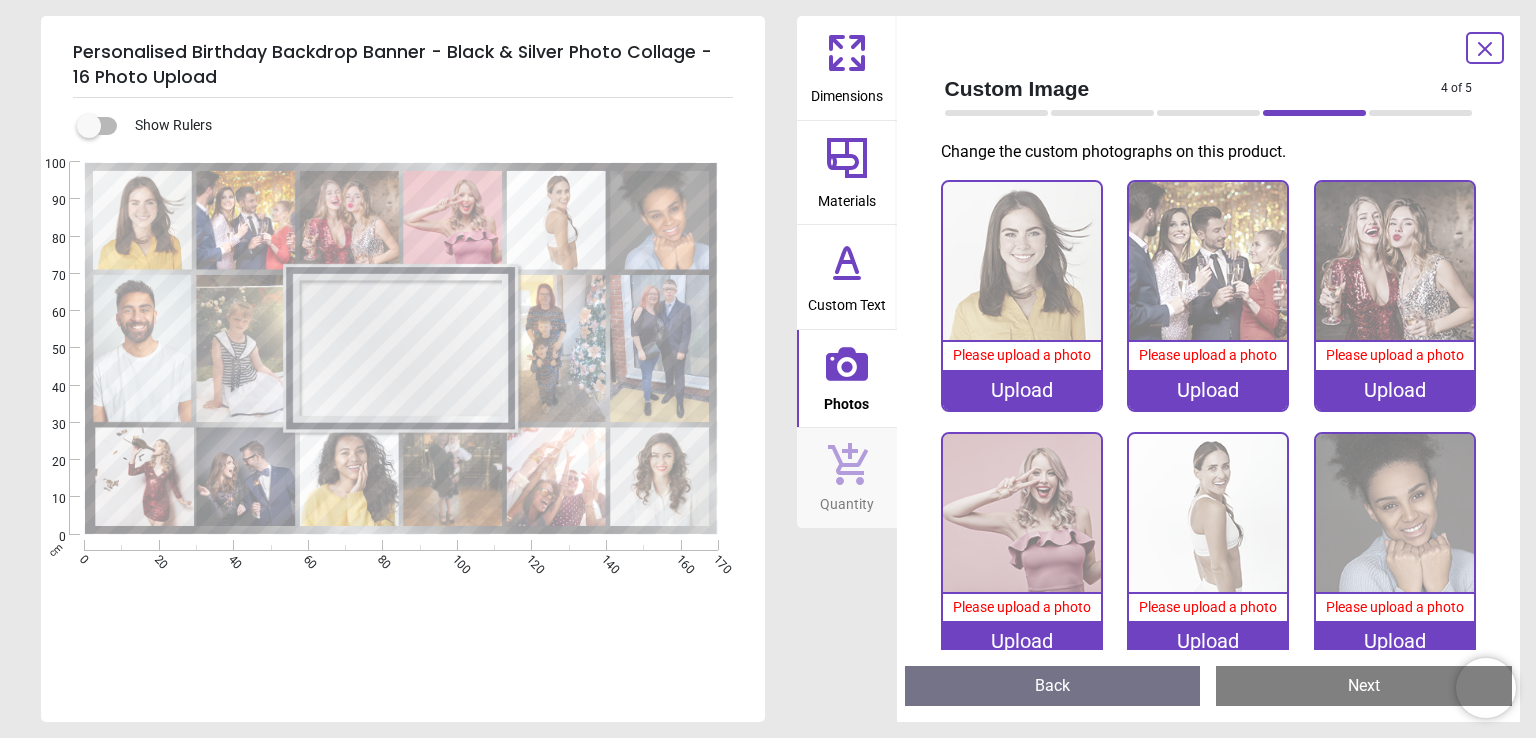 scroll, scrollTop: 0, scrollLeft: 0, axis: both 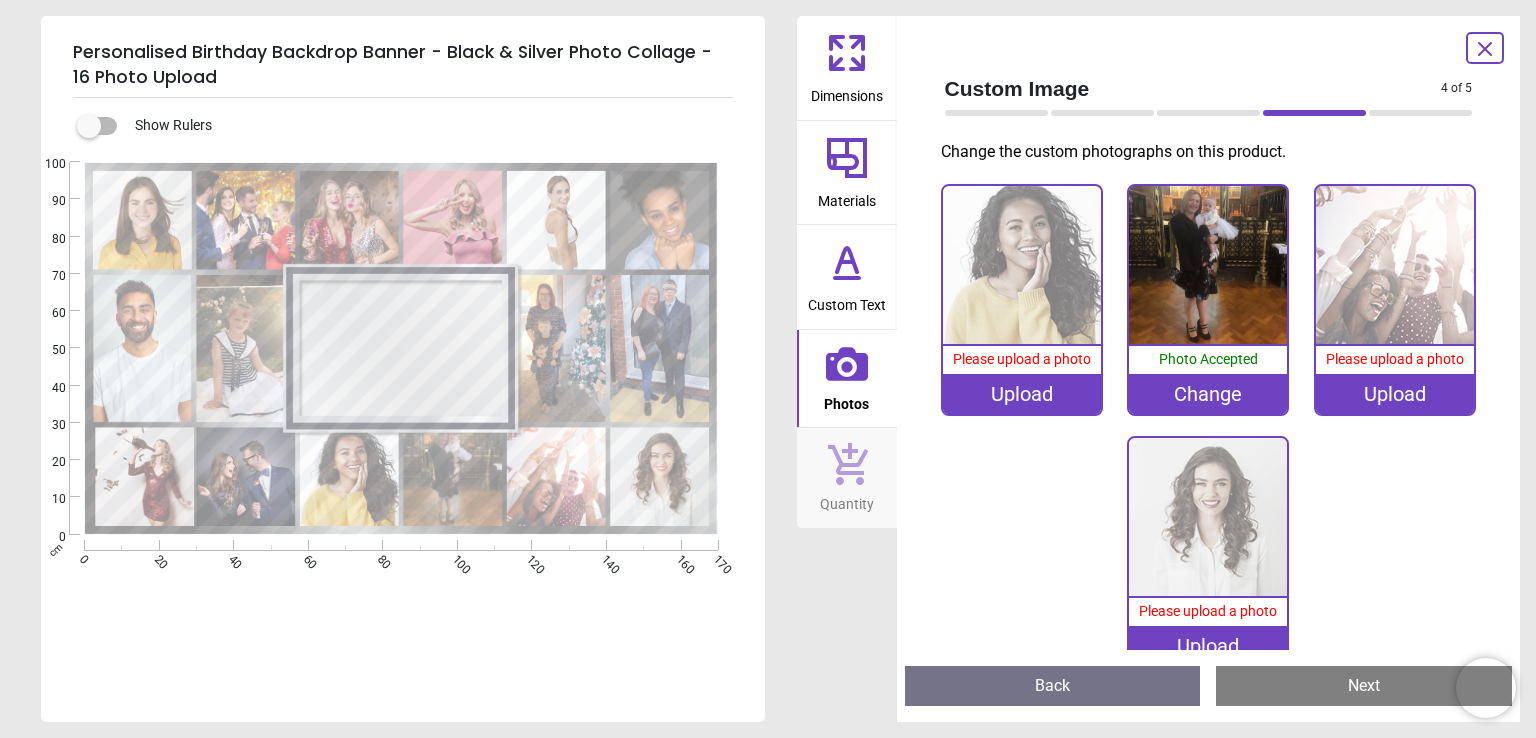 click at bounding box center (1208, 265) 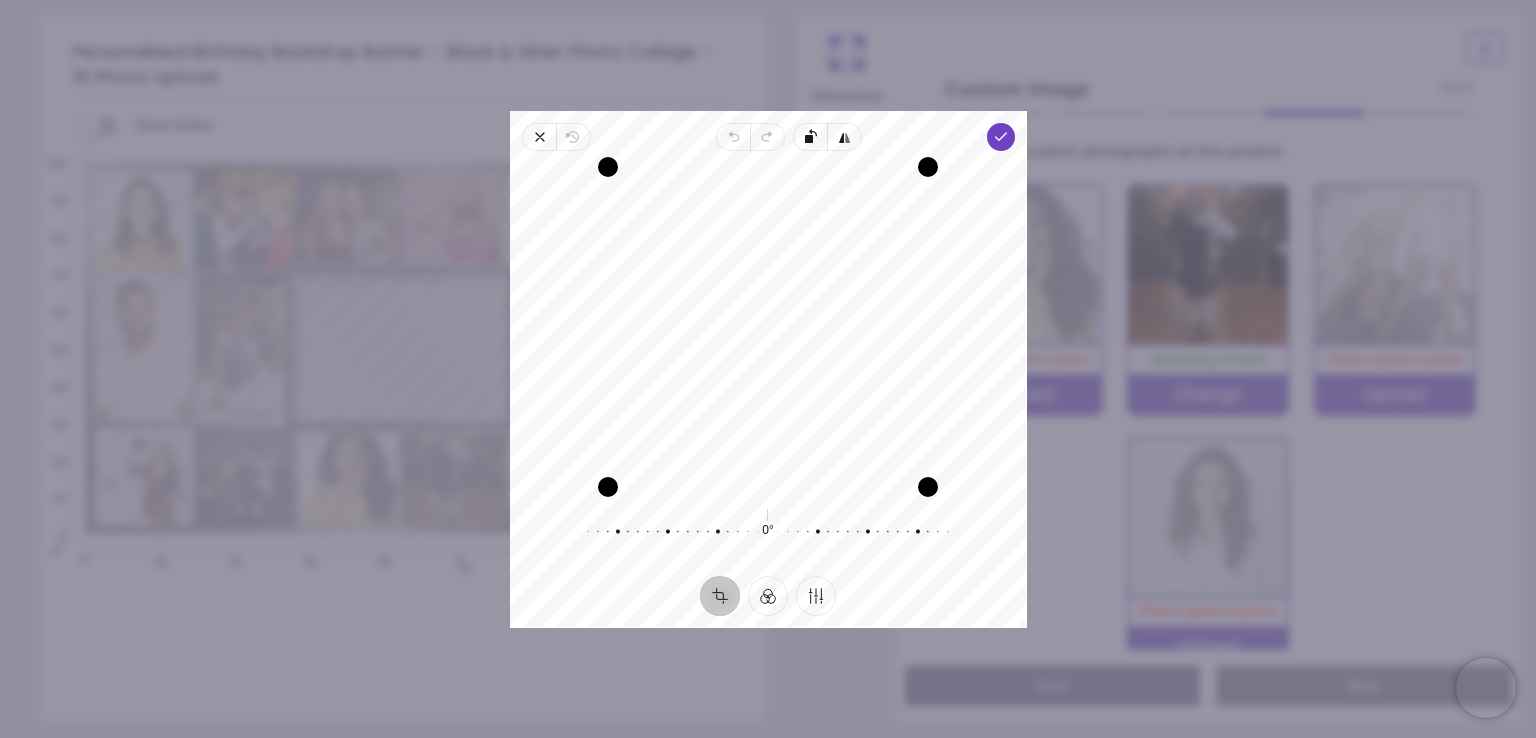 drag, startPoint x: 773, startPoint y: 374, endPoint x: 801, endPoint y: 364, distance: 29.732138 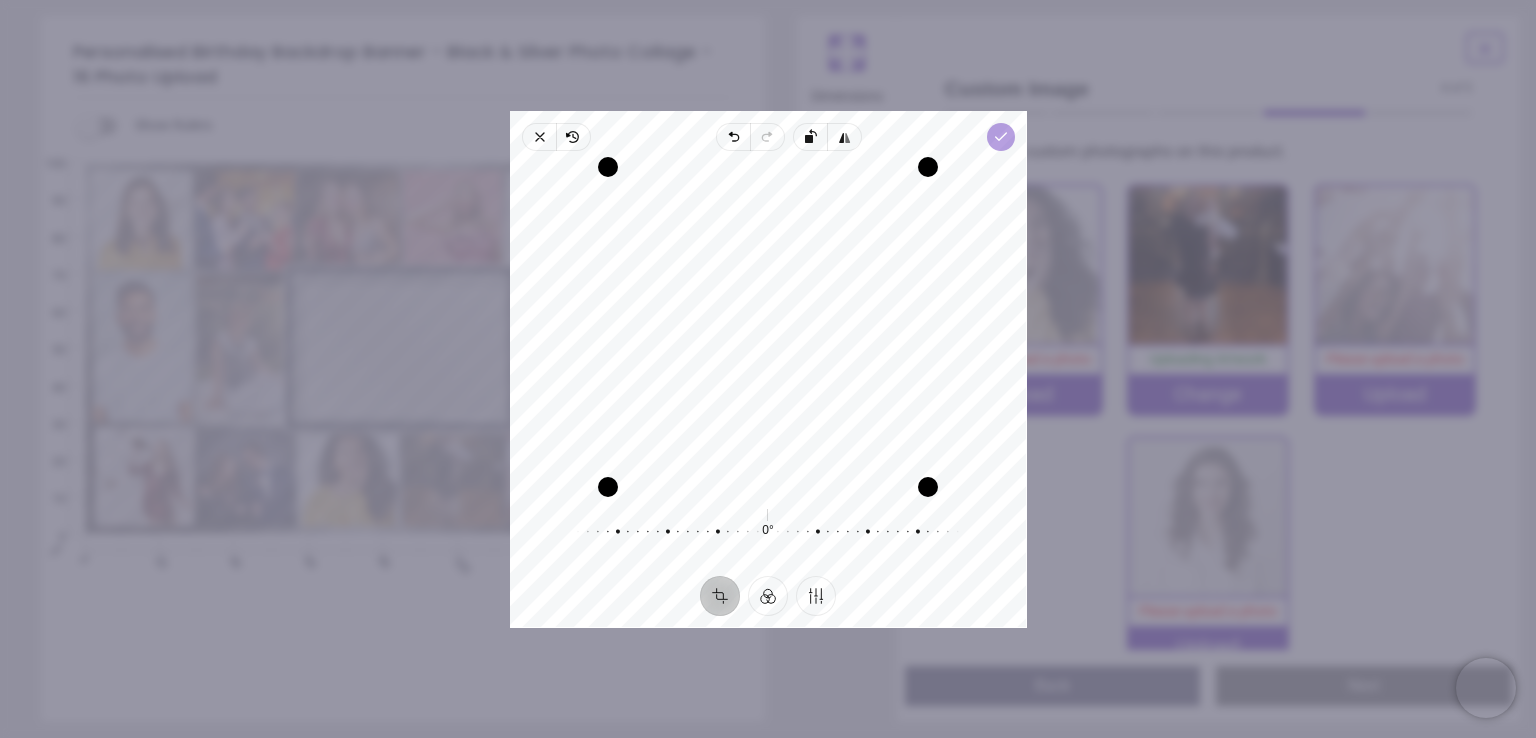 click 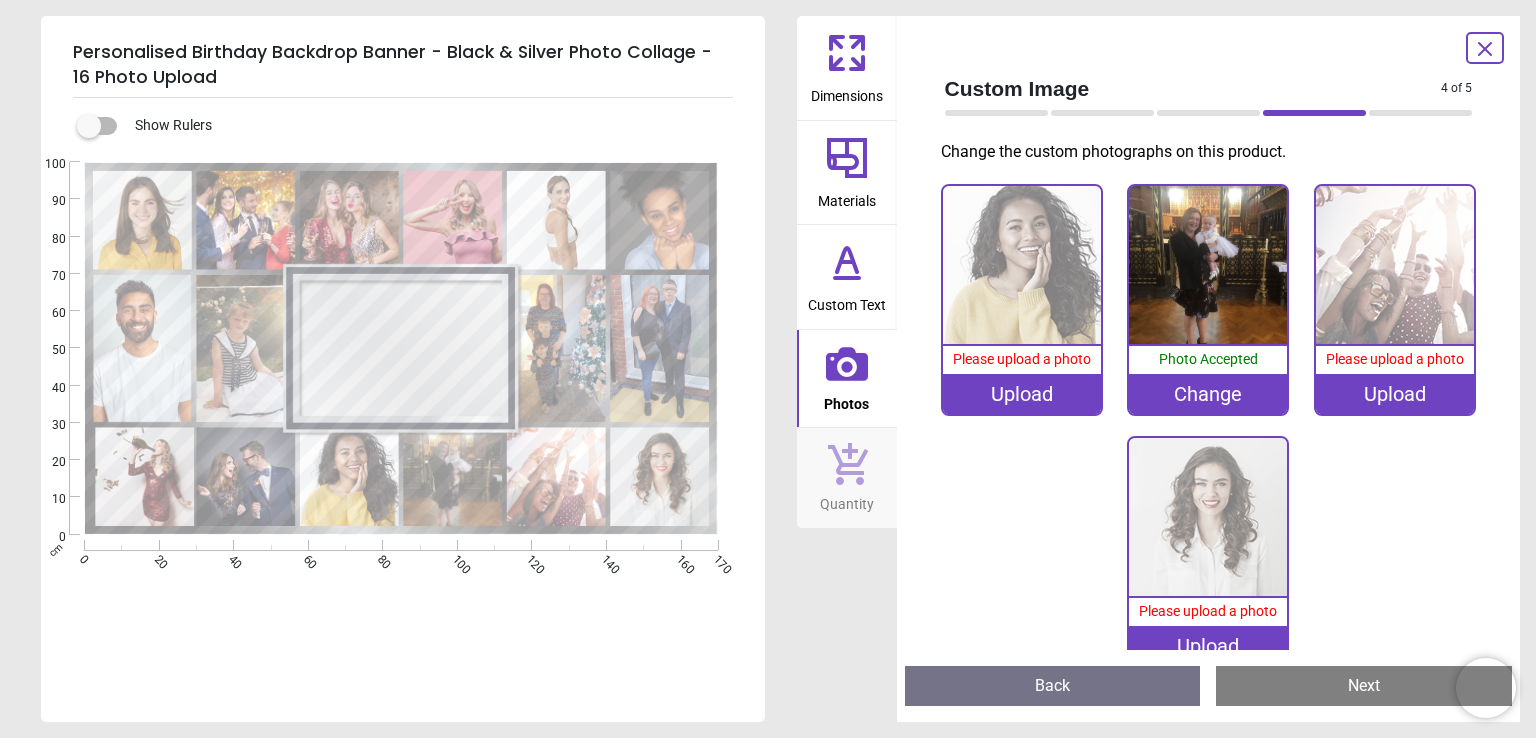 click on "Upload" at bounding box center [1022, 394] 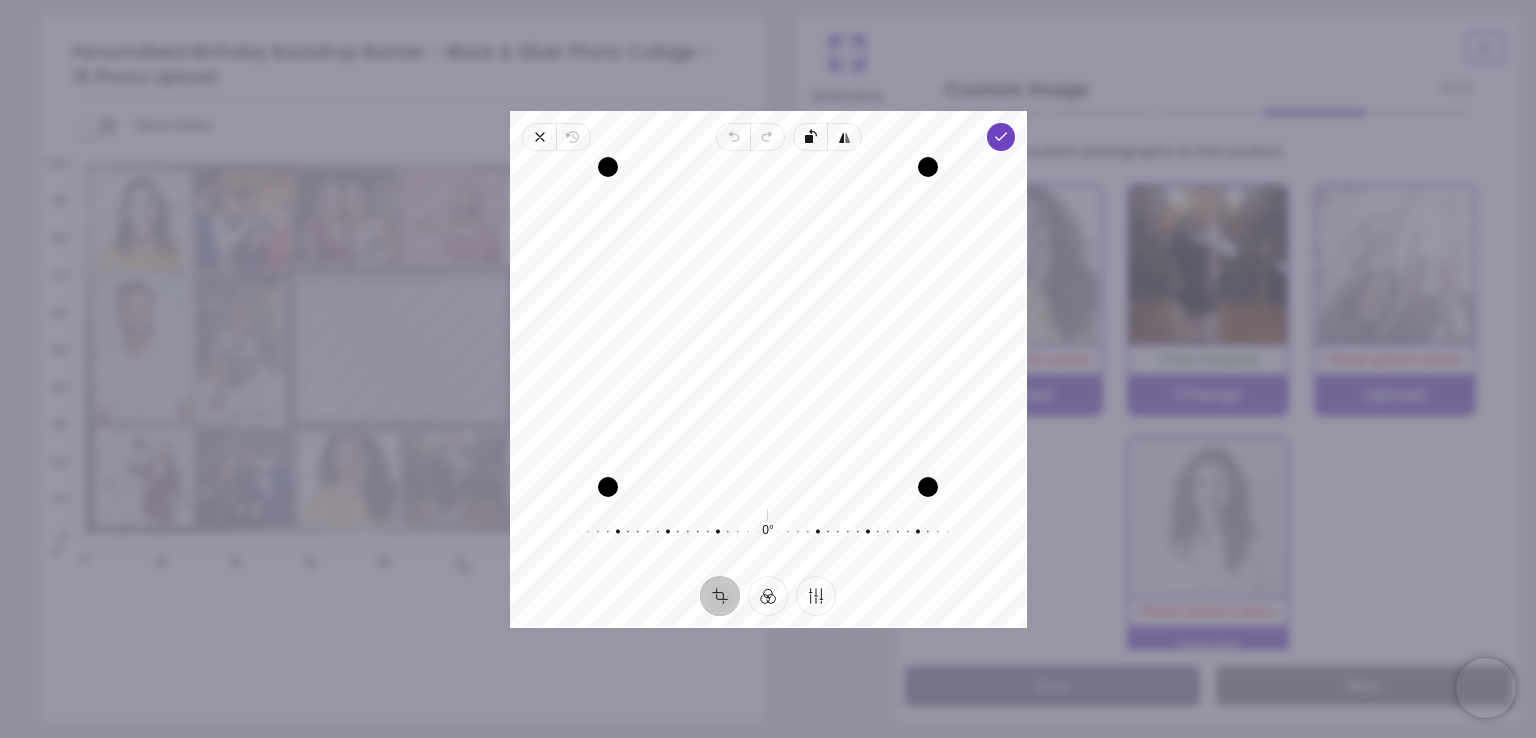 drag, startPoint x: 848, startPoint y: 398, endPoint x: 861, endPoint y: 439, distance: 43.011627 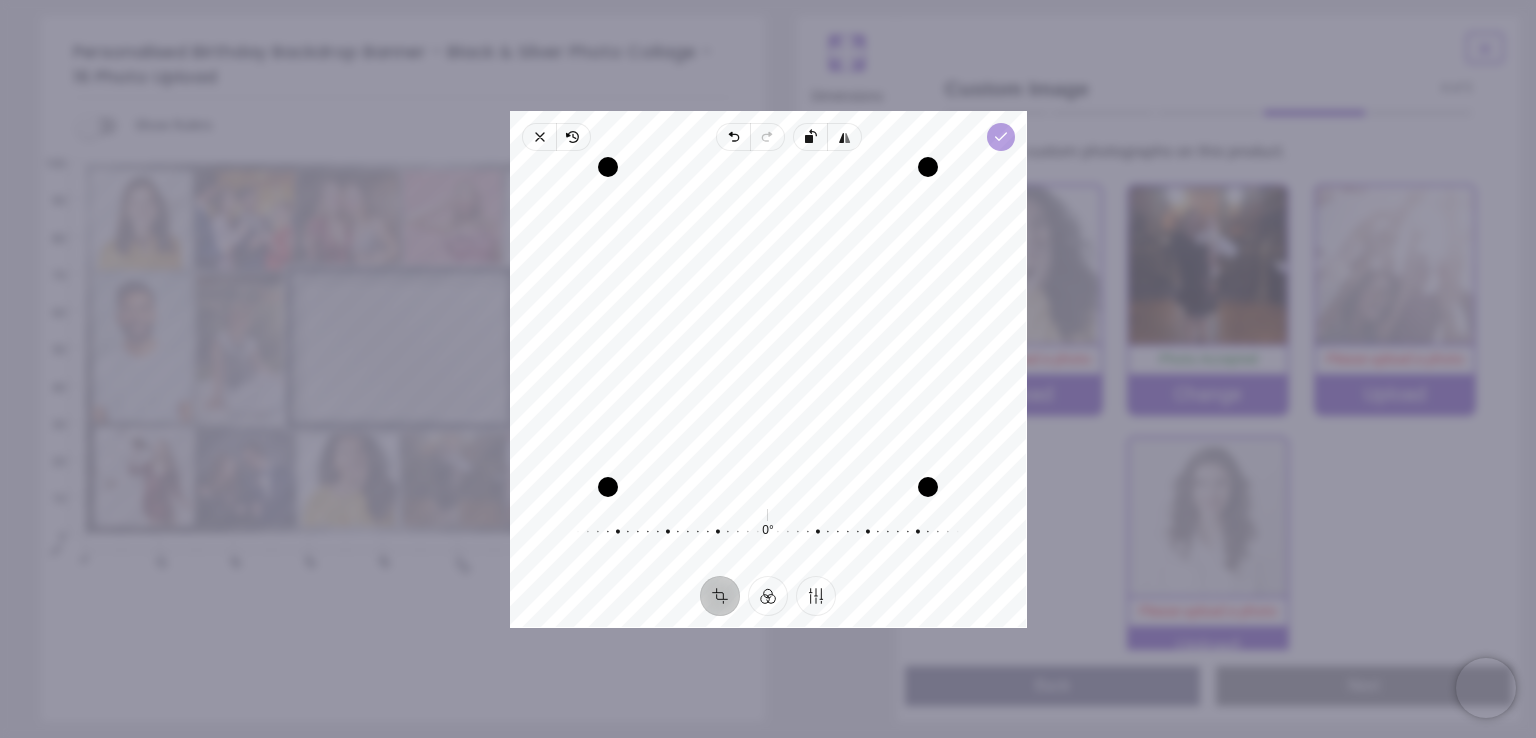 click on "Done" at bounding box center [1000, 137] 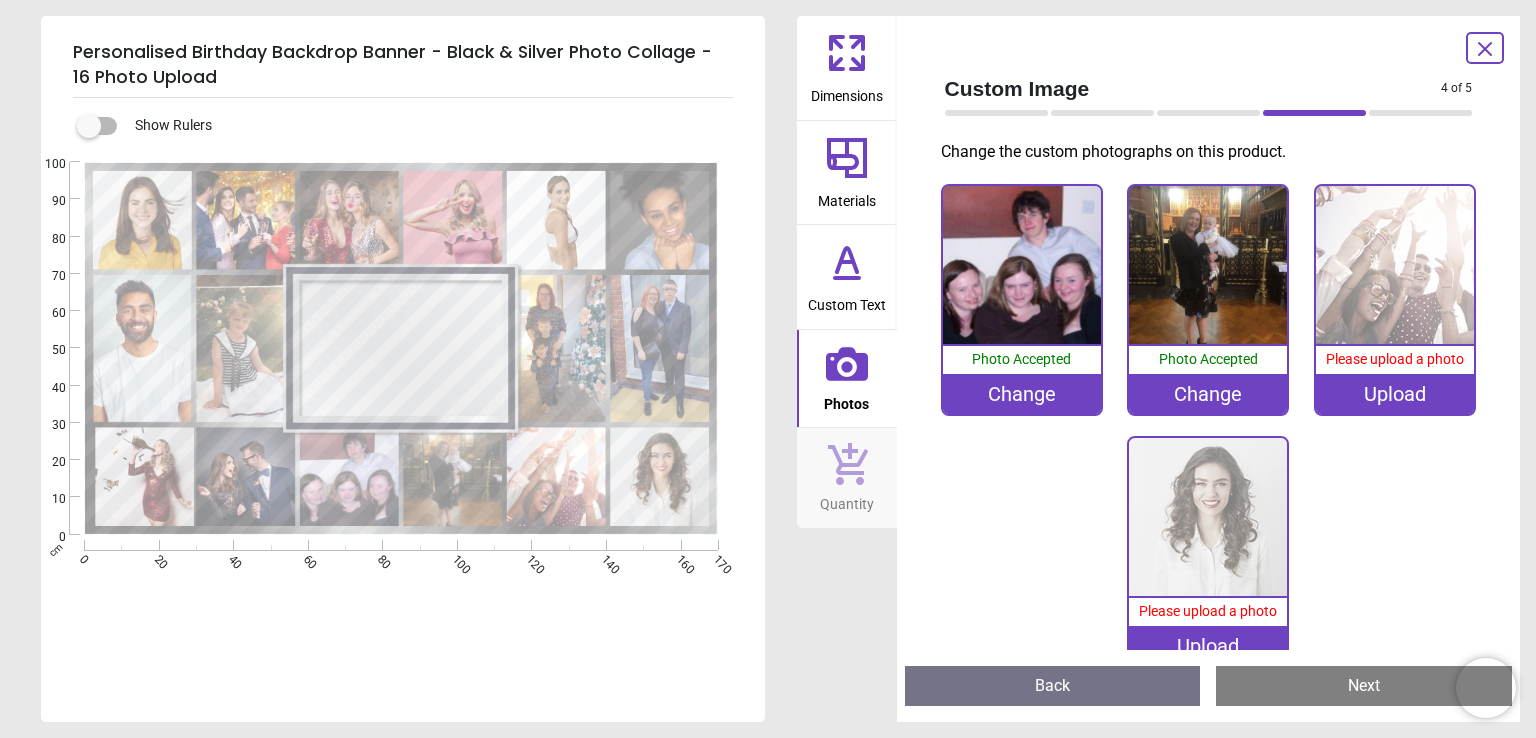click on "Upload" at bounding box center [1395, 394] 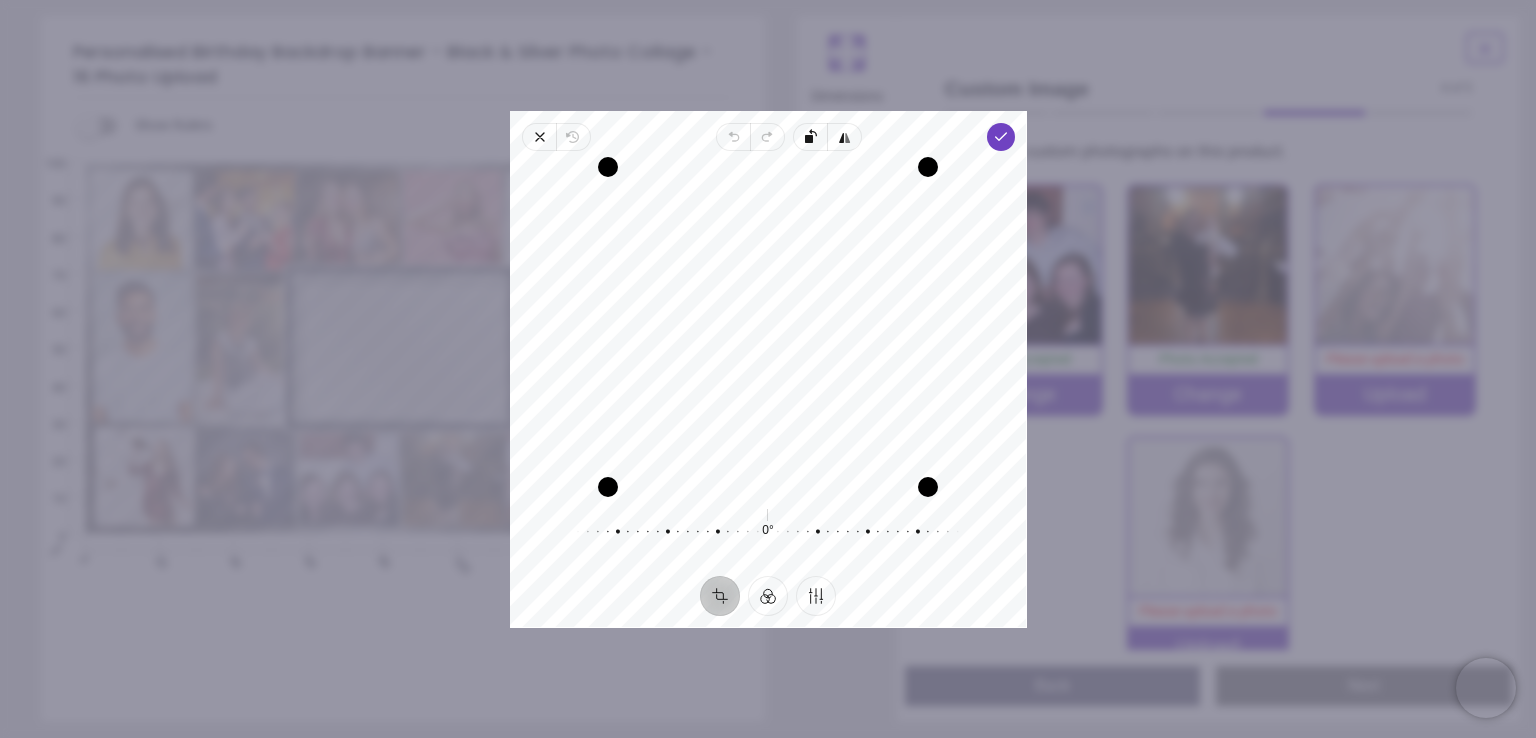drag, startPoint x: 868, startPoint y: 441, endPoint x: 803, endPoint y: 461, distance: 68.007355 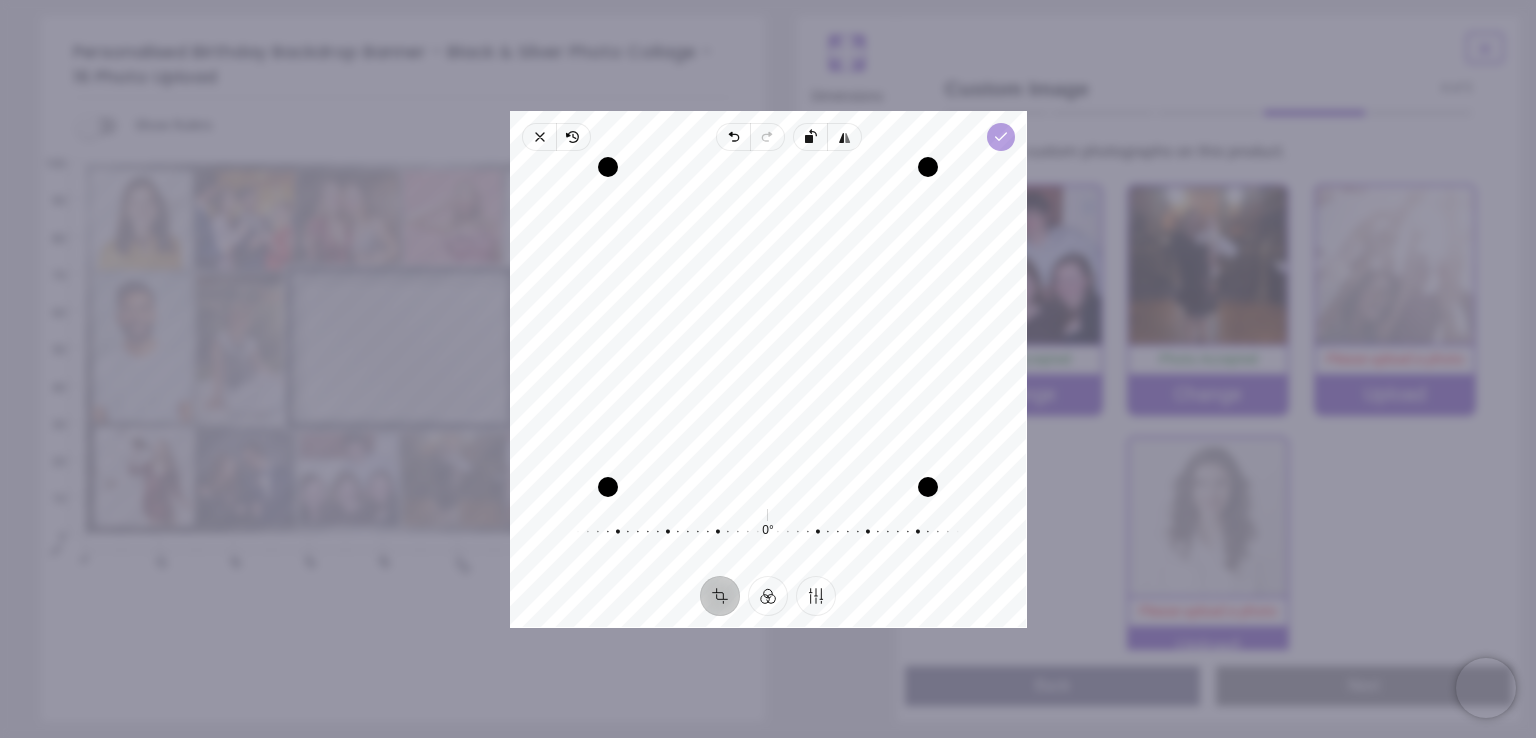 click 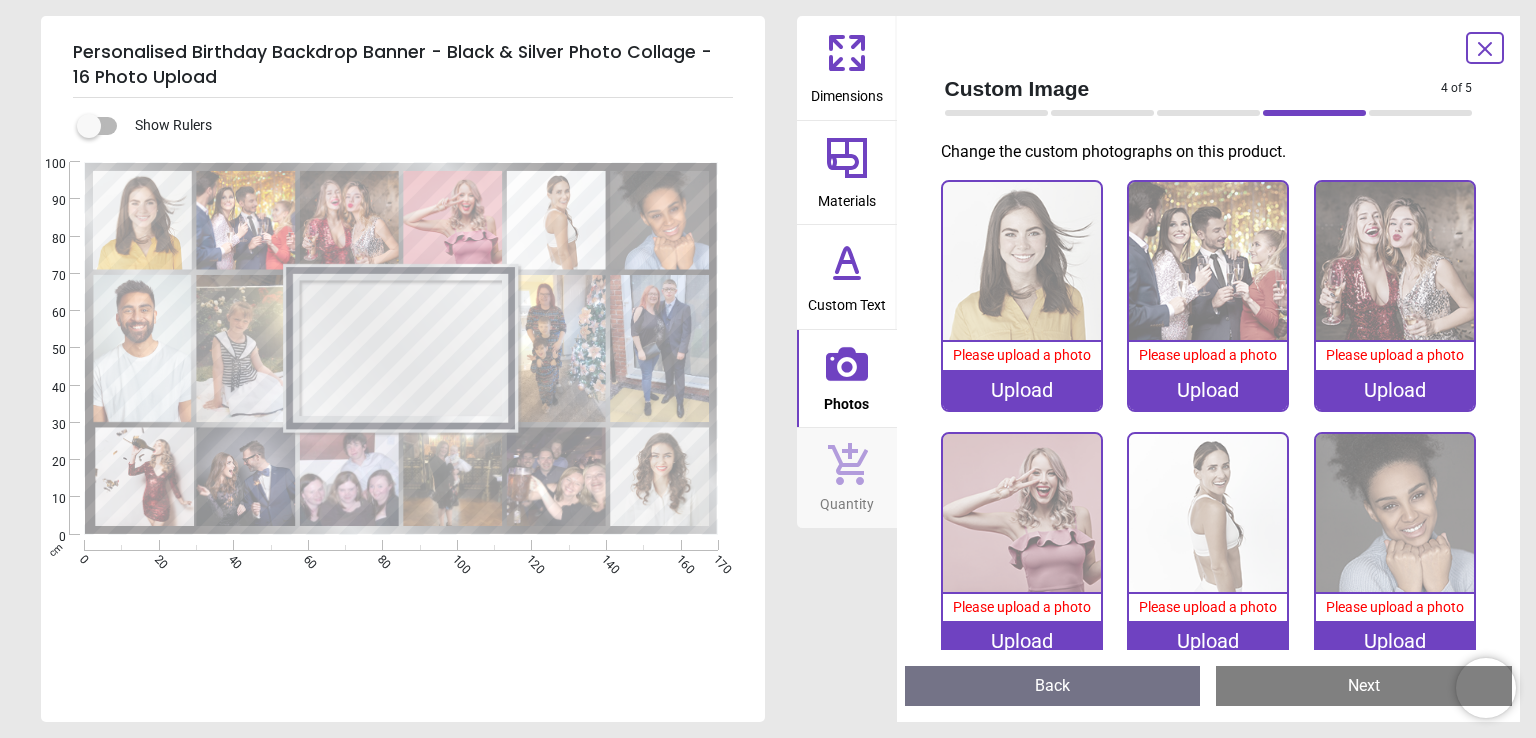 scroll, scrollTop: 0, scrollLeft: 0, axis: both 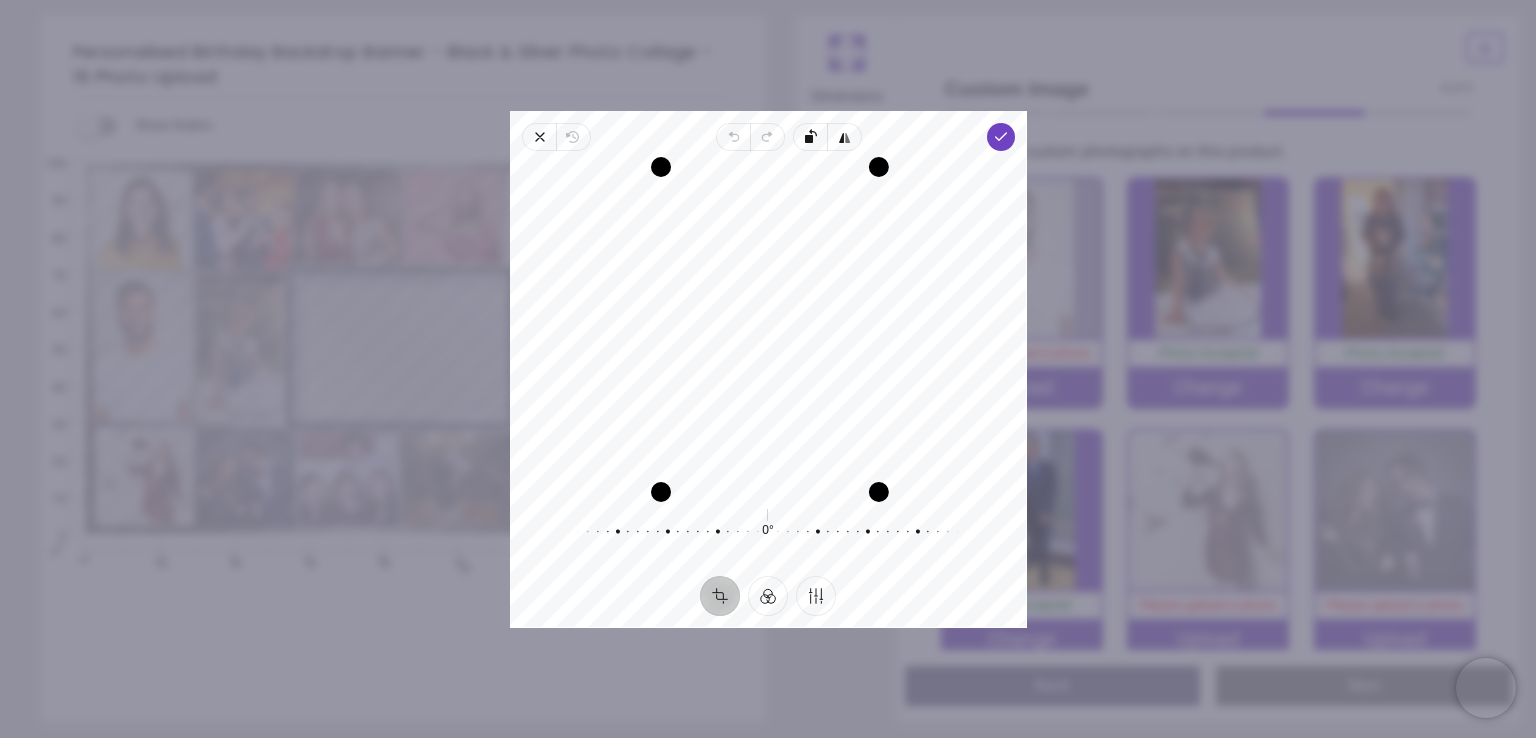 drag, startPoint x: 900, startPoint y: 492, endPoint x: 959, endPoint y: 494, distance: 59.03389 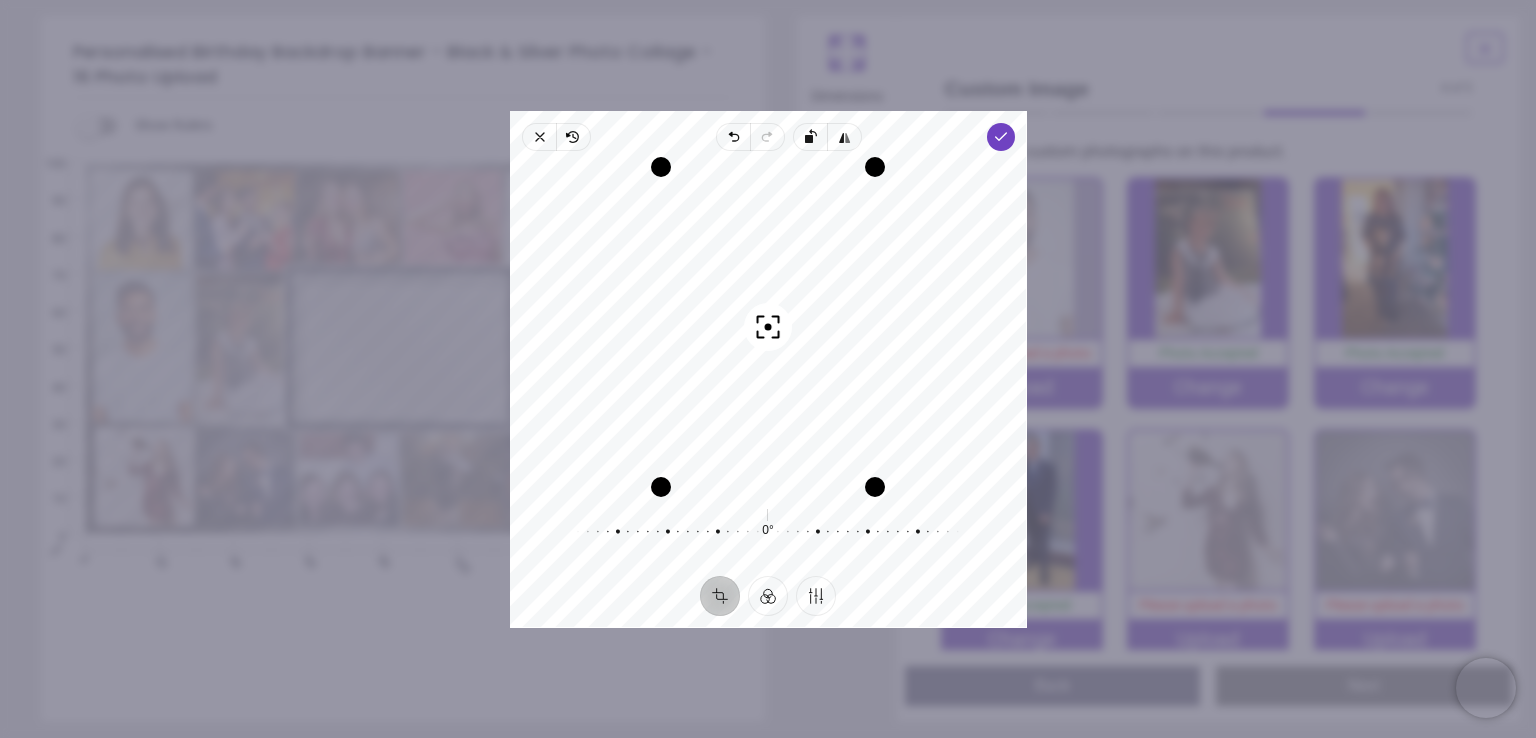 drag, startPoint x: 784, startPoint y: 449, endPoint x: 749, endPoint y: 409, distance: 53.15073 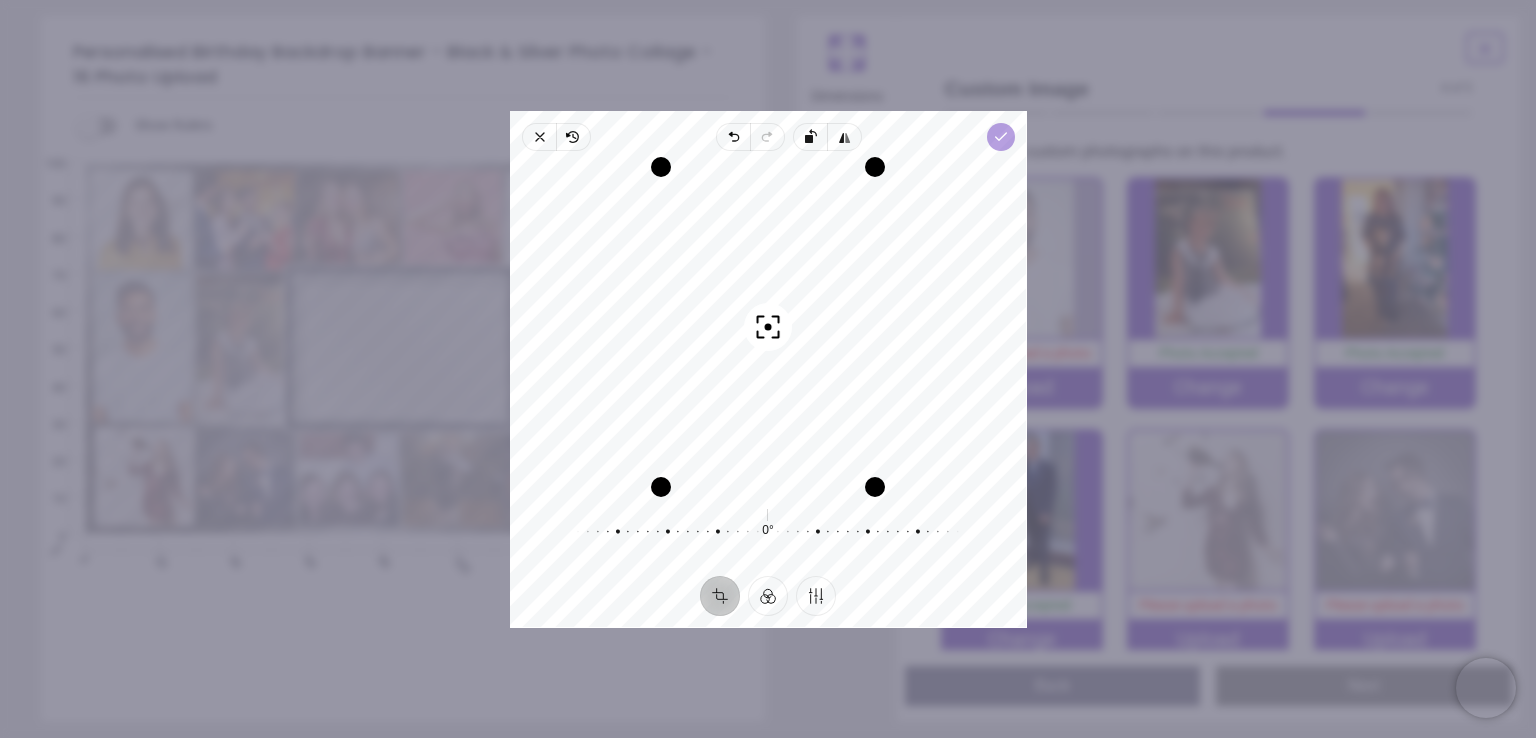 click 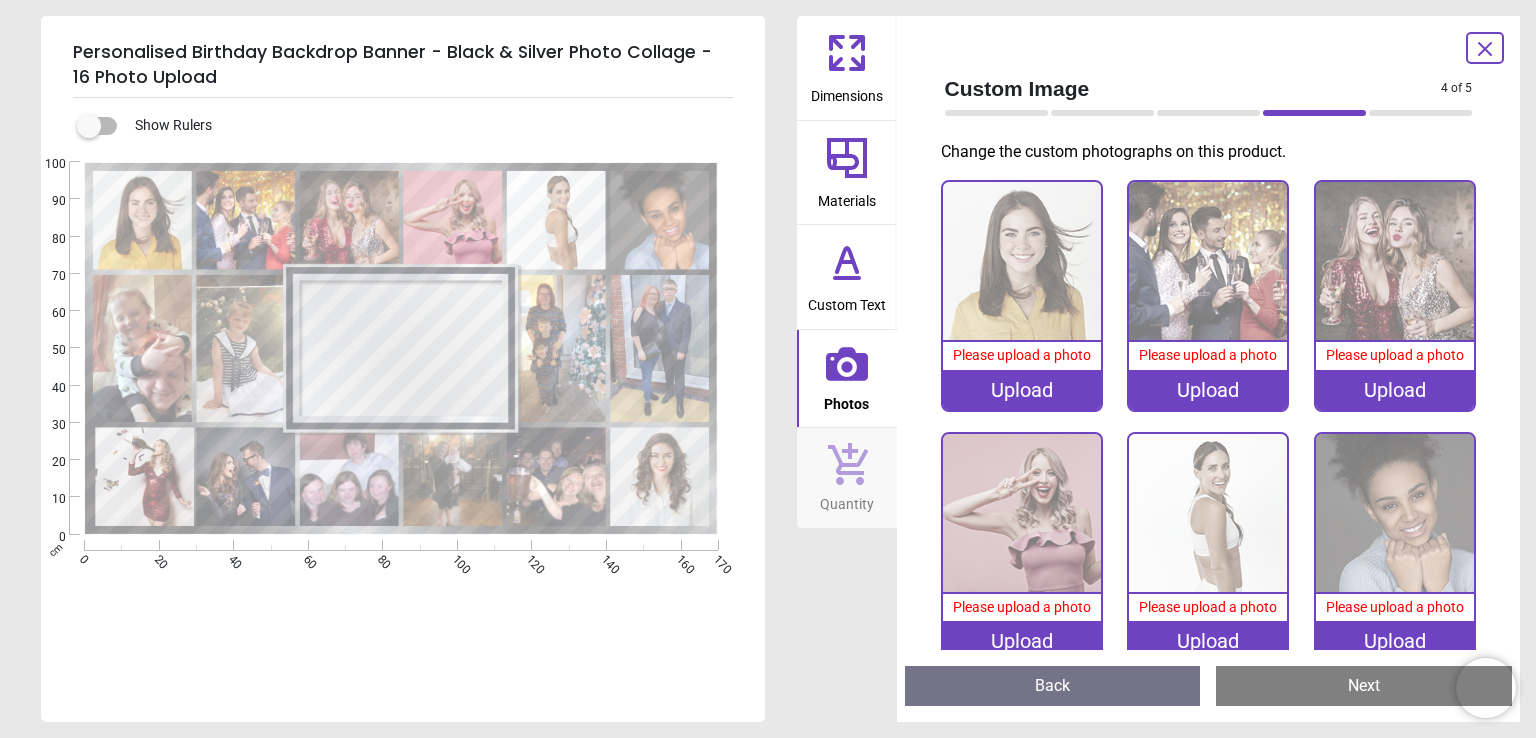 scroll, scrollTop: 0, scrollLeft: 0, axis: both 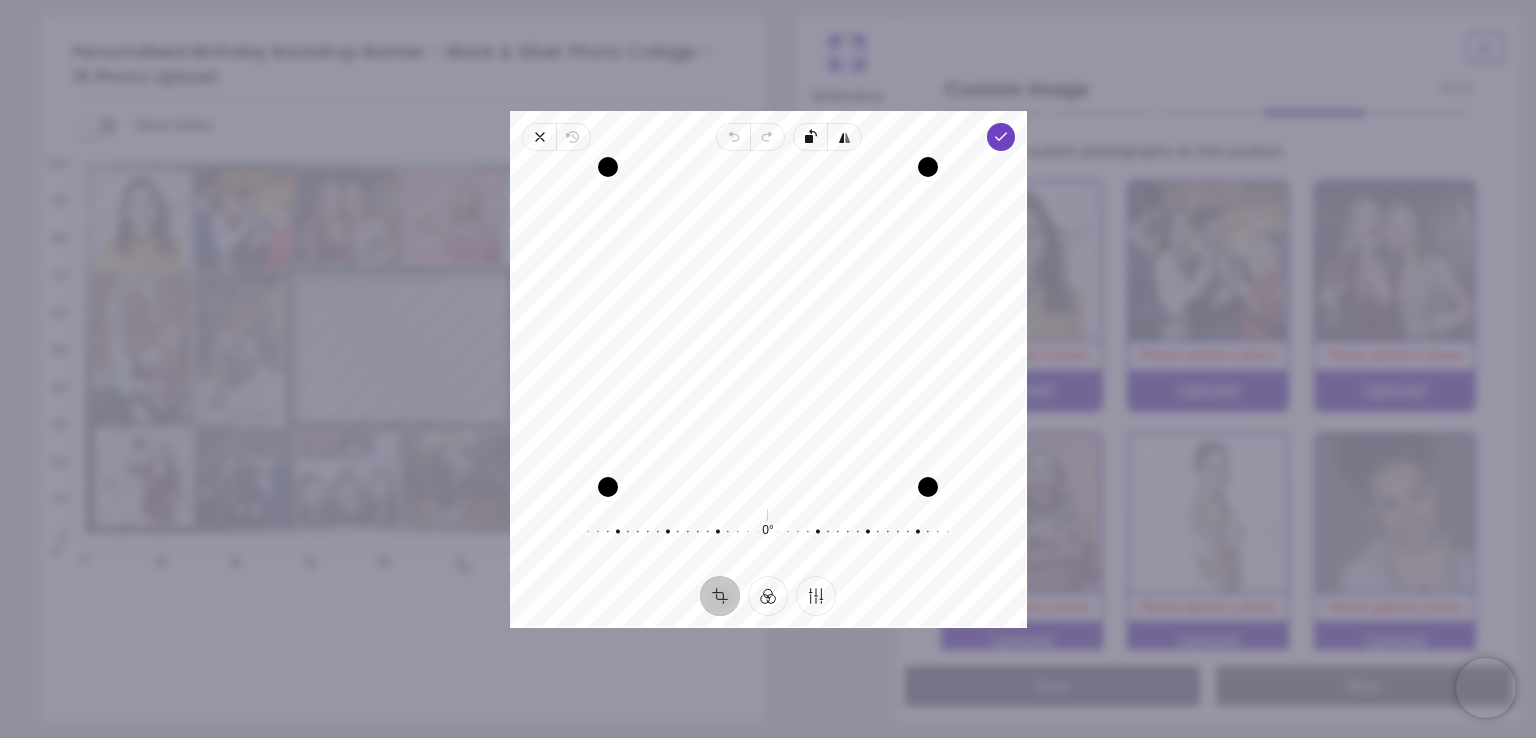 drag, startPoint x: 730, startPoint y: 372, endPoint x: 779, endPoint y: 392, distance: 52.924473 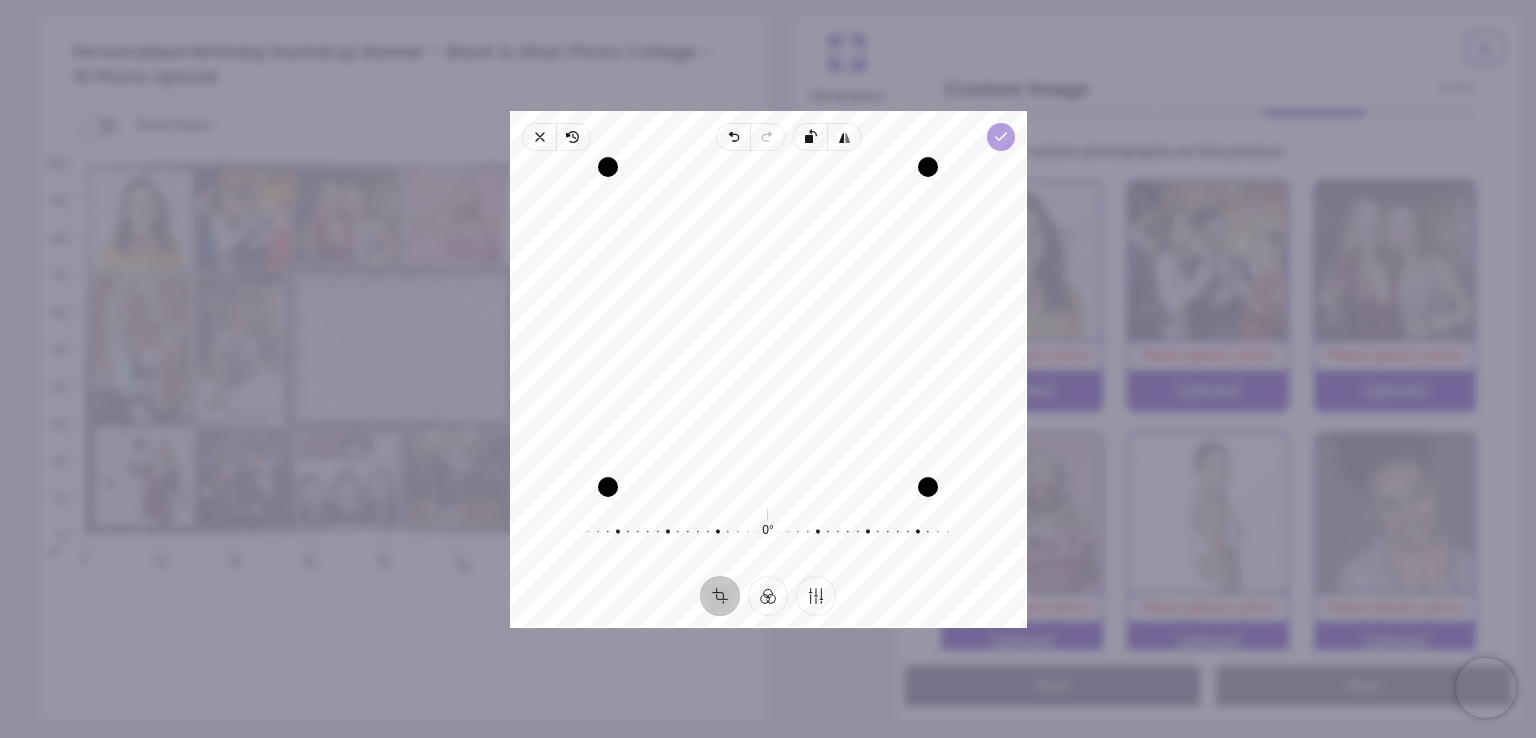 click 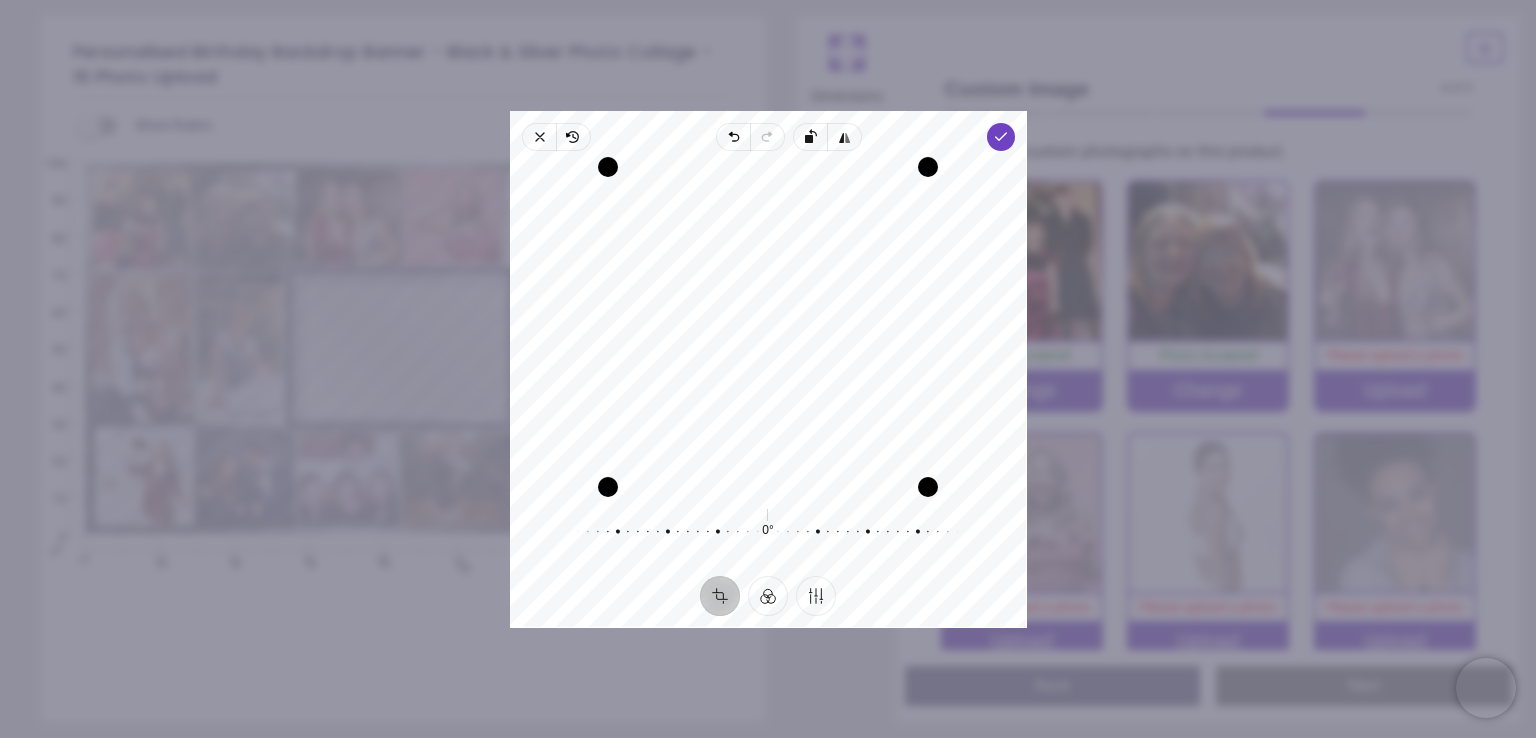 scroll, scrollTop: 0, scrollLeft: 0, axis: both 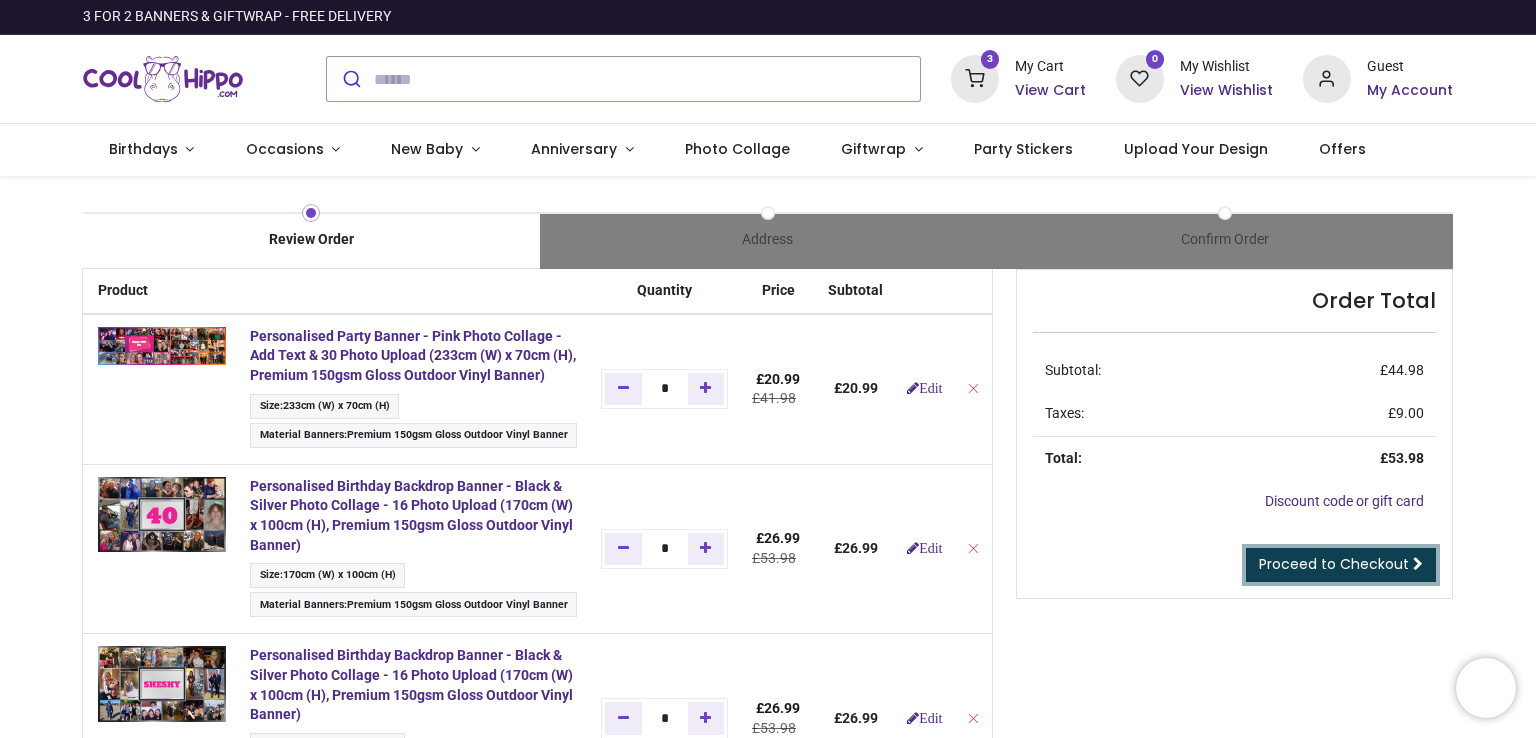 click on "Proceed to Checkout" at bounding box center (1334, 564) 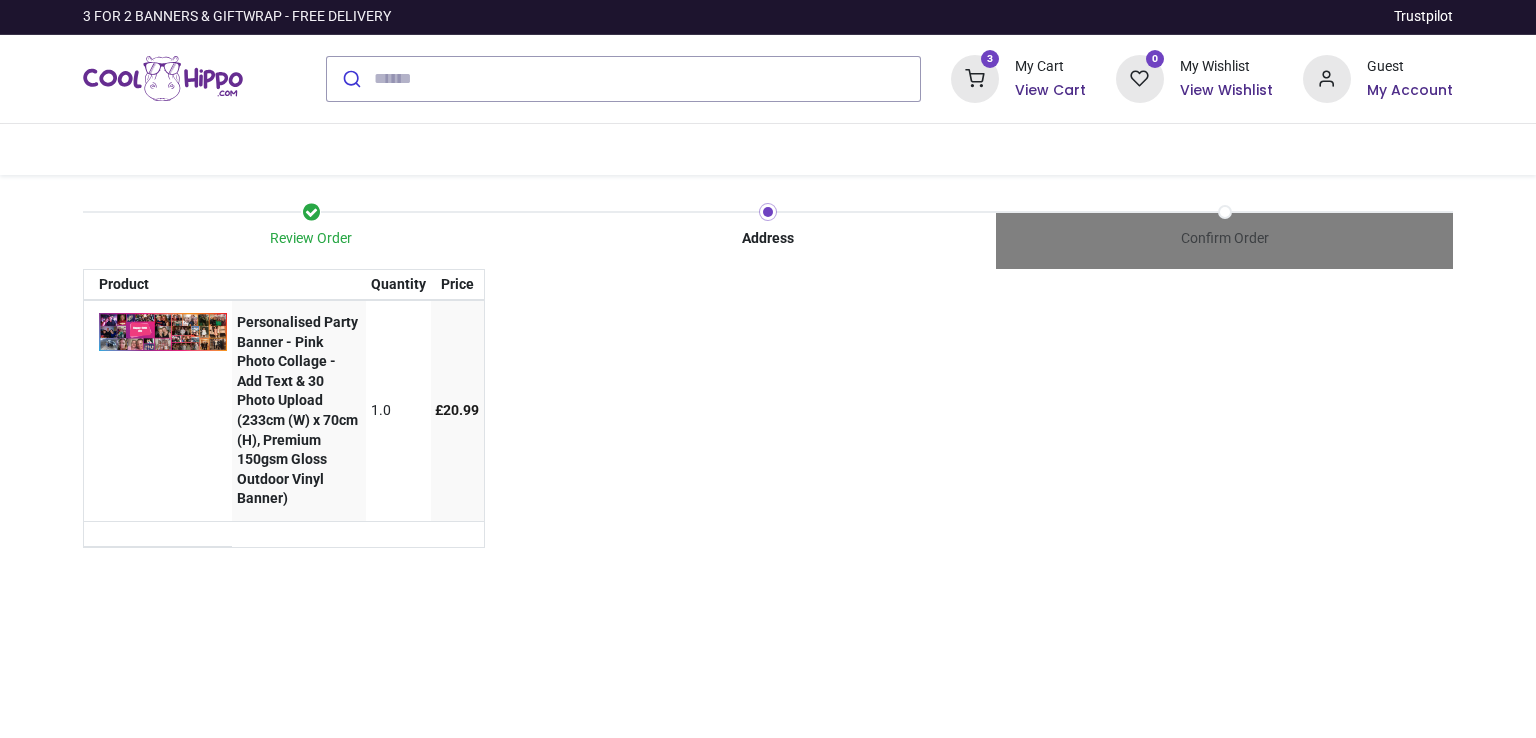 scroll, scrollTop: 0, scrollLeft: 0, axis: both 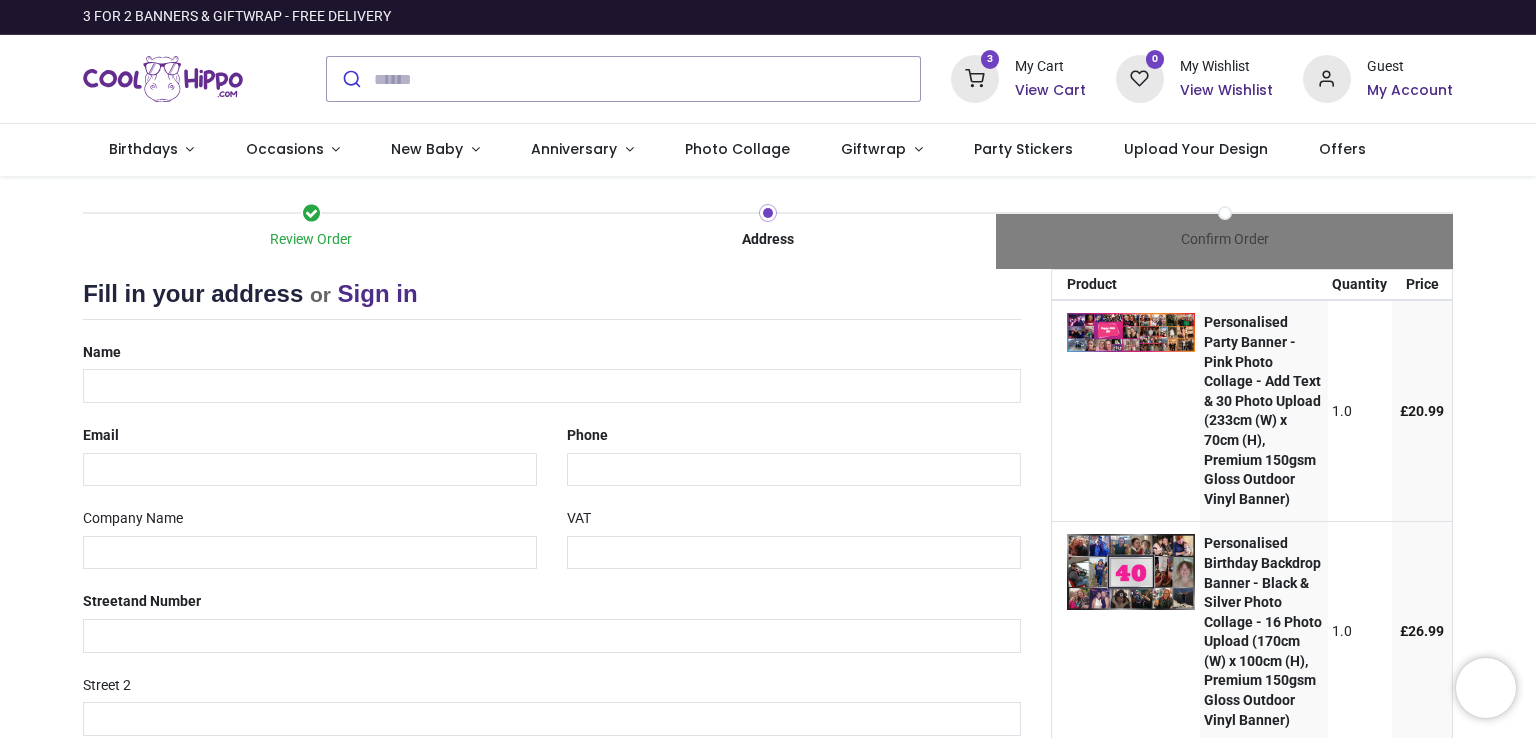 select on "***" 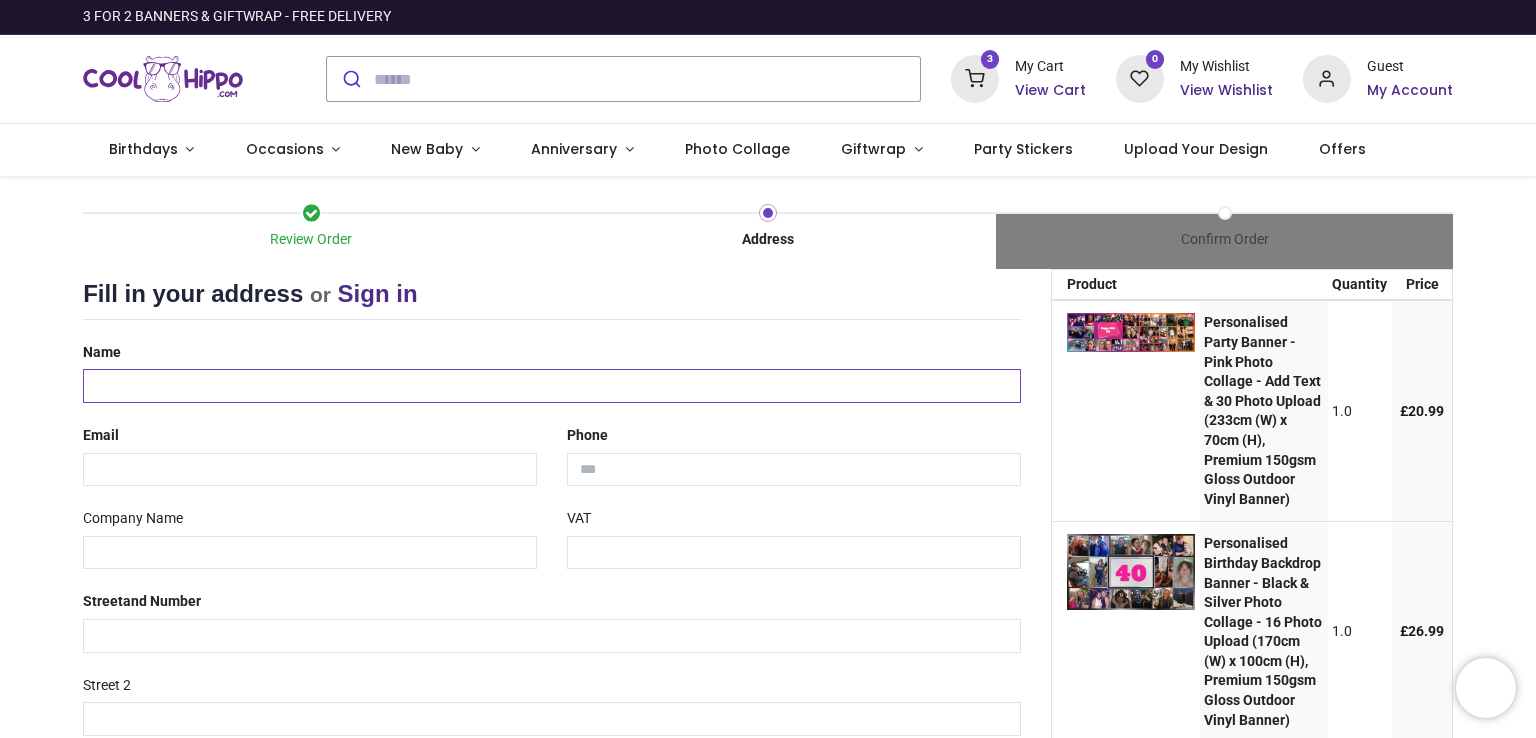 click at bounding box center (552, 386) 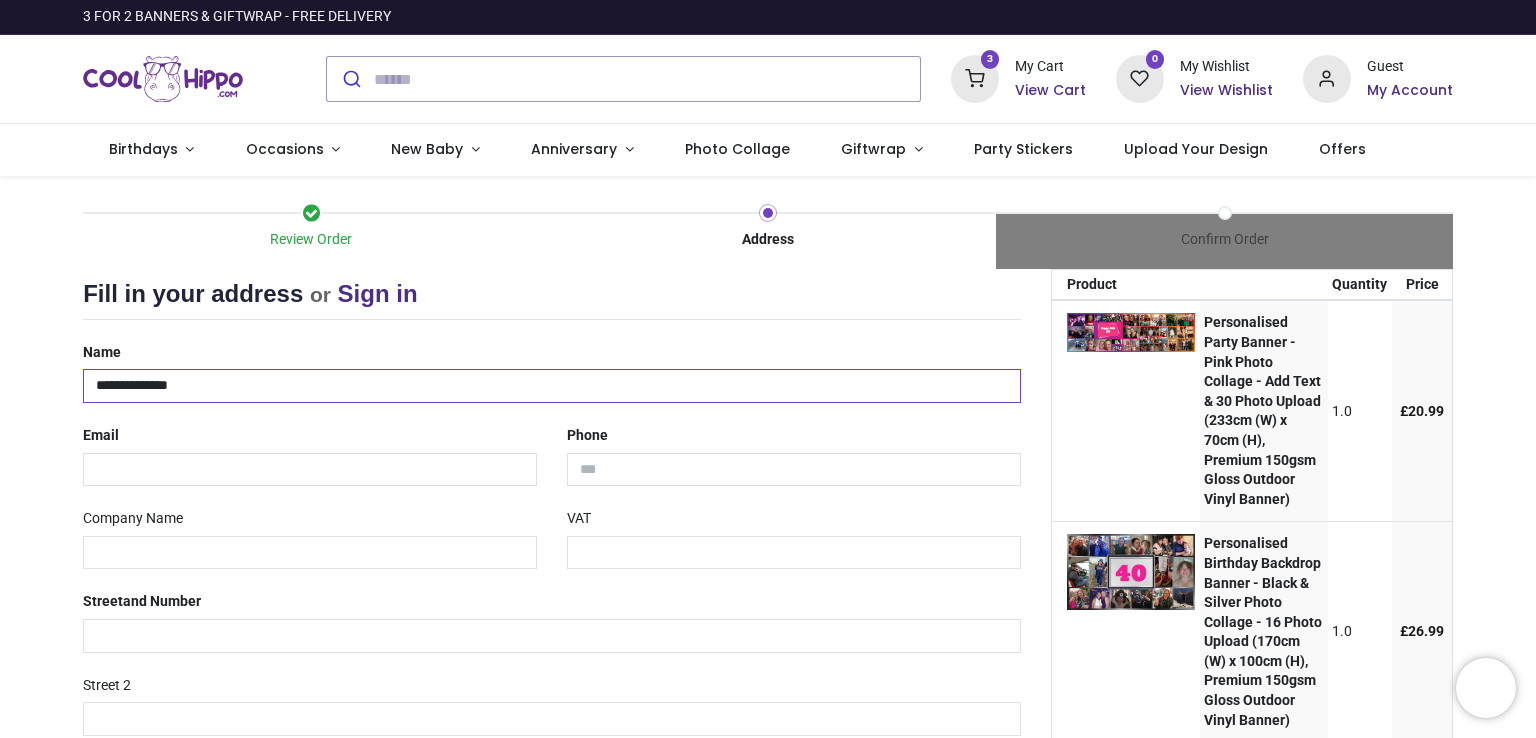 type on "**********" 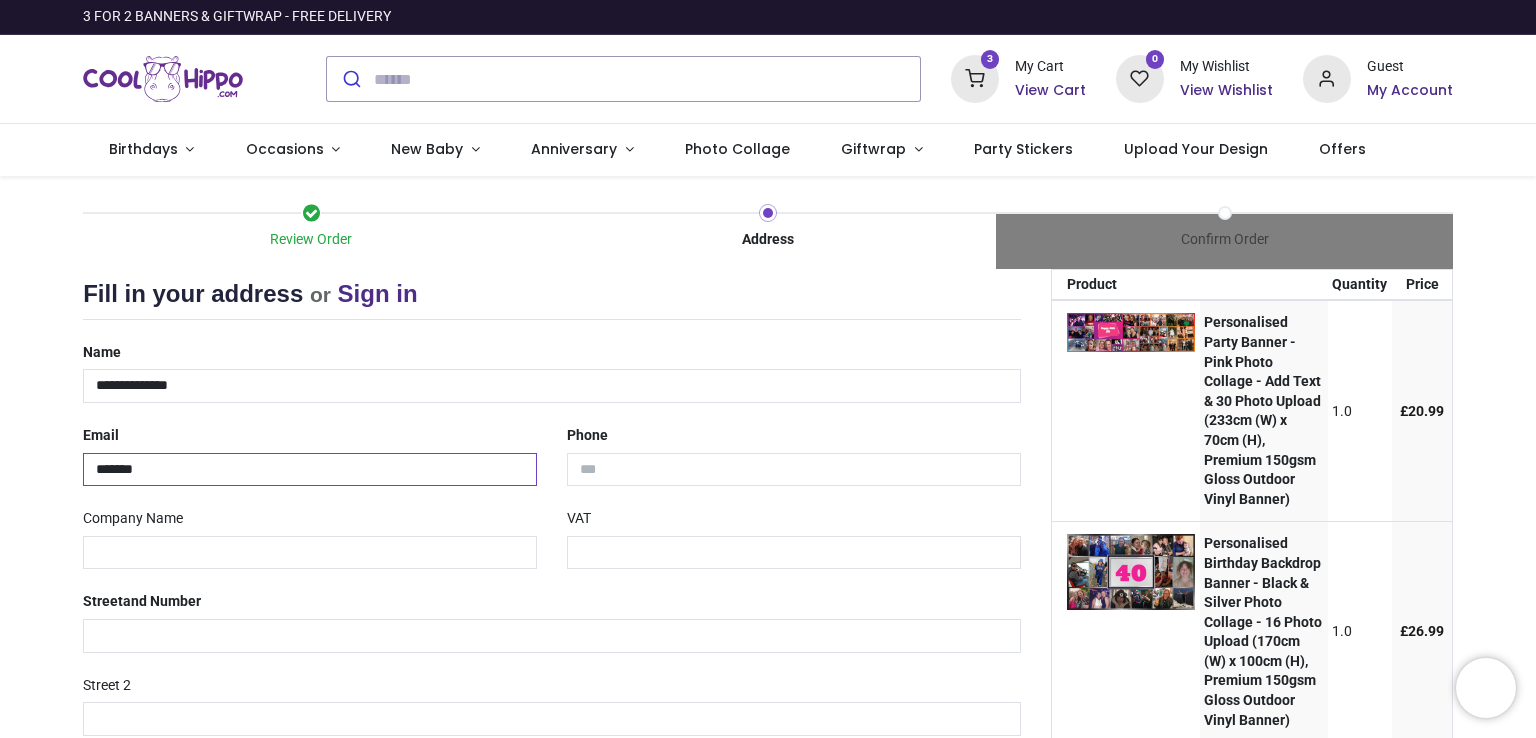 type on "**********" 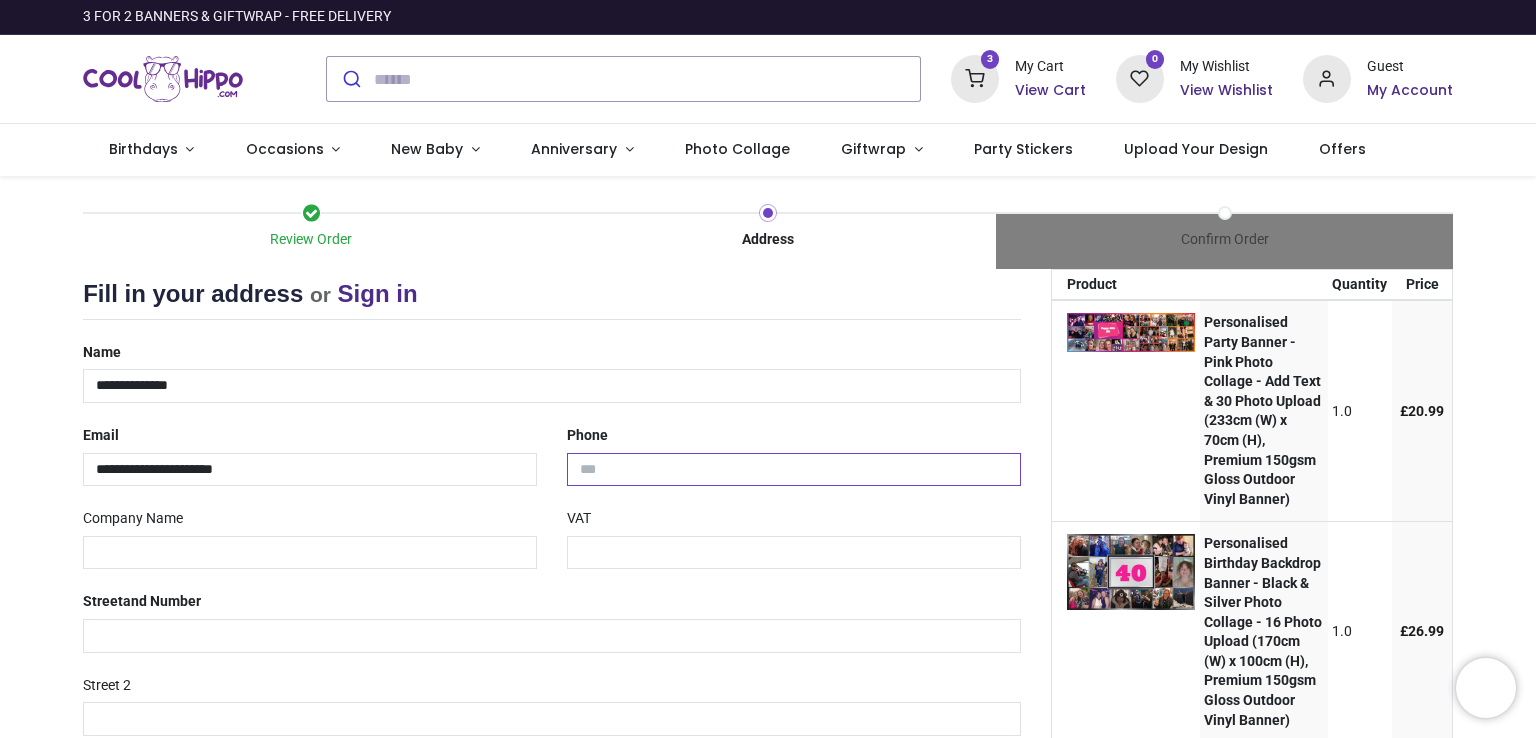 click at bounding box center (794, 470) 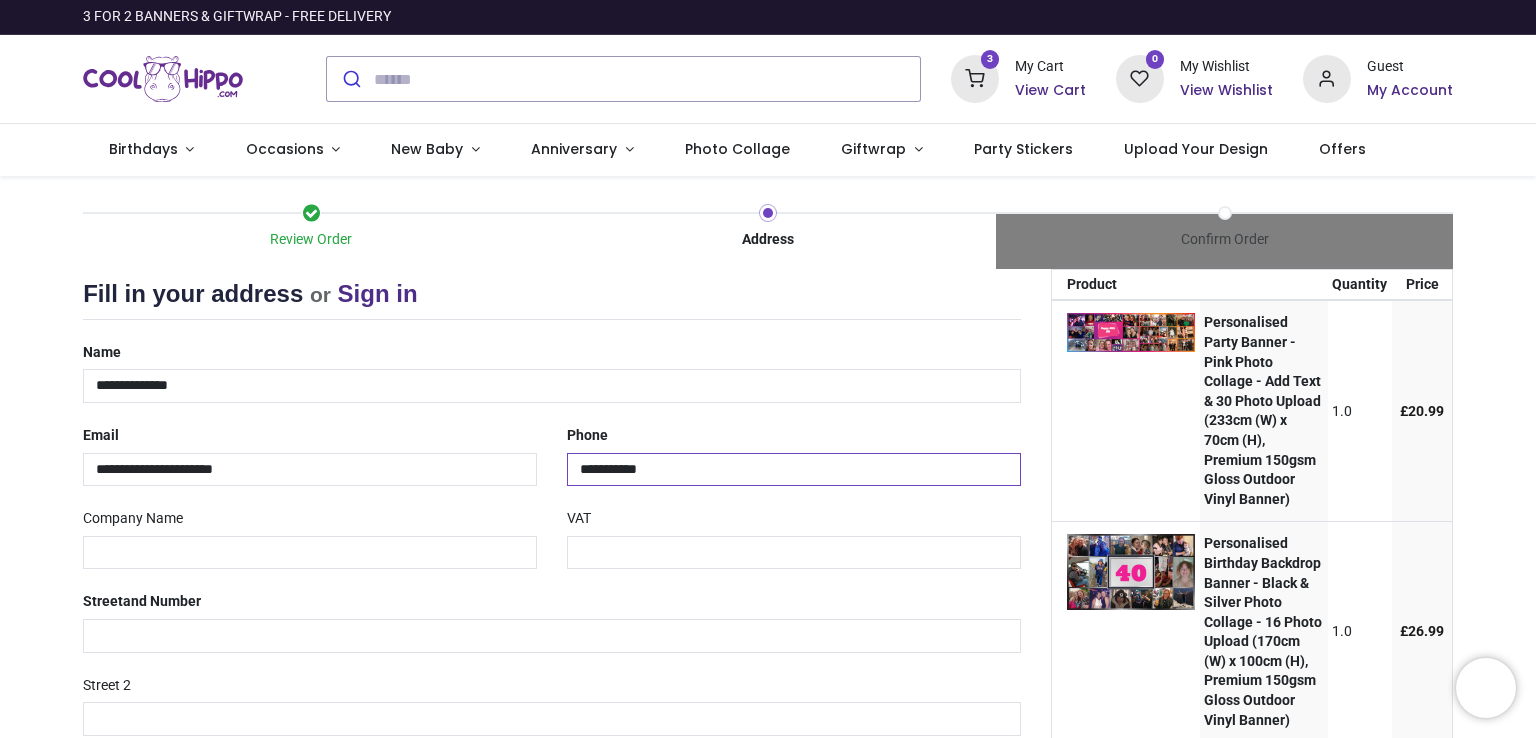 type on "**********" 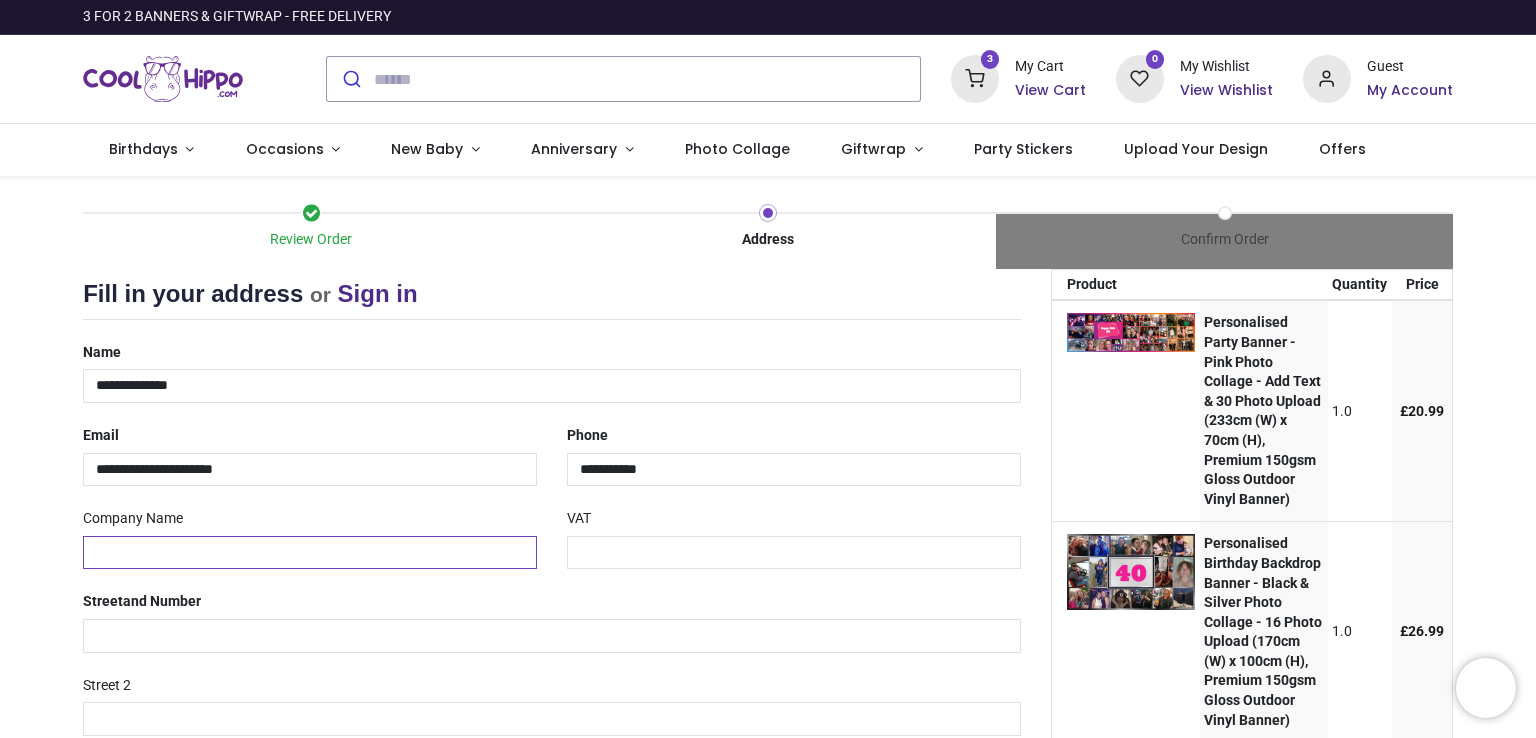 click at bounding box center (310, 553) 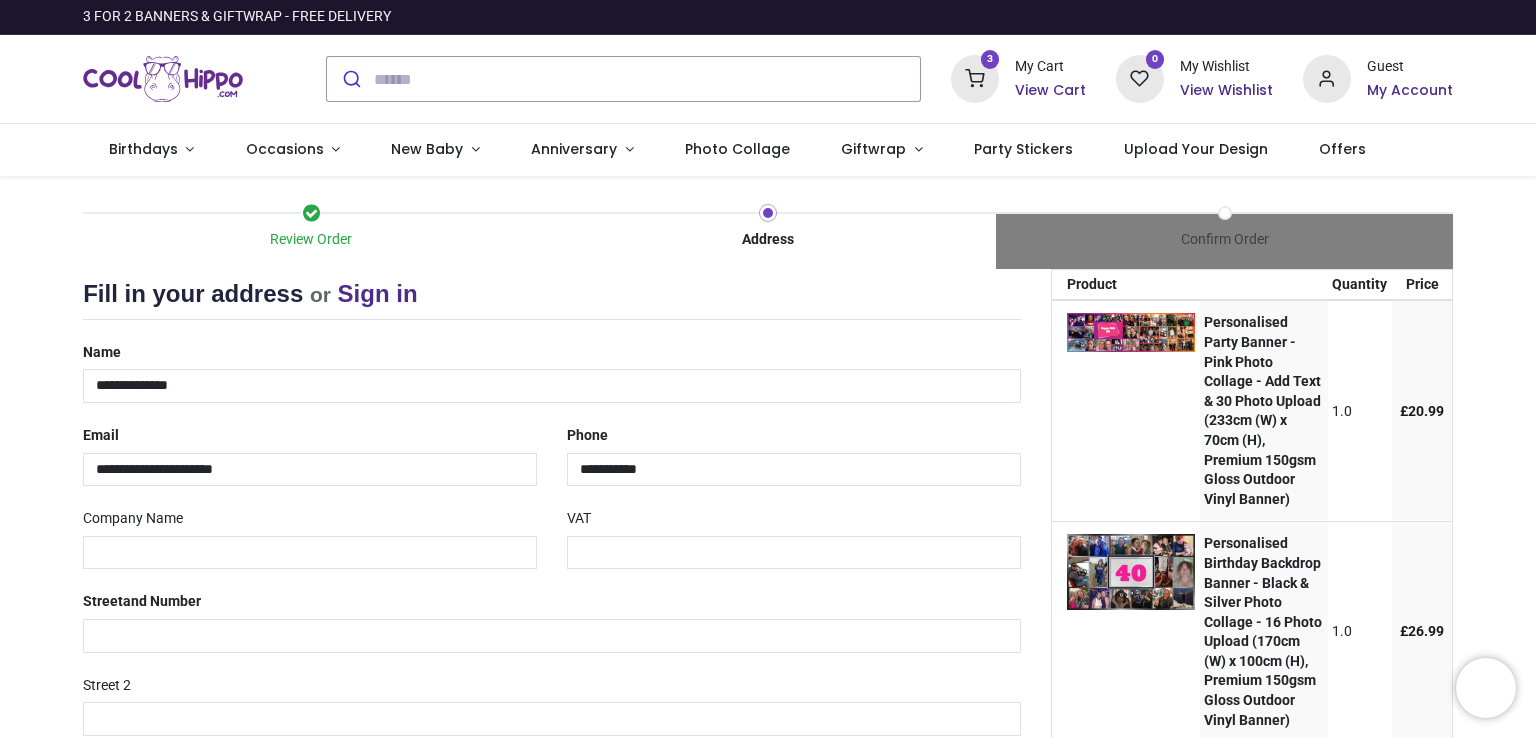 click on "Name
[NAME]
Email
[EMAIL]
Phone
[PHONE]
Company Name
VAT Street   ([ADDRESS])" at bounding box center [552, 639] 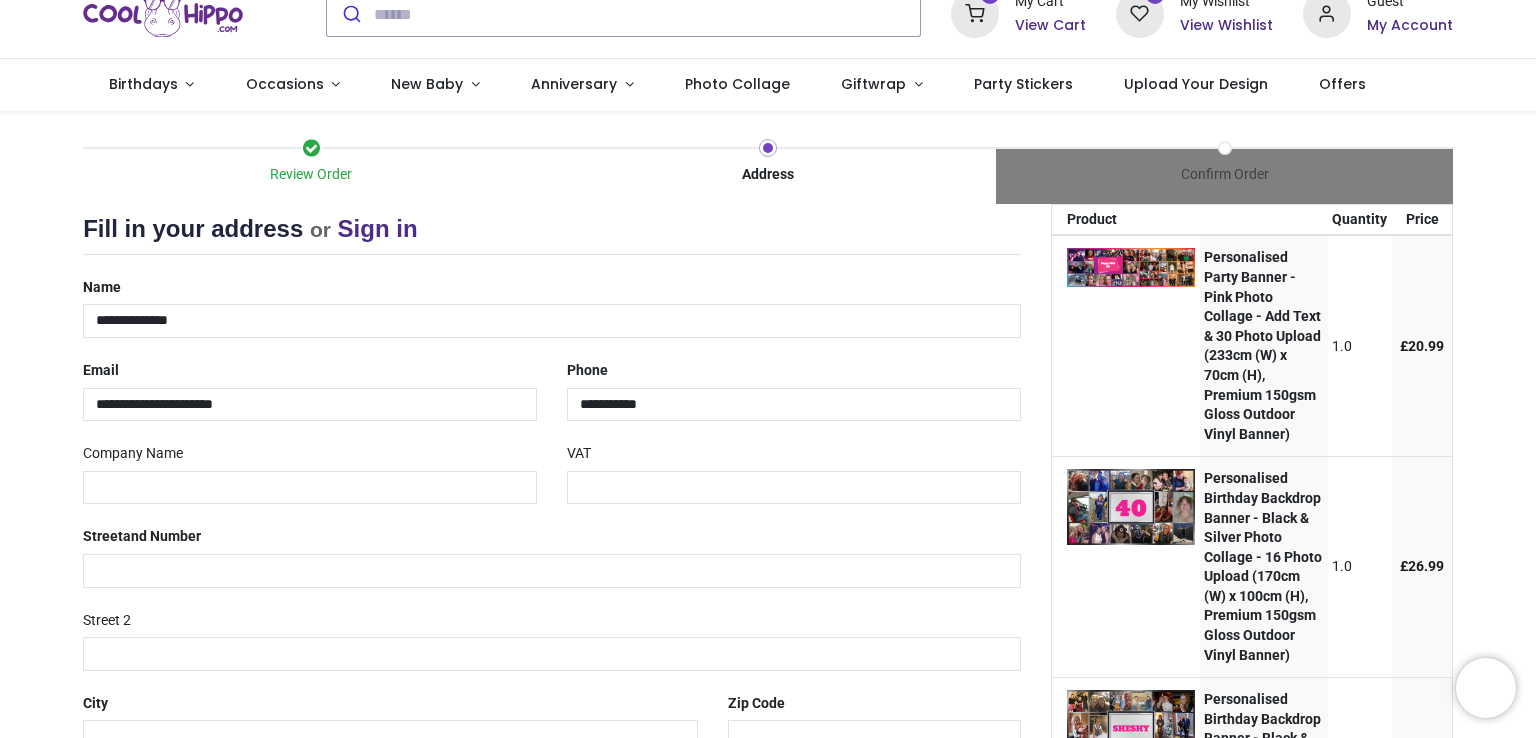 scroll, scrollTop: 100, scrollLeft: 0, axis: vertical 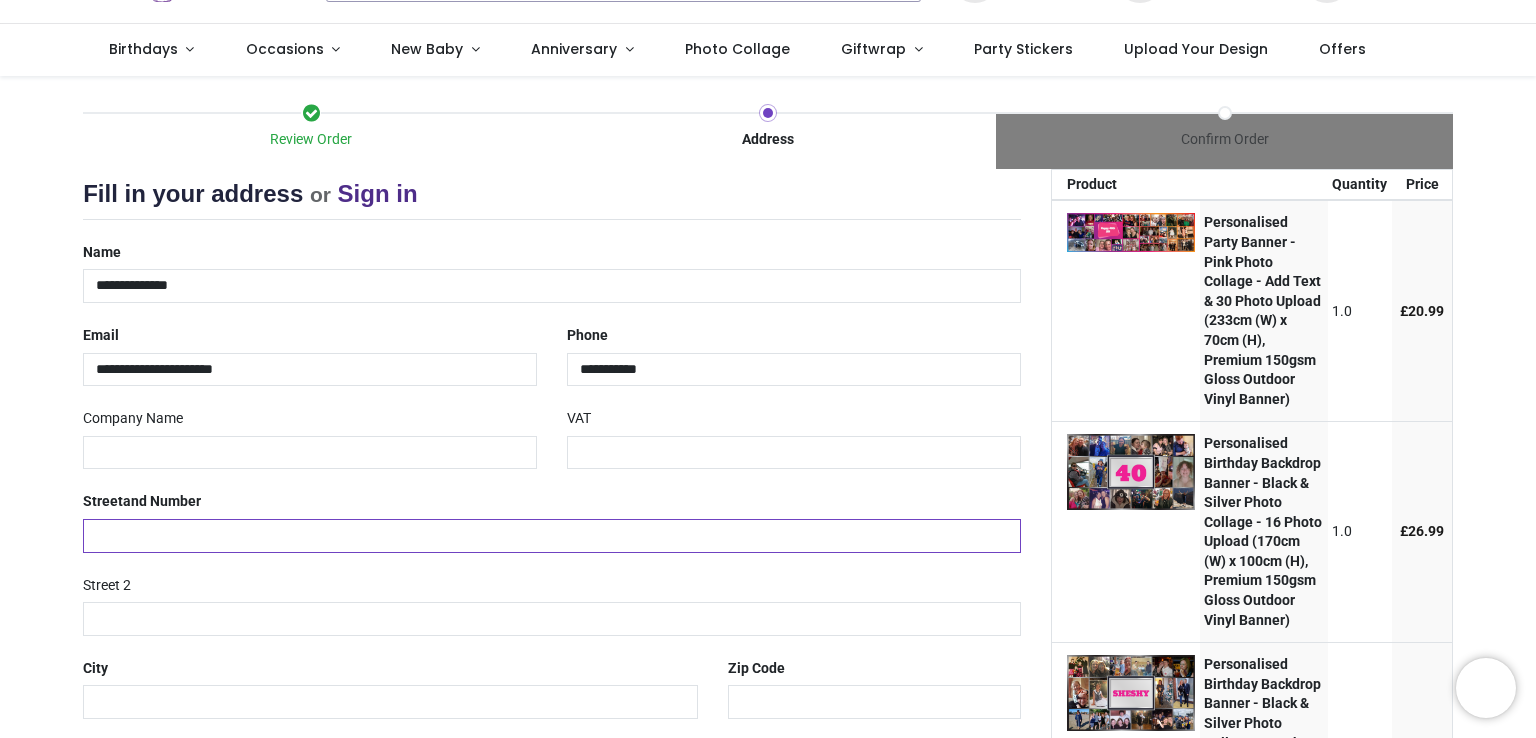 click at bounding box center (552, 536) 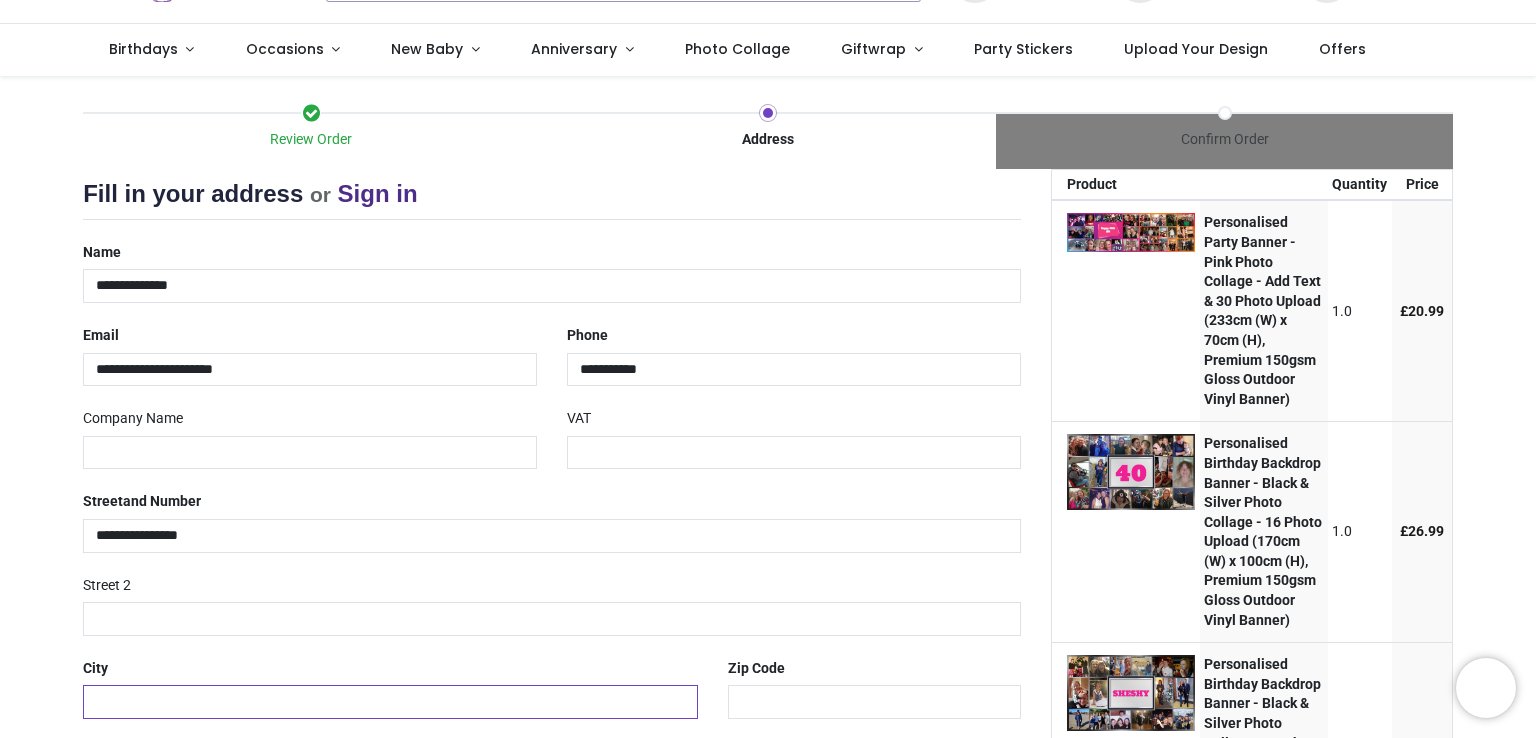 type on "*********" 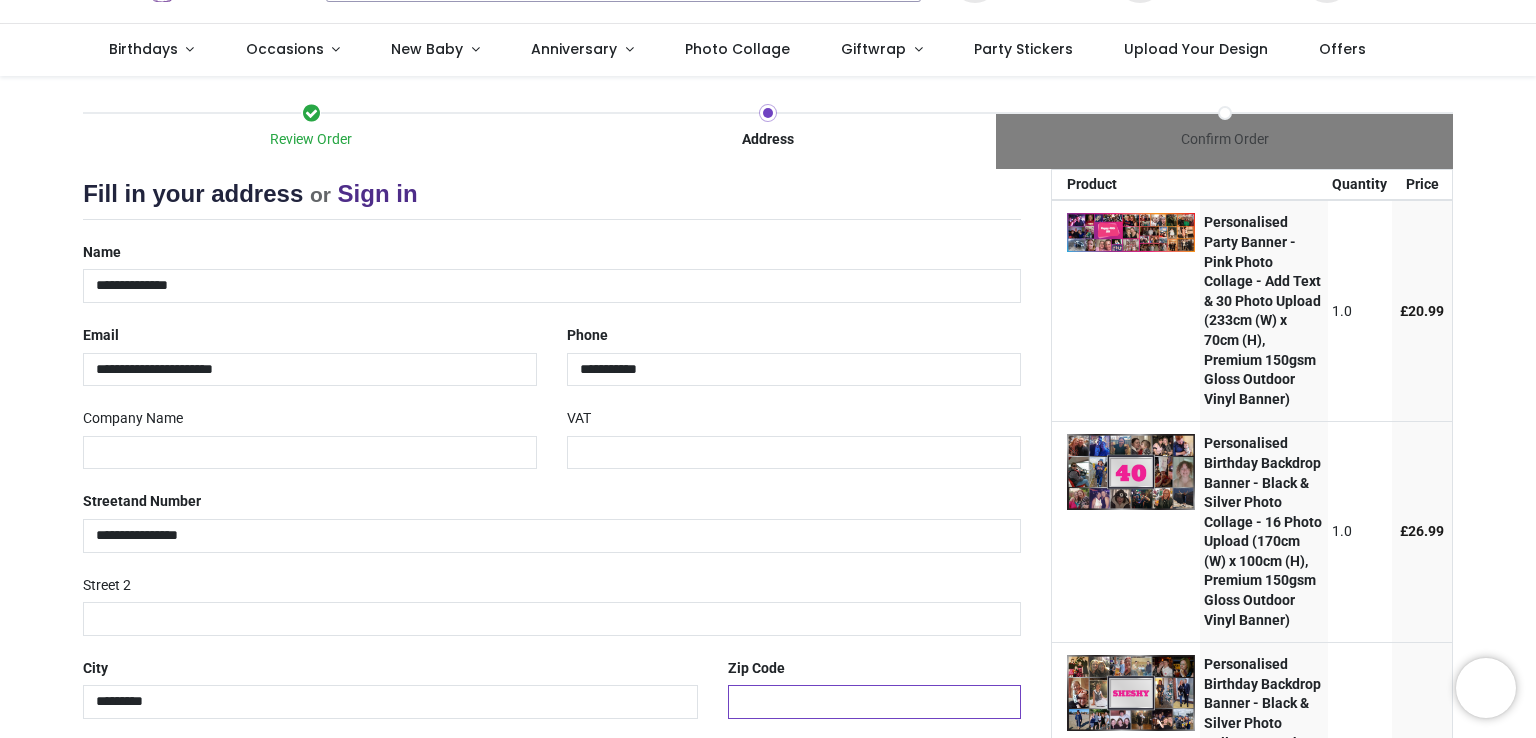 type on "*******" 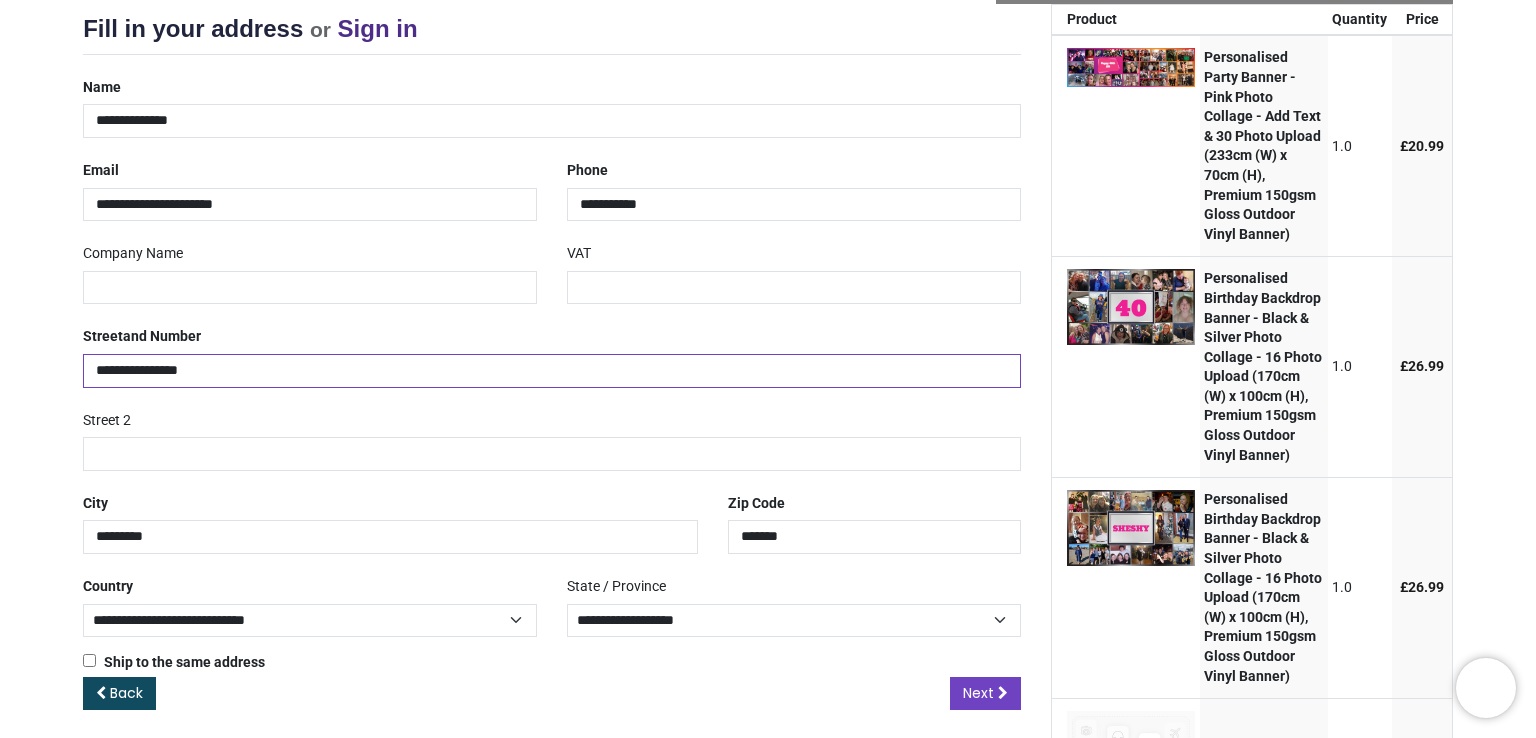 scroll, scrollTop: 300, scrollLeft: 0, axis: vertical 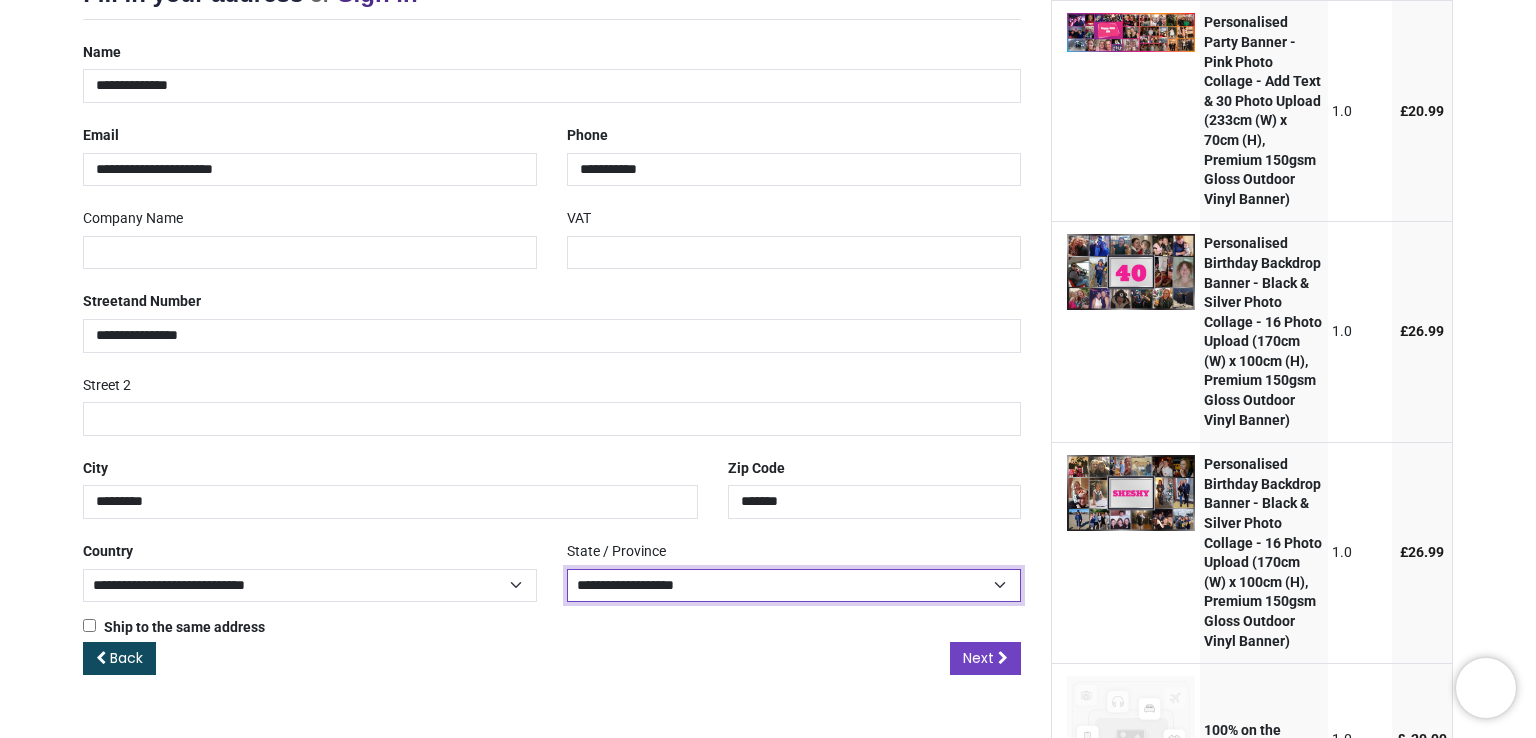 click on "**********" at bounding box center [794, 585] 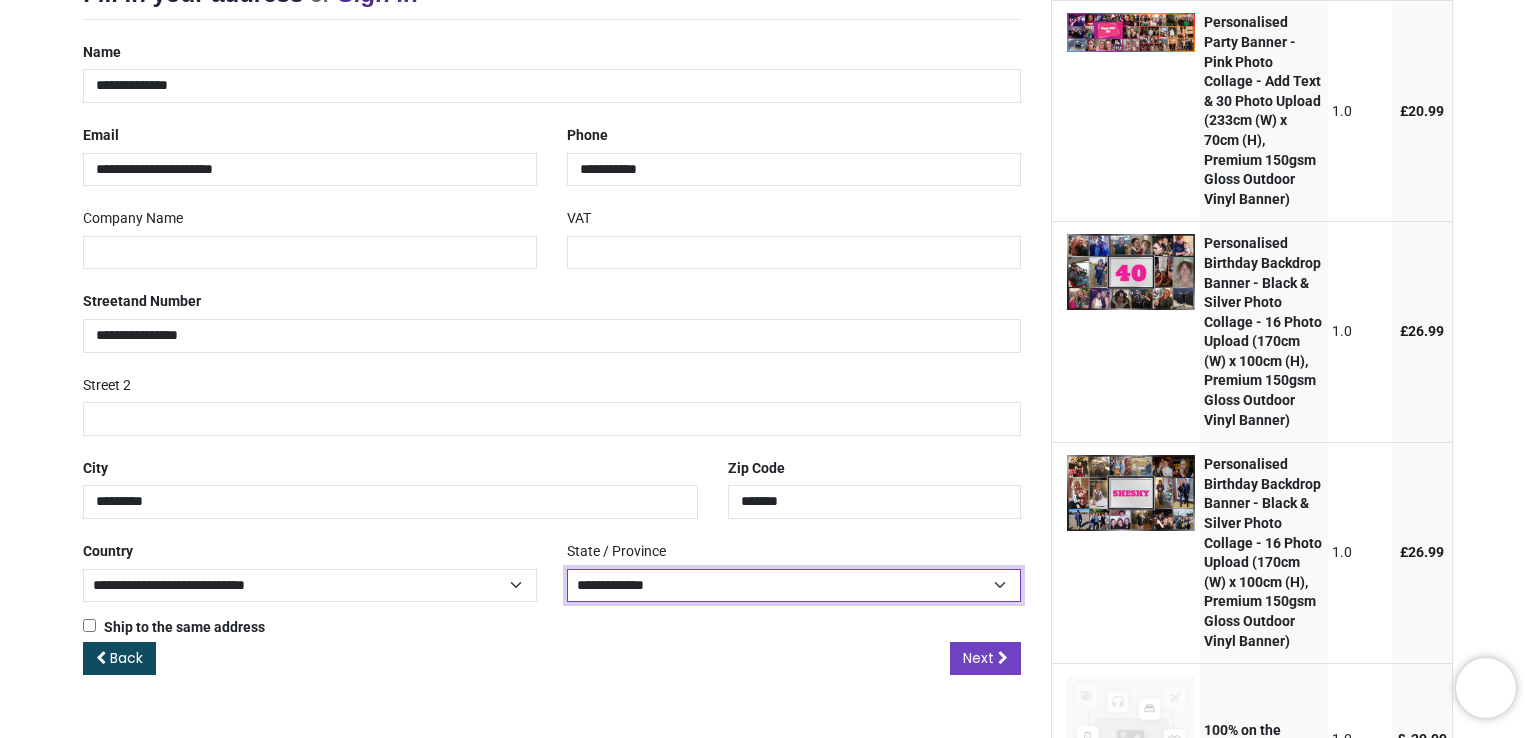 click on "**********" at bounding box center (794, 585) 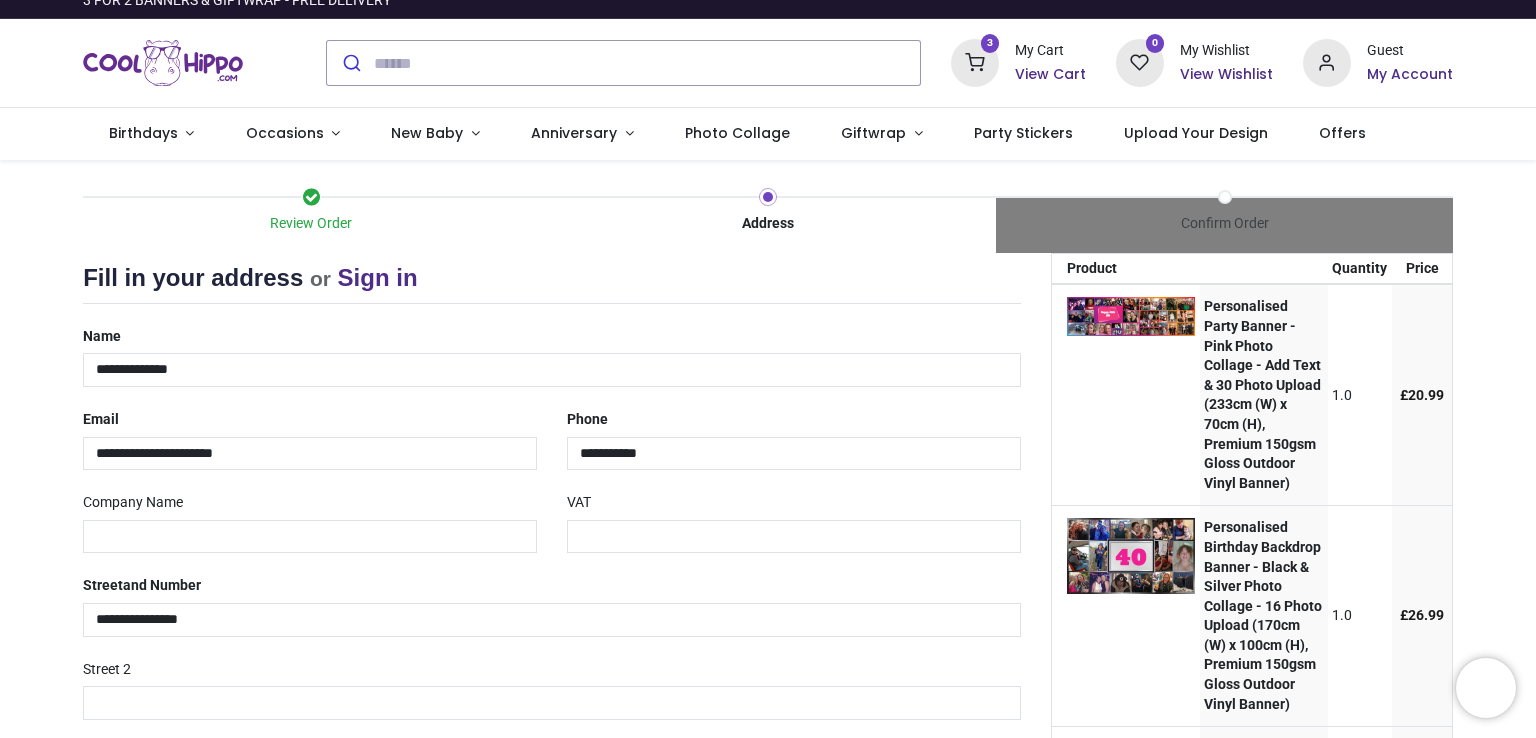 scroll, scrollTop: 0, scrollLeft: 0, axis: both 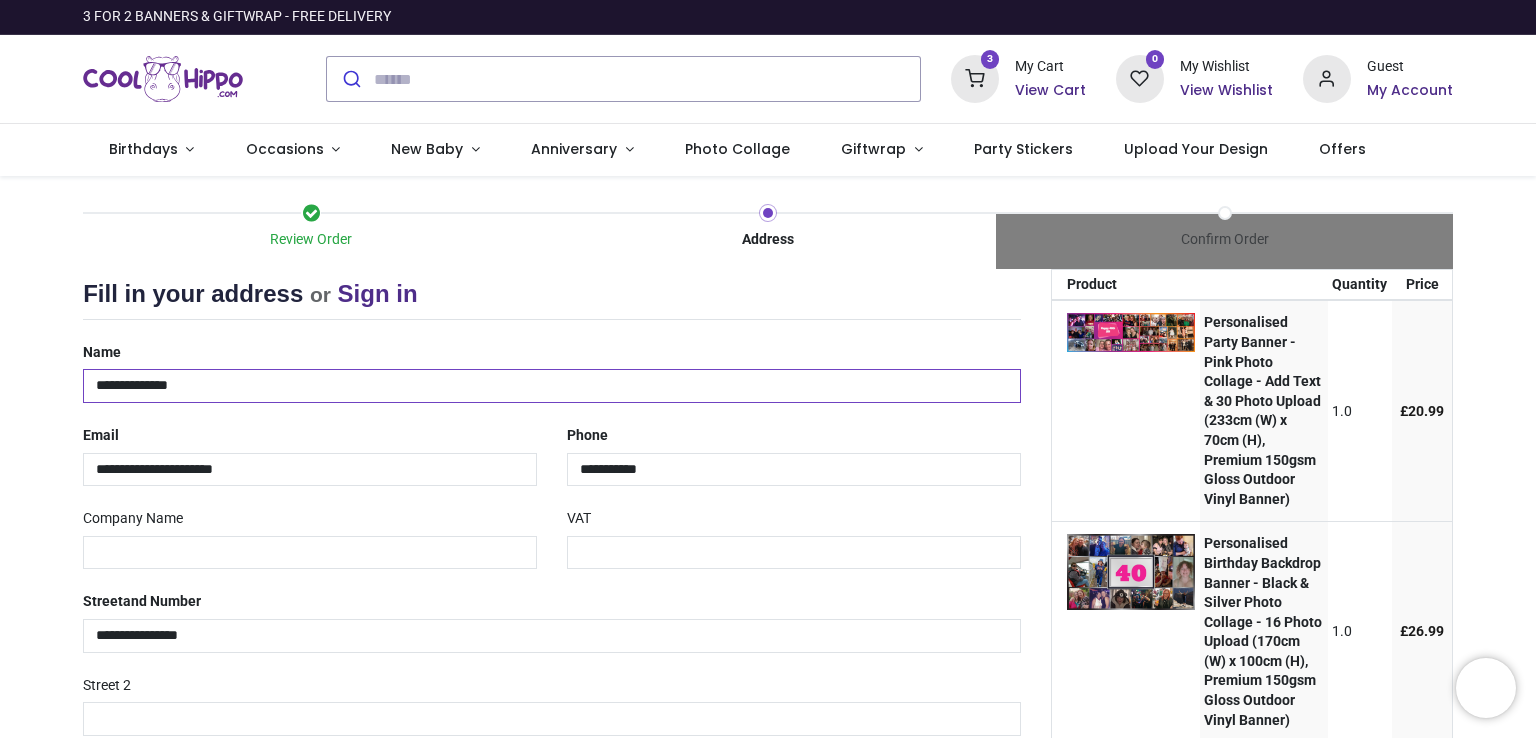 click on "**********" at bounding box center (552, 386) 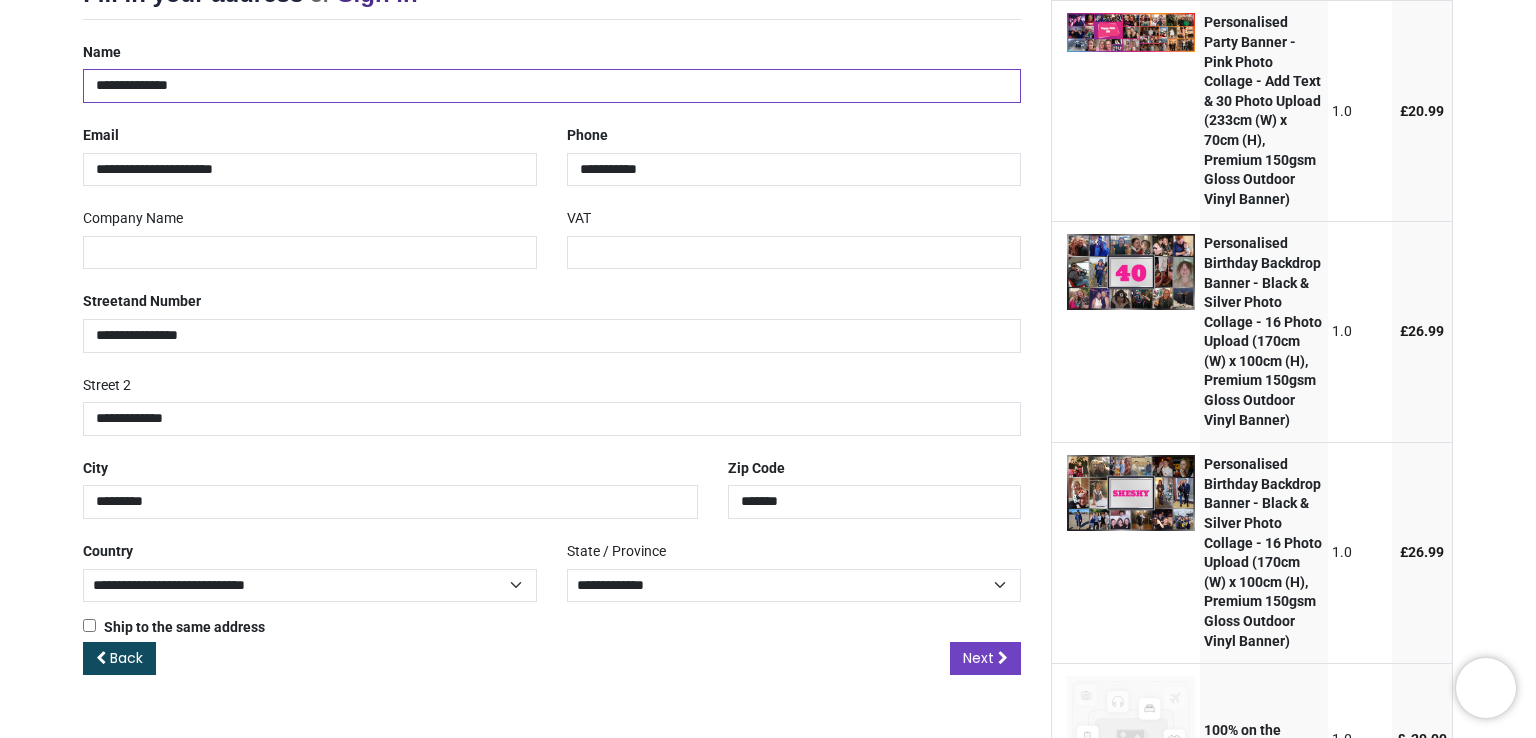 scroll, scrollTop: 400, scrollLeft: 0, axis: vertical 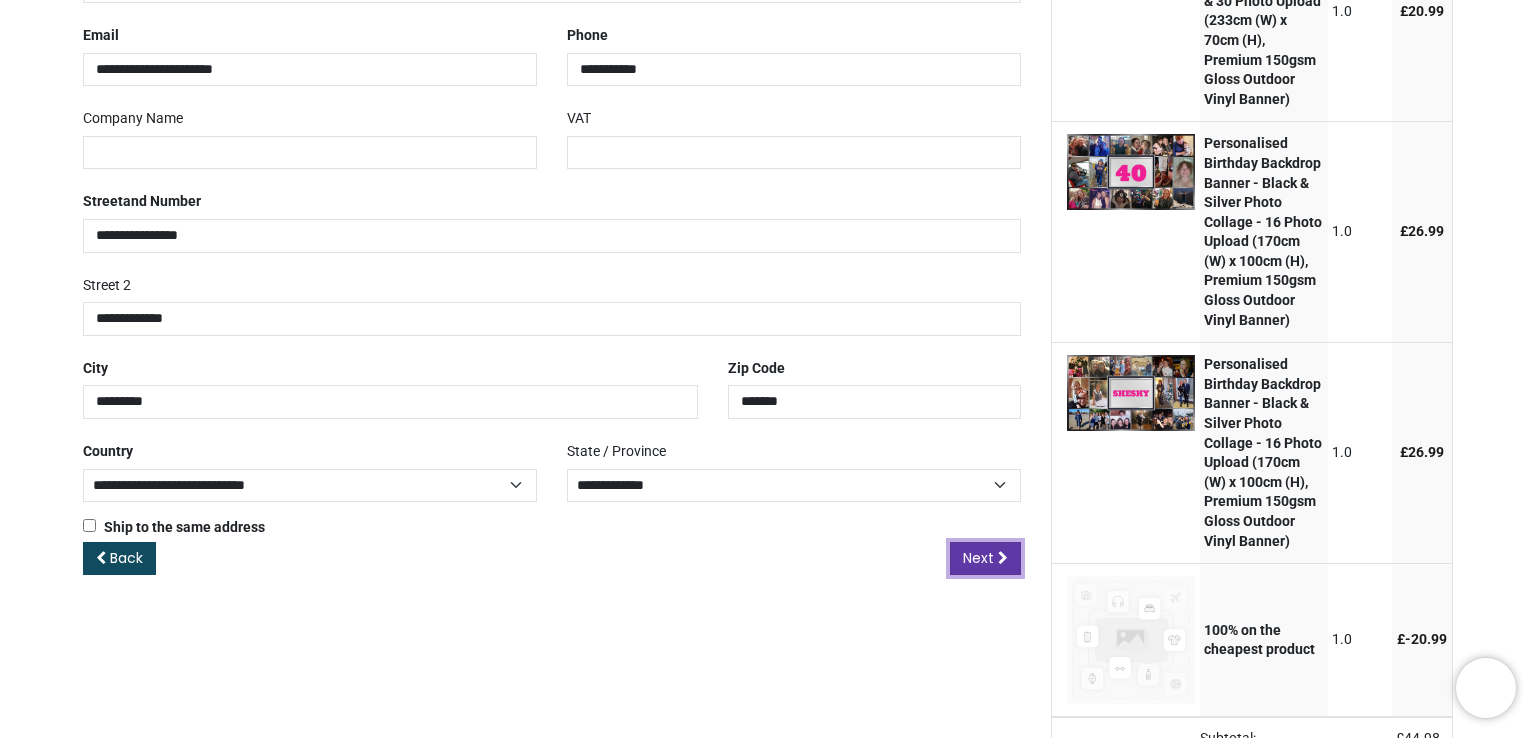 click on "Next" at bounding box center [978, 558] 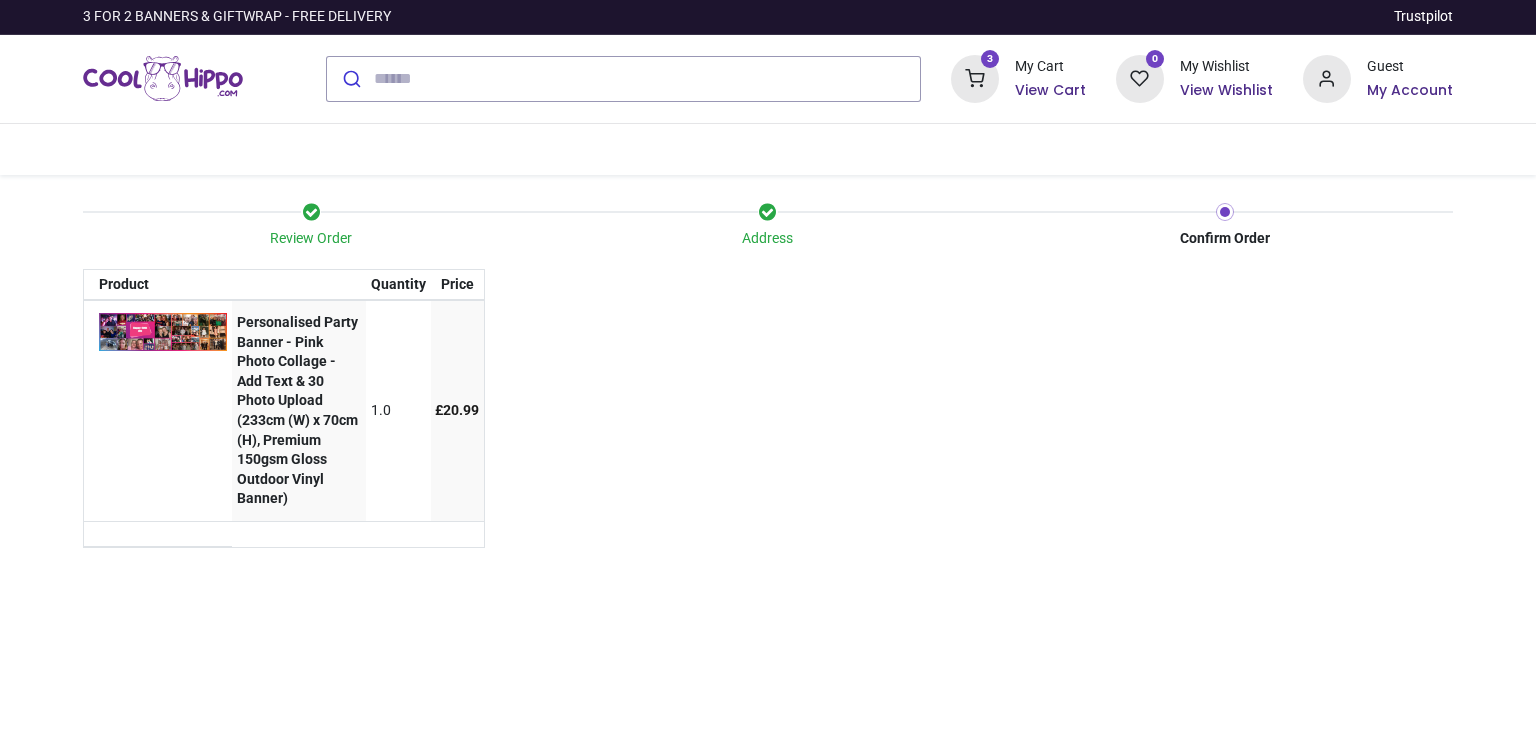 scroll, scrollTop: 0, scrollLeft: 0, axis: both 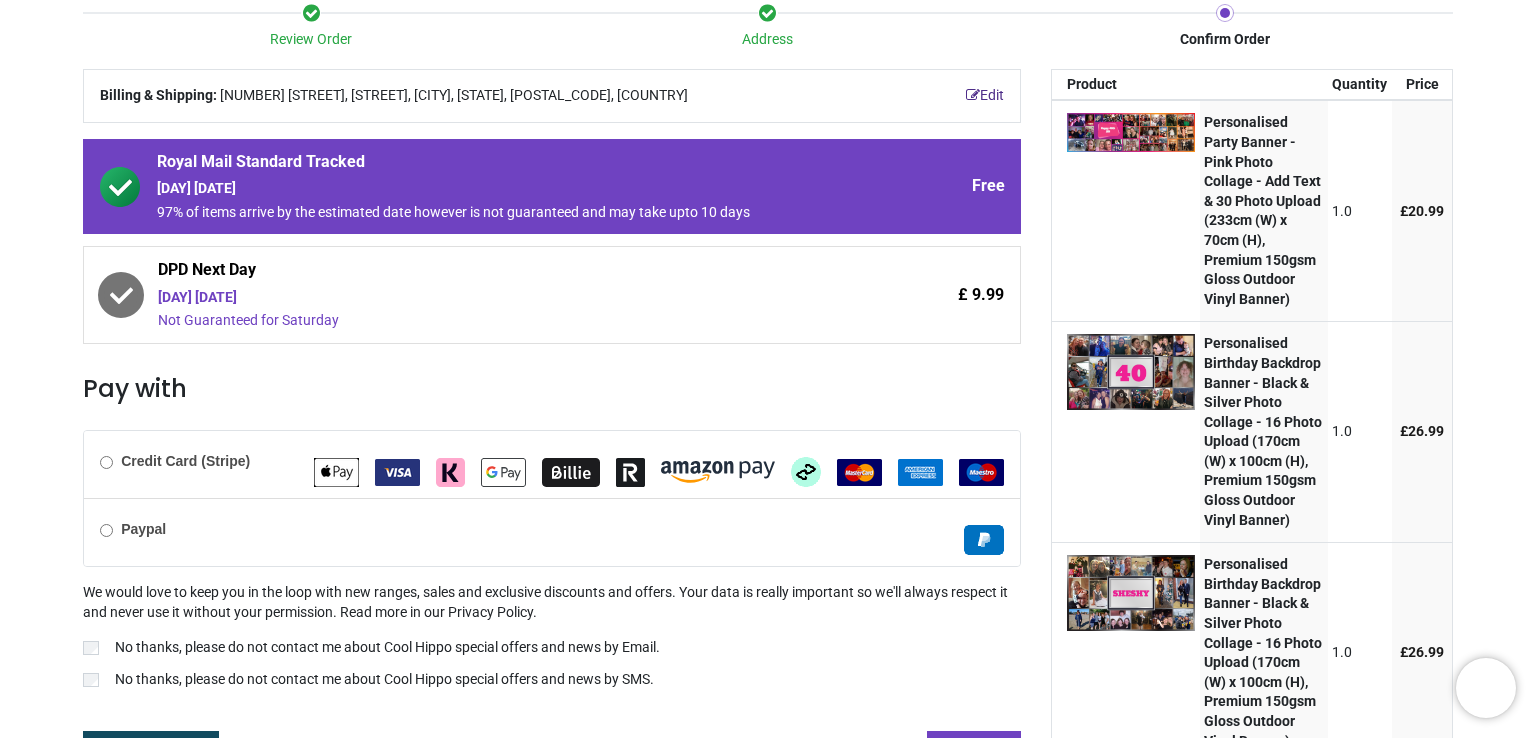 click on "Credit Card (Stripe)" at bounding box center (175, 462) 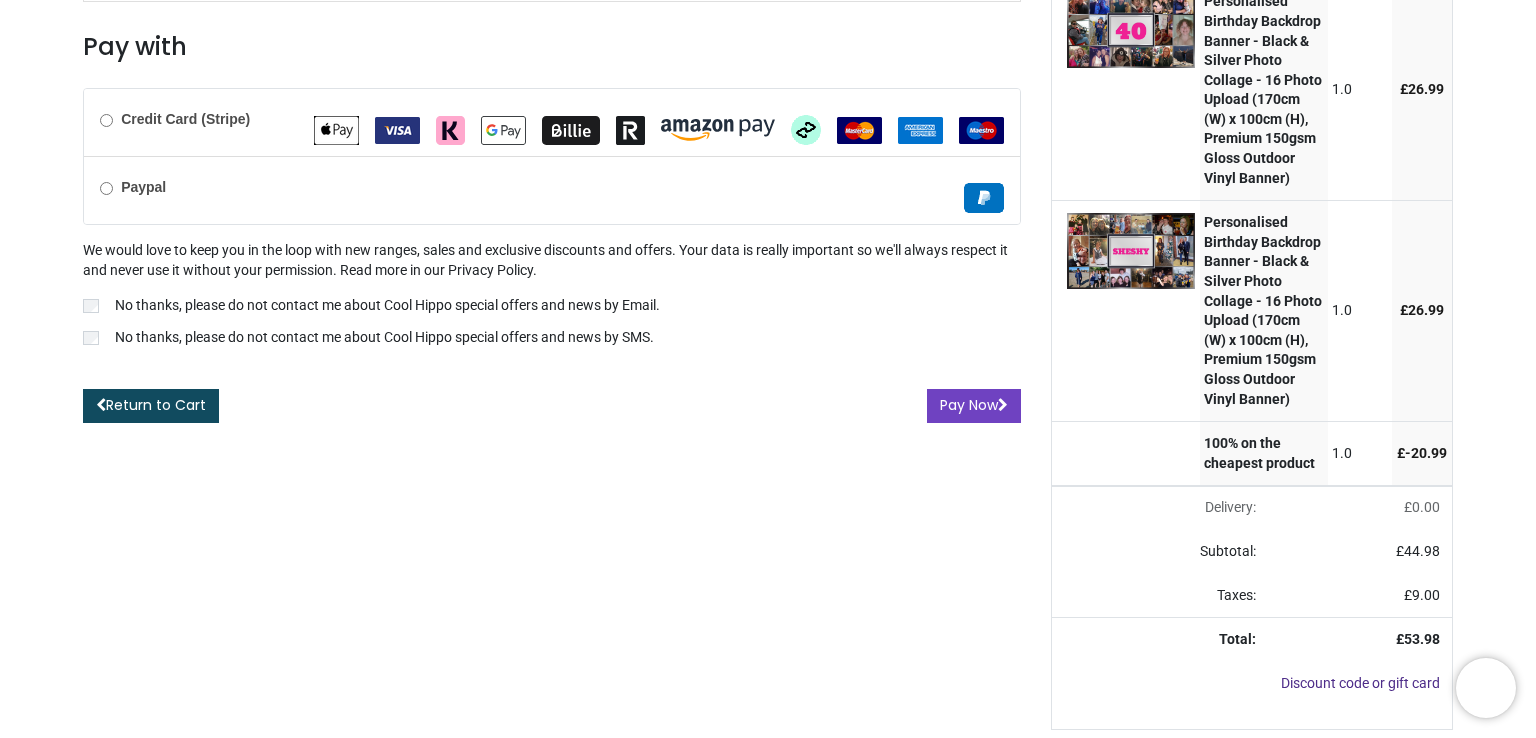 scroll, scrollTop: 467, scrollLeft: 0, axis: vertical 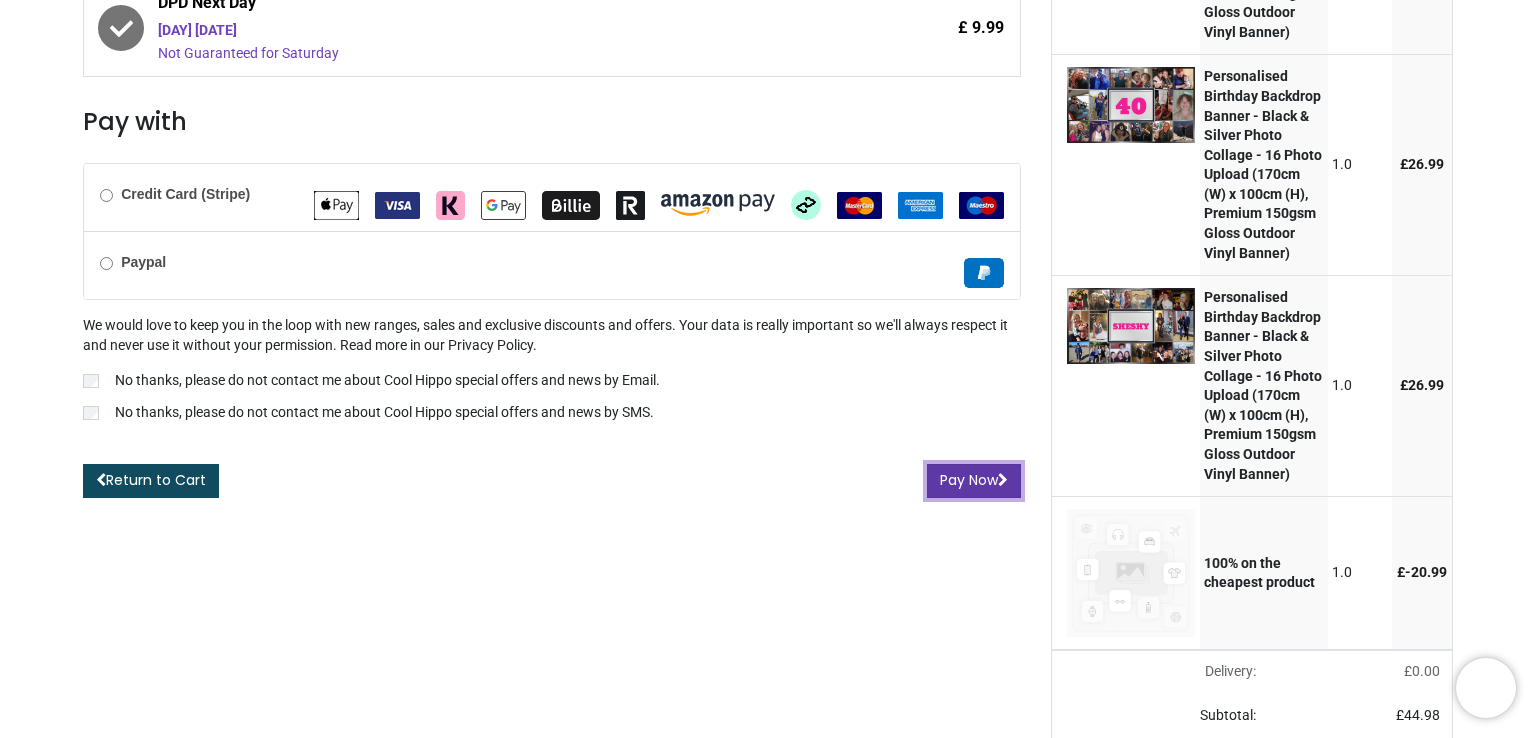 click on "Pay Now" at bounding box center (974, 481) 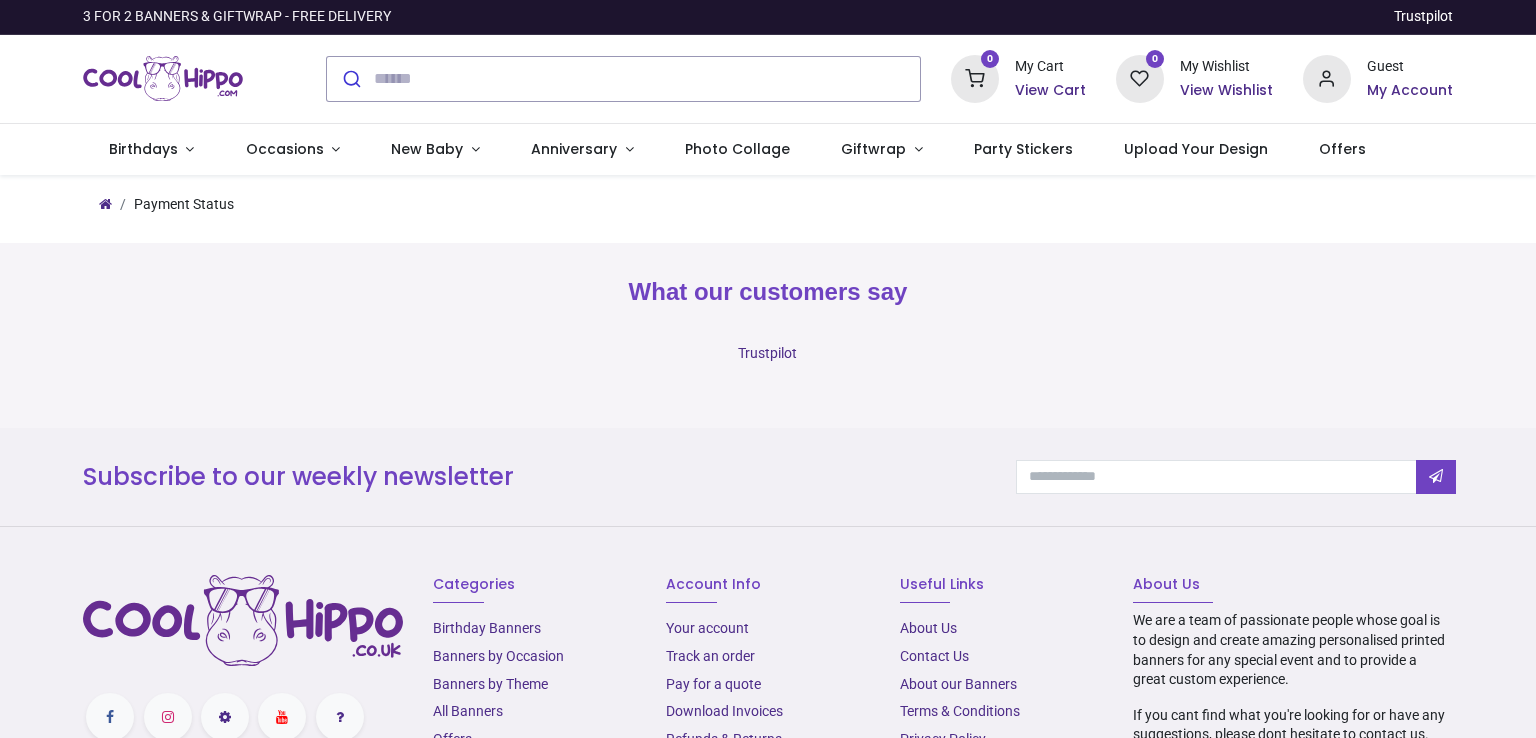 scroll, scrollTop: 0, scrollLeft: 0, axis: both 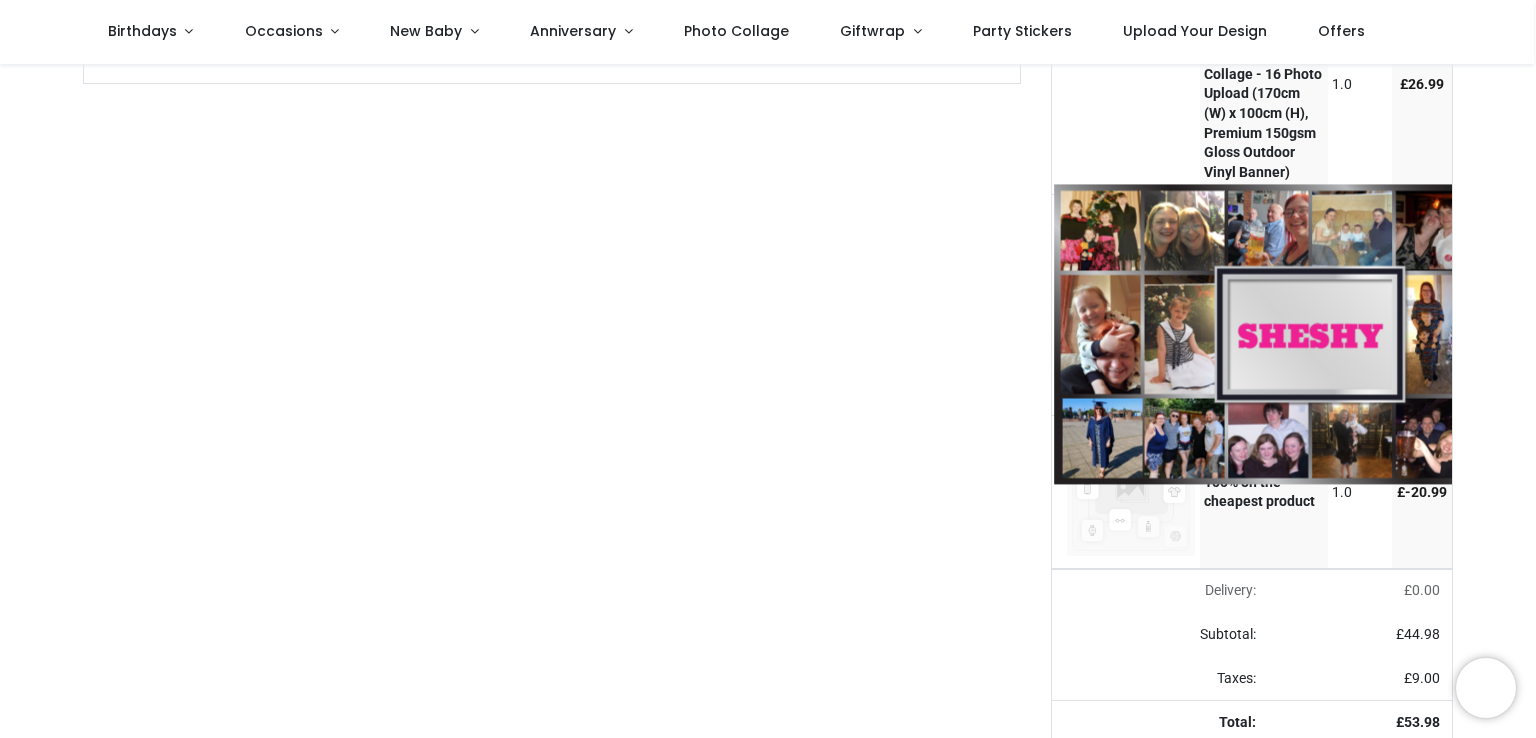 click at bounding box center [1310, 335] 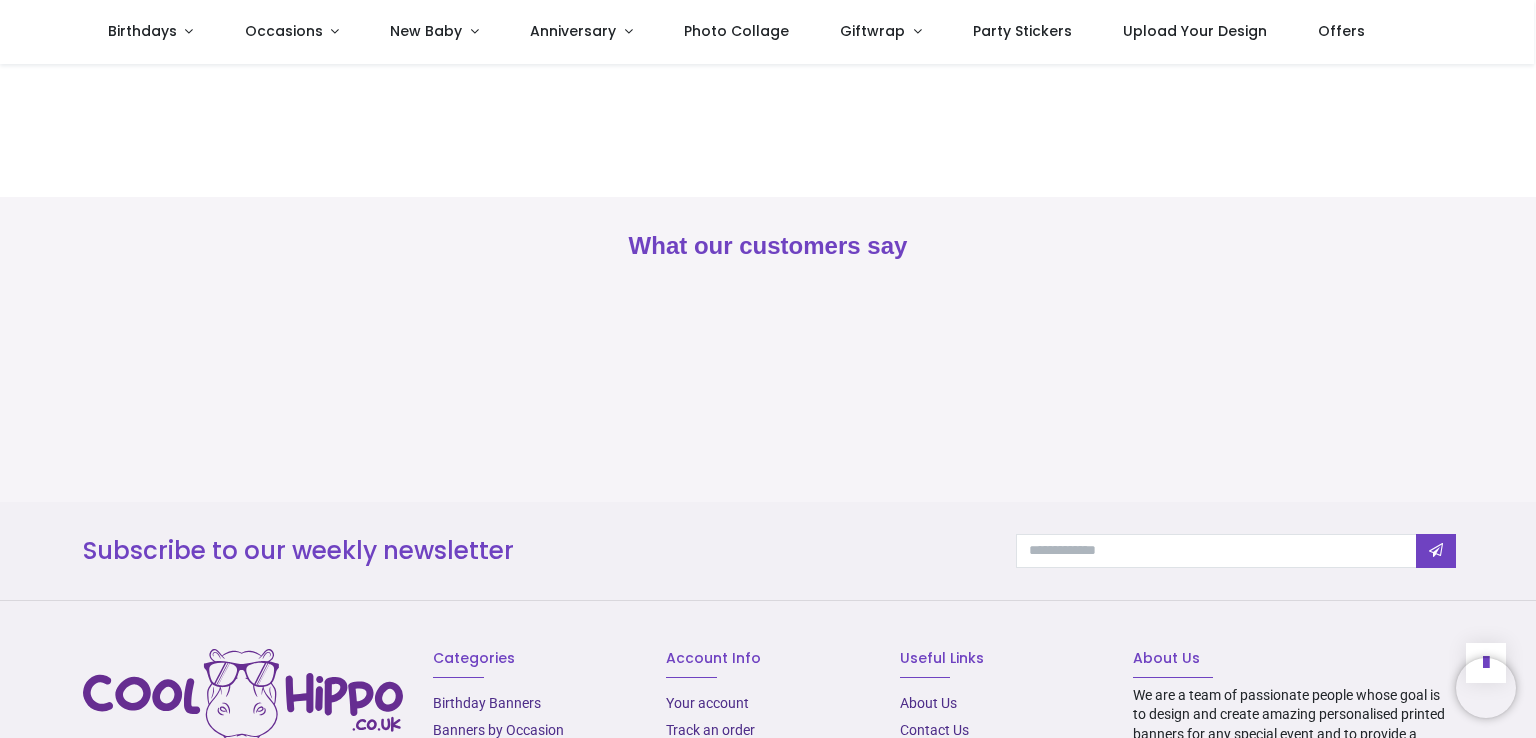scroll, scrollTop: 1469, scrollLeft: 0, axis: vertical 